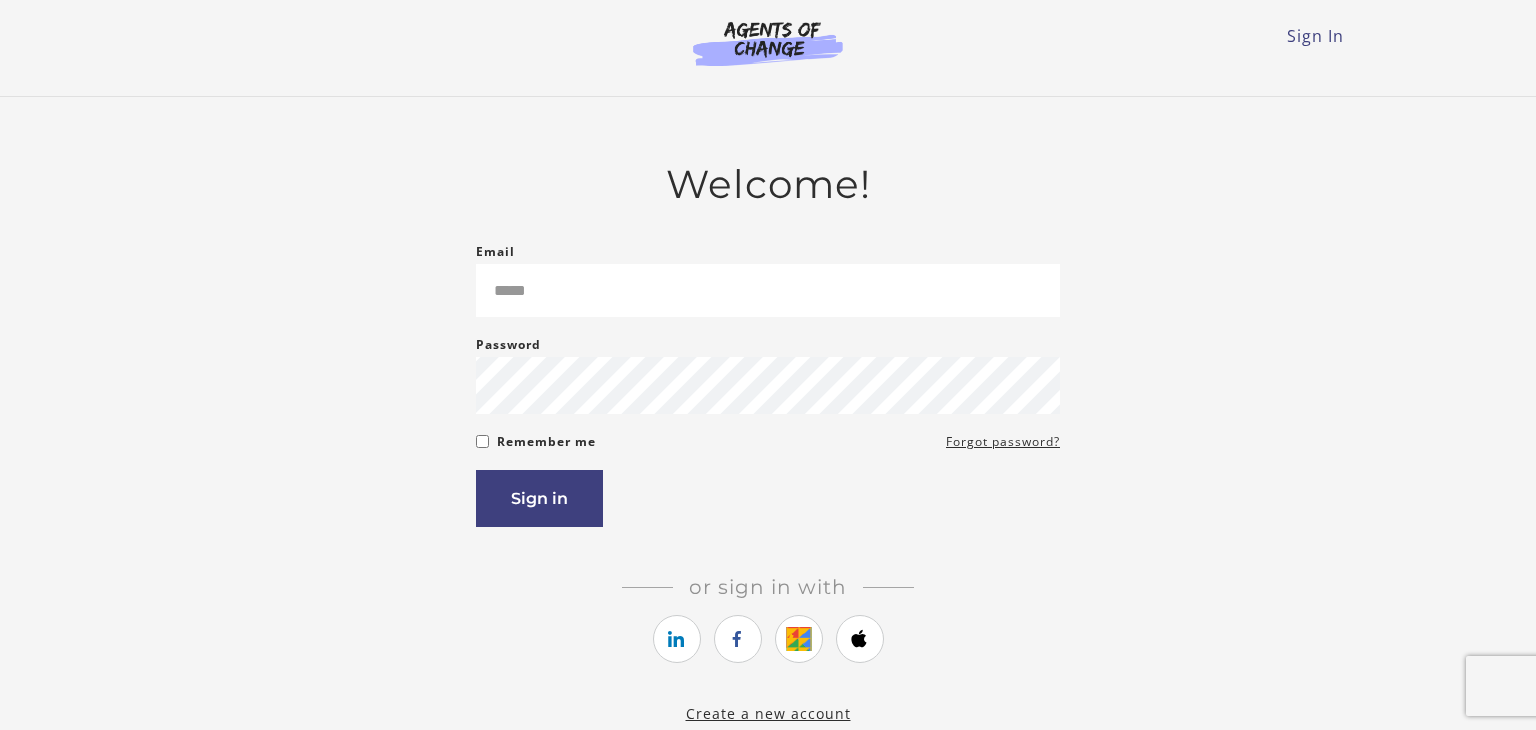 scroll, scrollTop: 17, scrollLeft: 0, axis: vertical 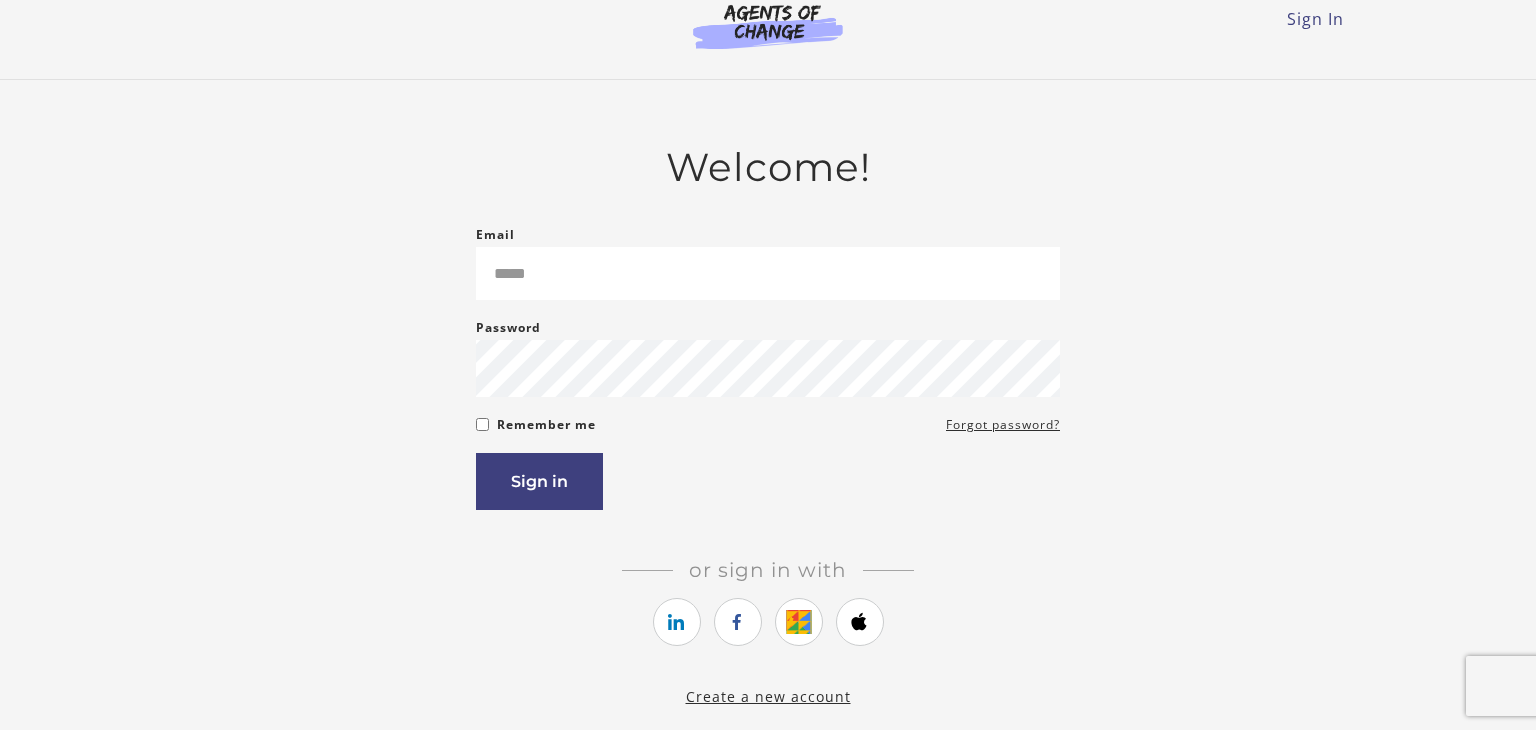 type on "**********" 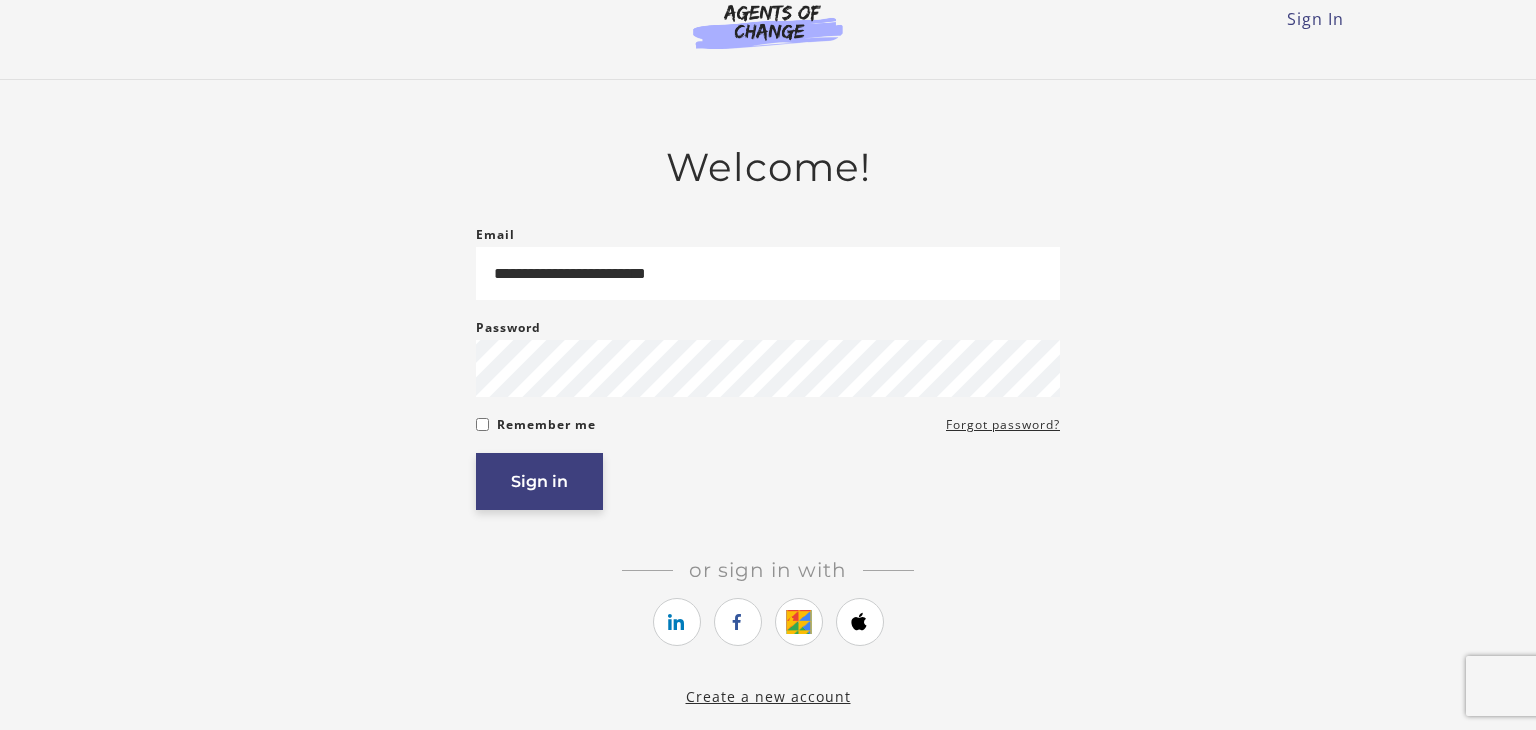 click on "Sign in" at bounding box center [539, 481] 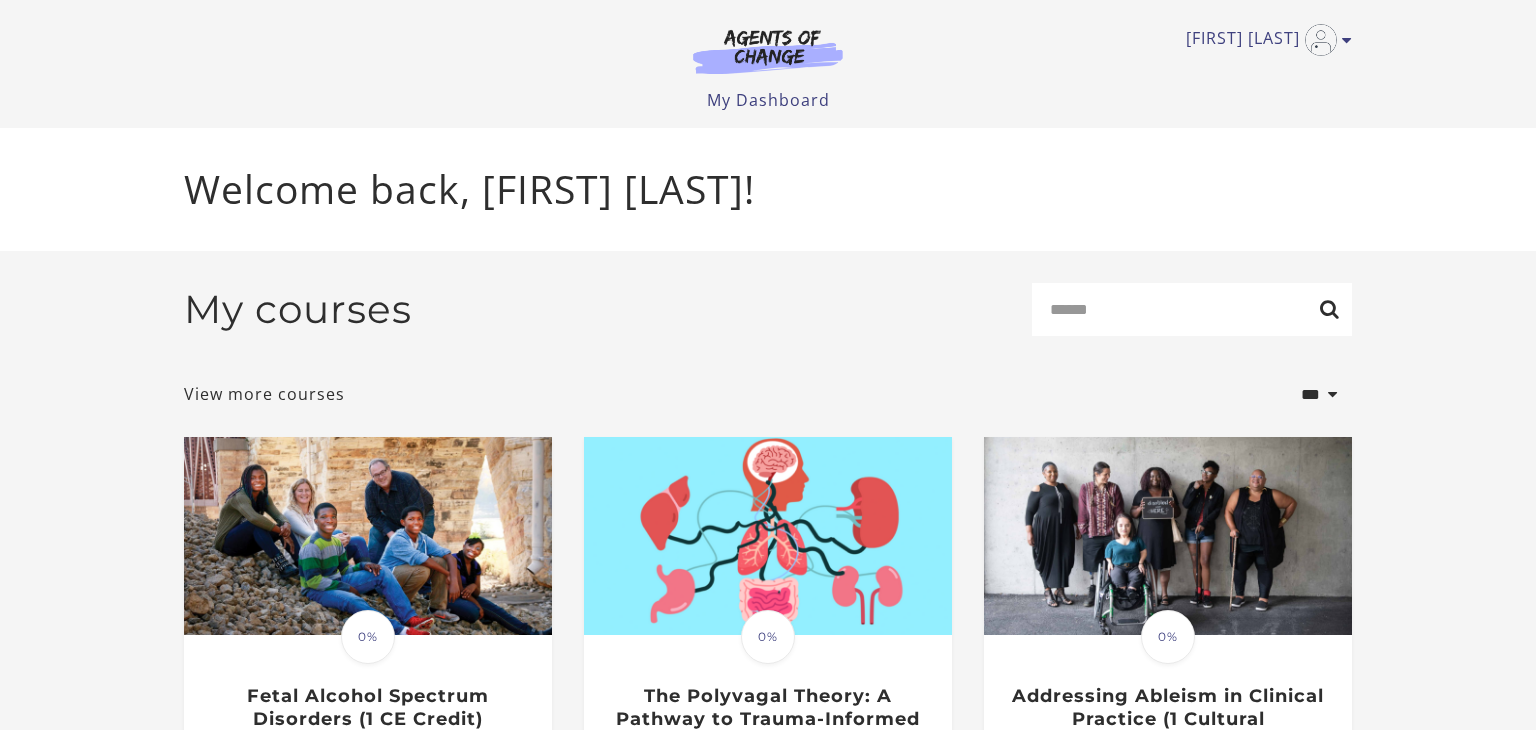 scroll, scrollTop: 0, scrollLeft: 0, axis: both 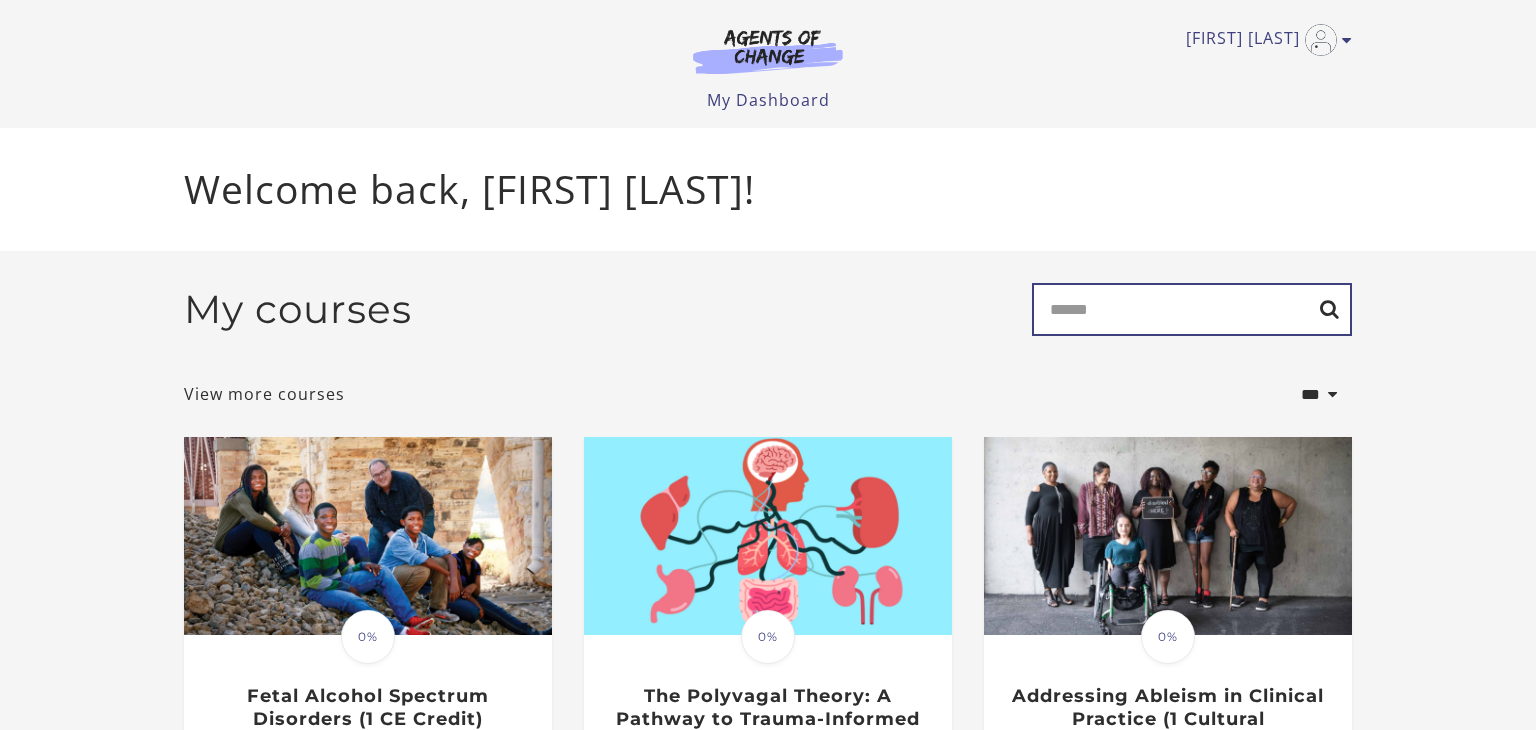 click on "Search" at bounding box center [1192, 309] 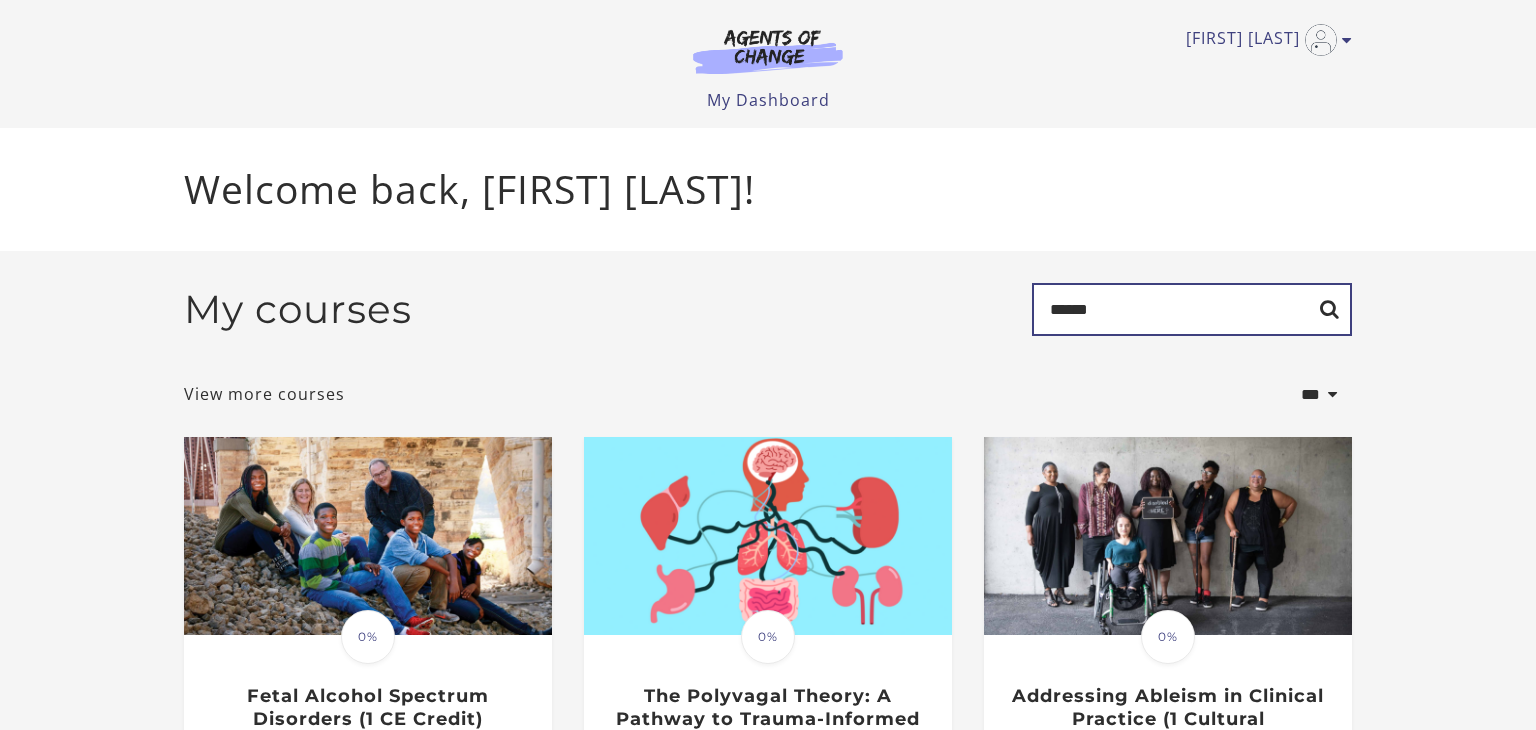 type on "******" 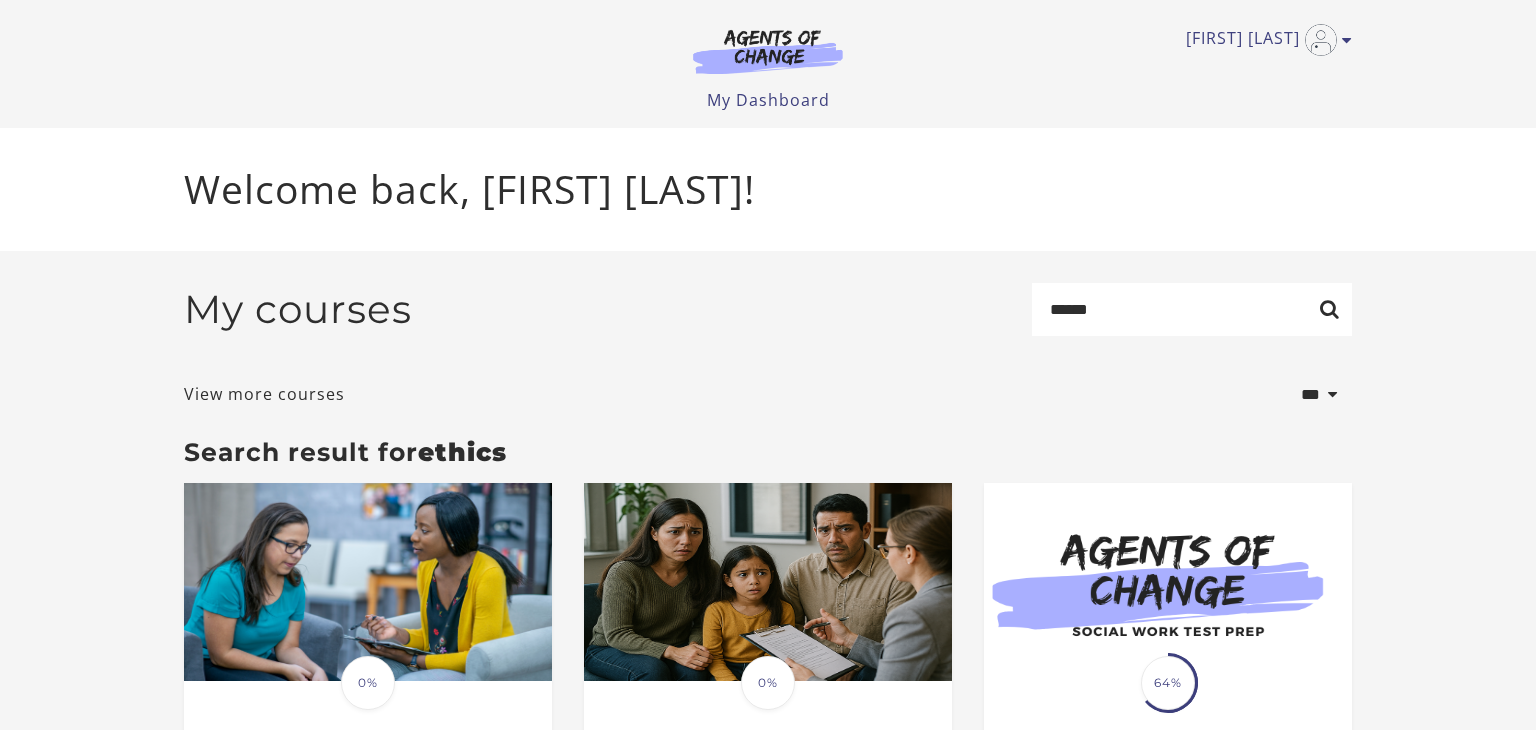 scroll, scrollTop: 0, scrollLeft: 0, axis: both 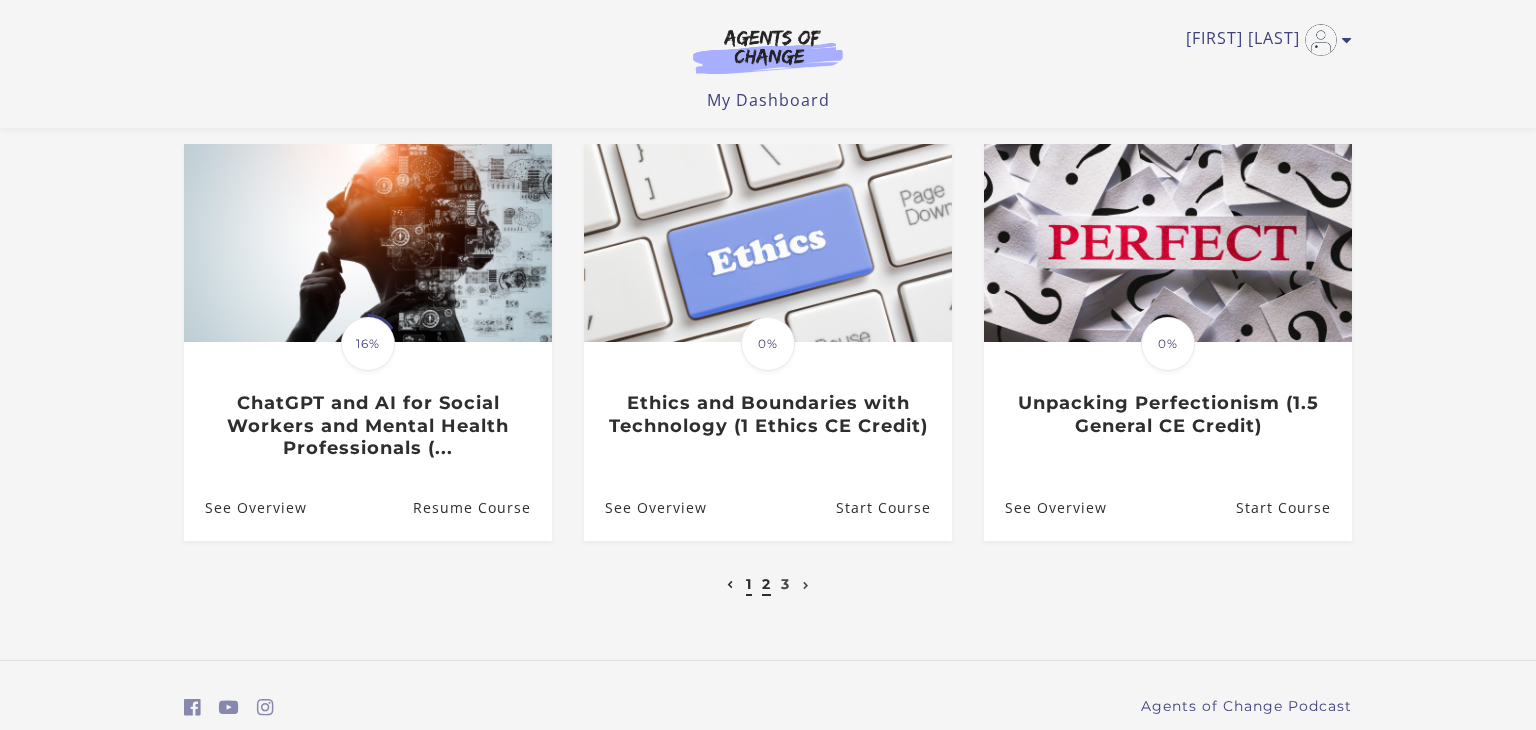 click on "2" at bounding box center (766, 584) 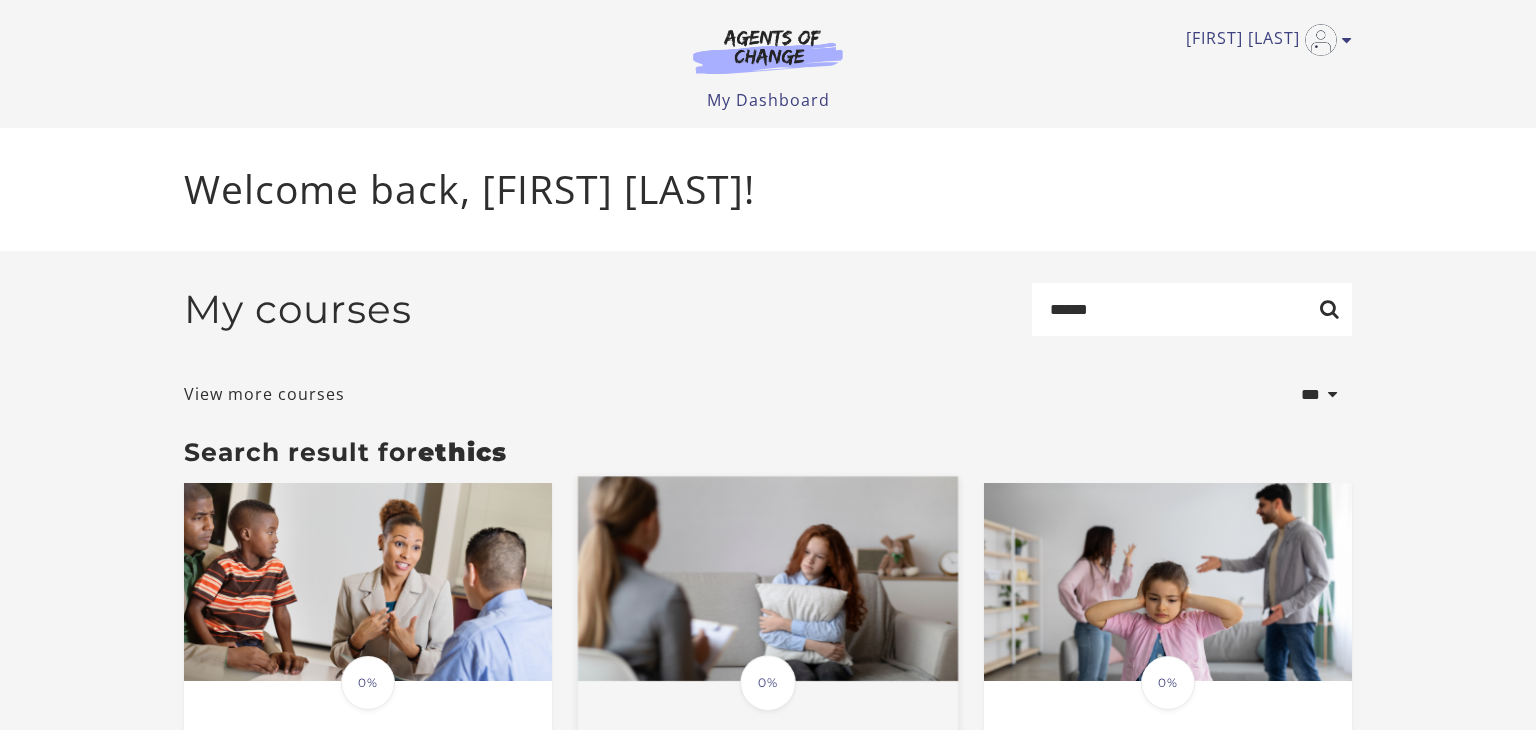 scroll, scrollTop: 0, scrollLeft: 0, axis: both 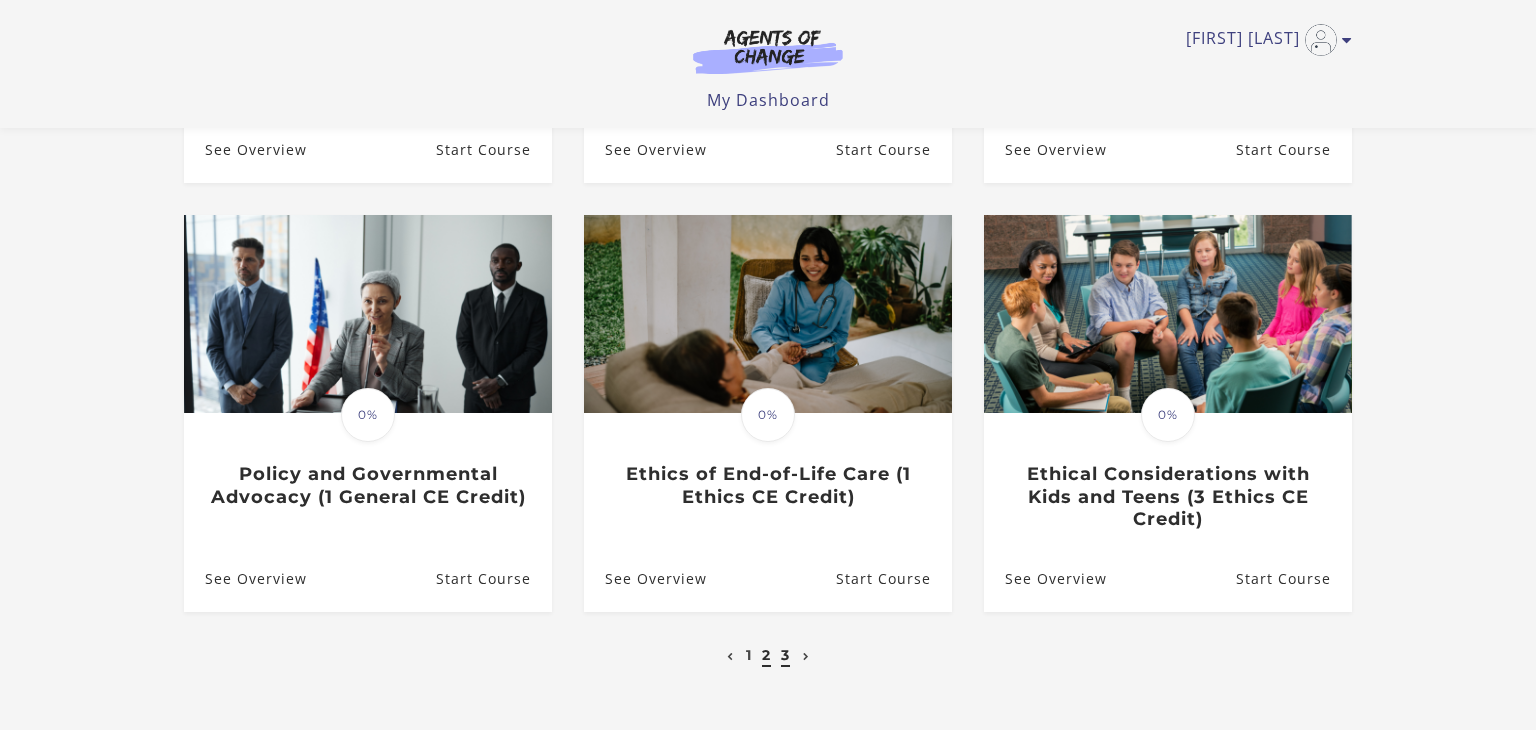 click on "3" at bounding box center (785, 655) 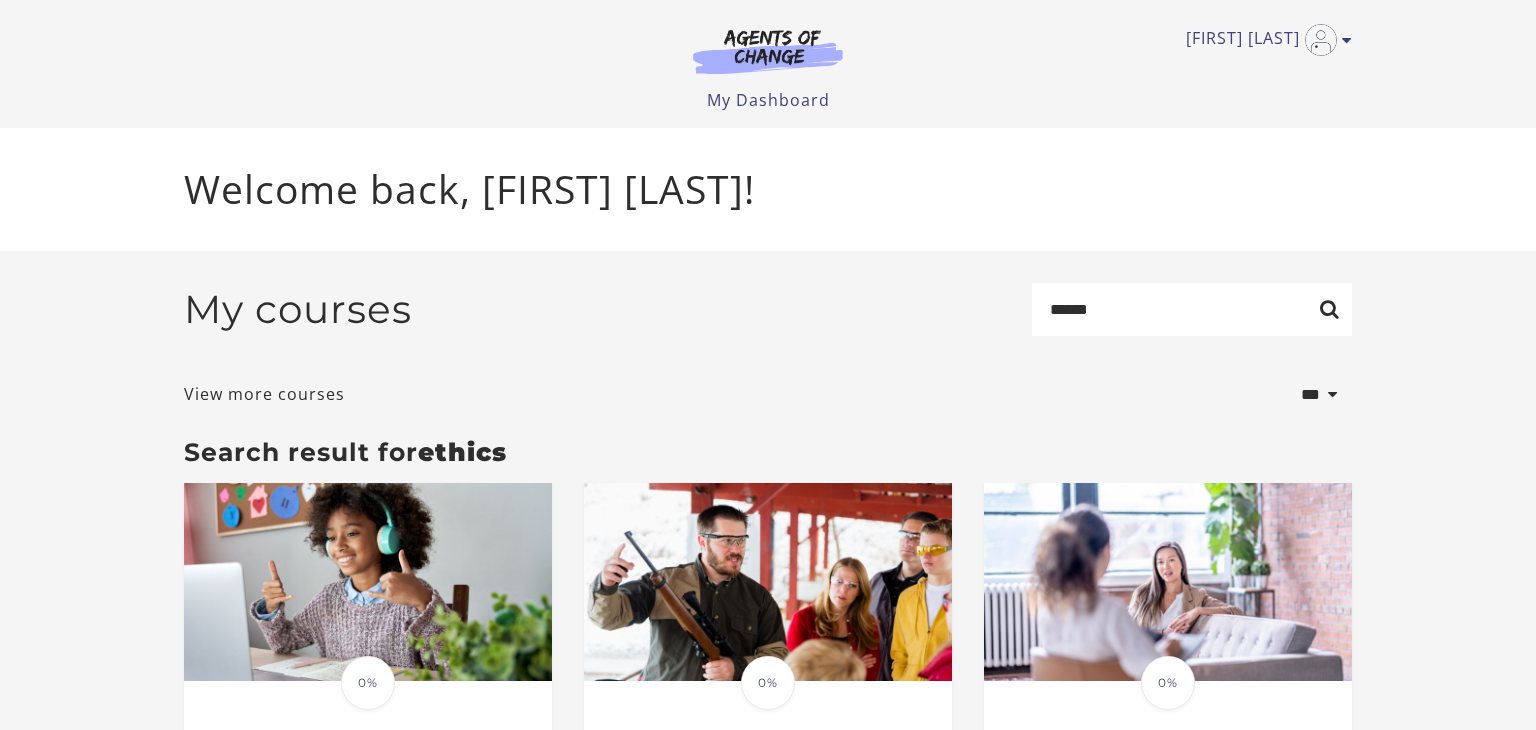 scroll, scrollTop: 0, scrollLeft: 0, axis: both 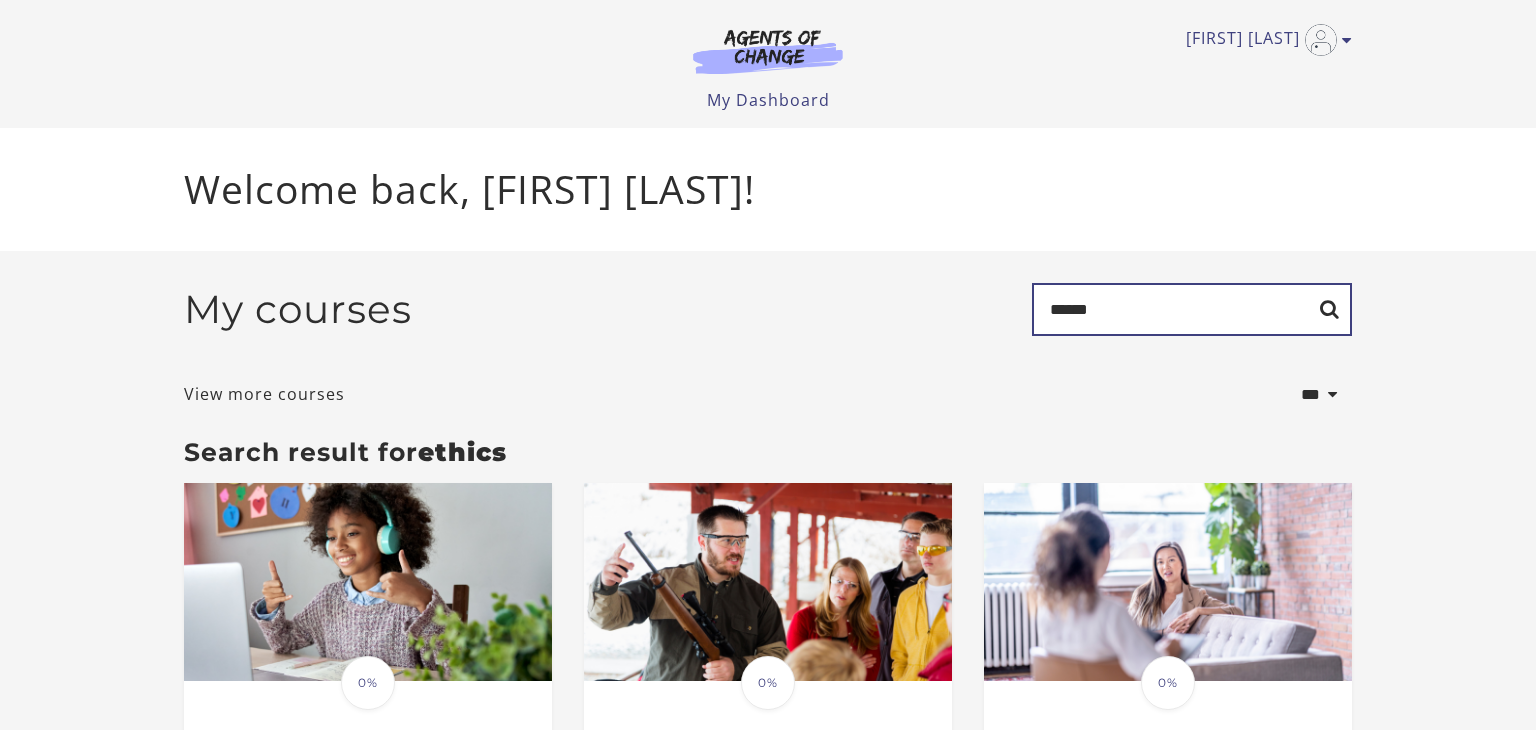 click on "******" at bounding box center [1192, 309] 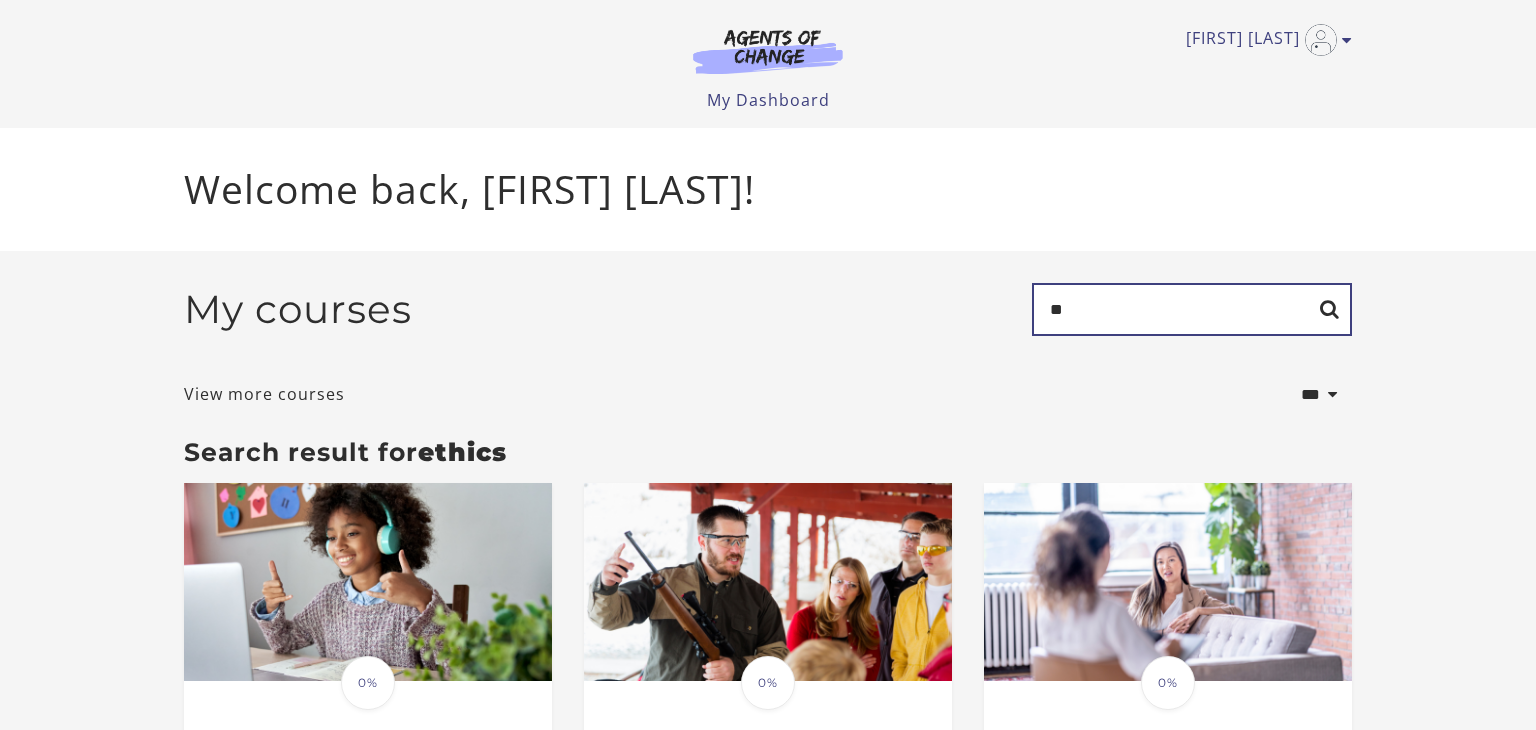 type on "*" 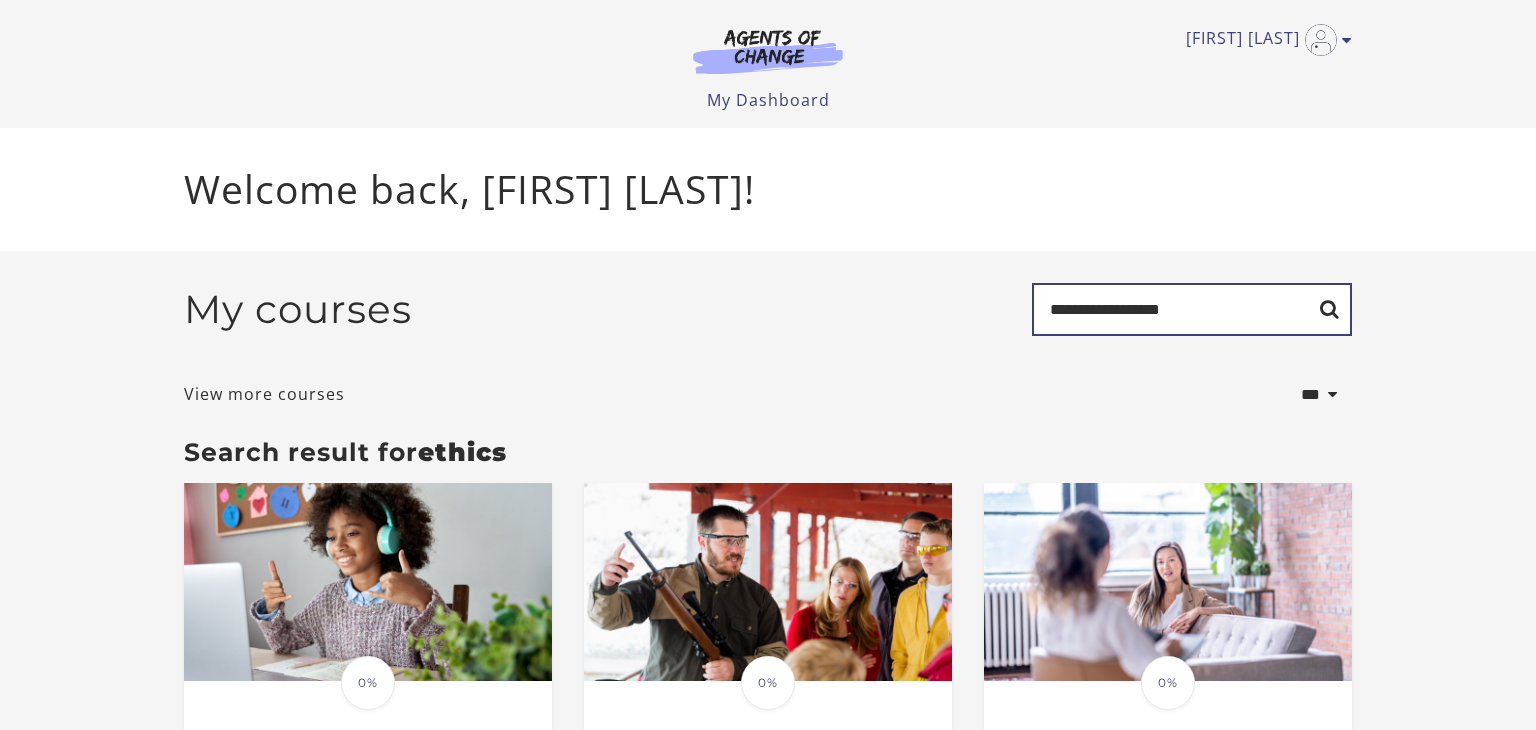 type on "**********" 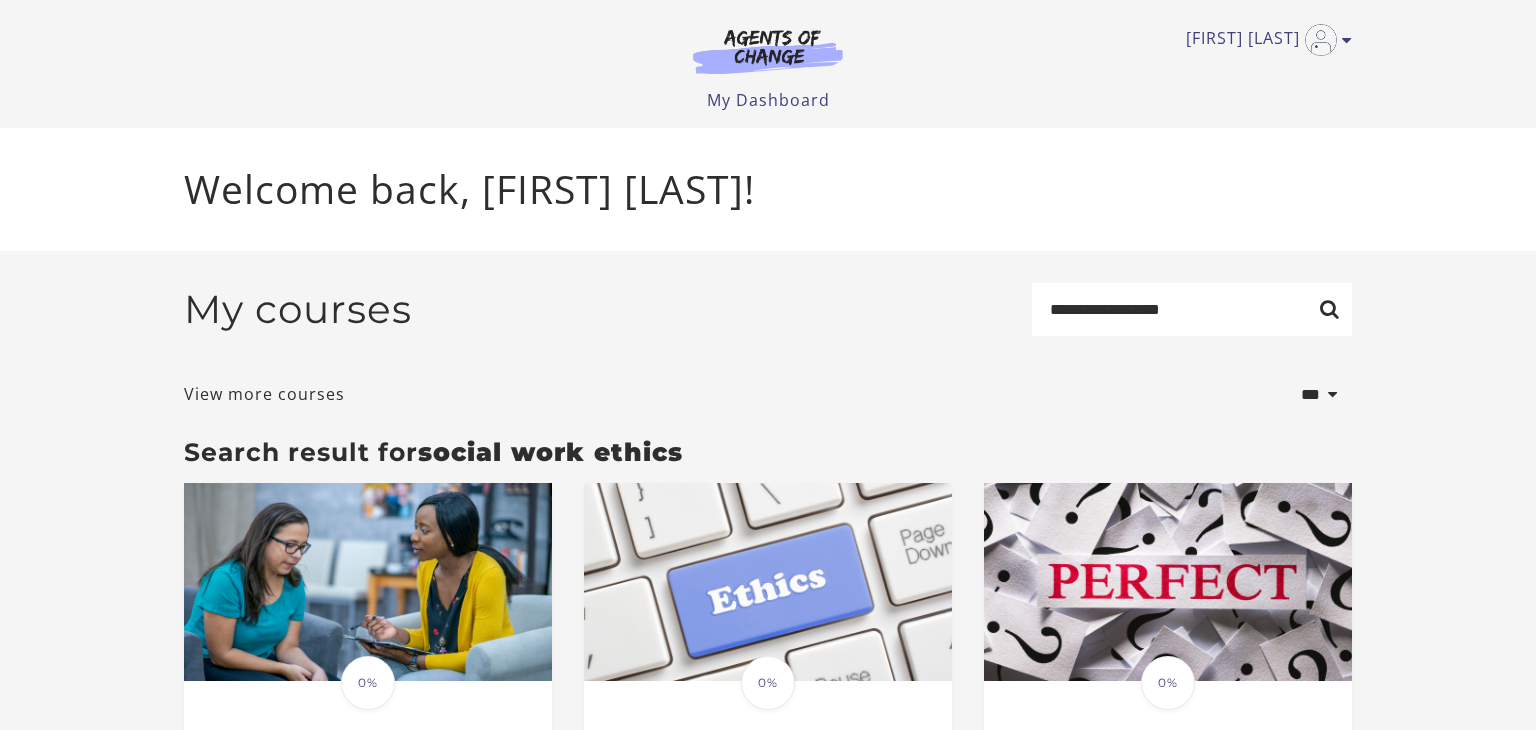 scroll, scrollTop: 0, scrollLeft: 0, axis: both 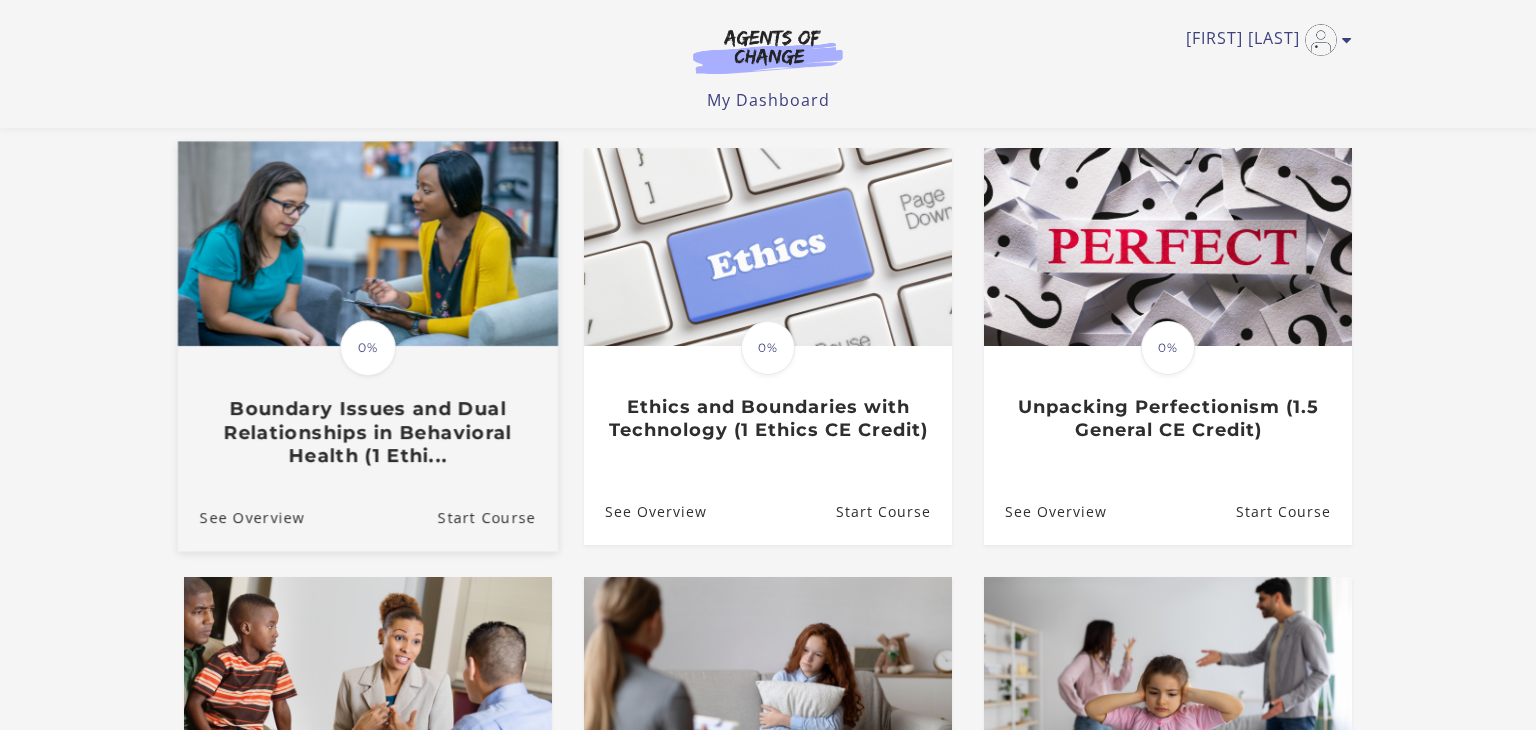 click on "Boundary Issues and Dual Relationships in Behavioral Health (1 Ethi..." at bounding box center [368, 433] 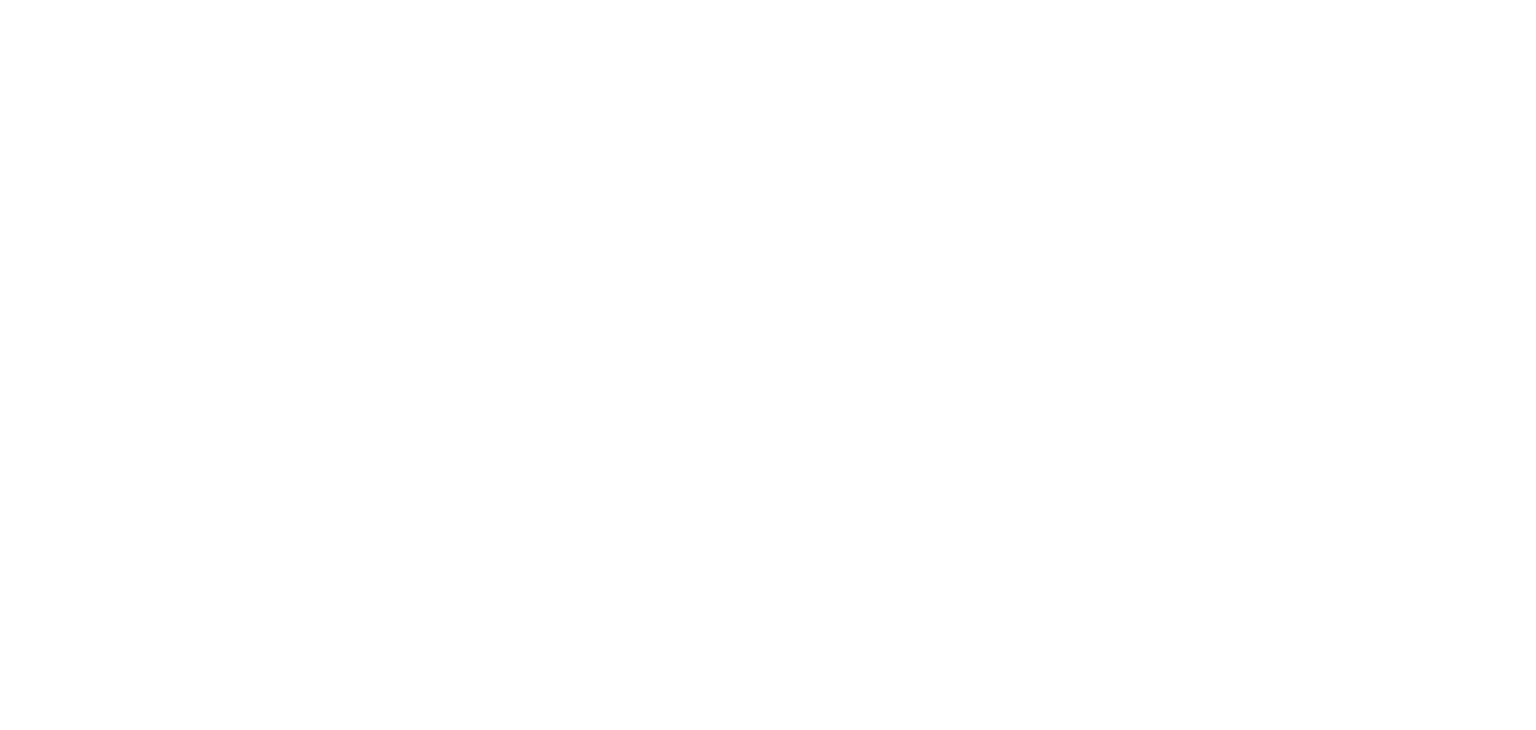 scroll, scrollTop: 0, scrollLeft: 0, axis: both 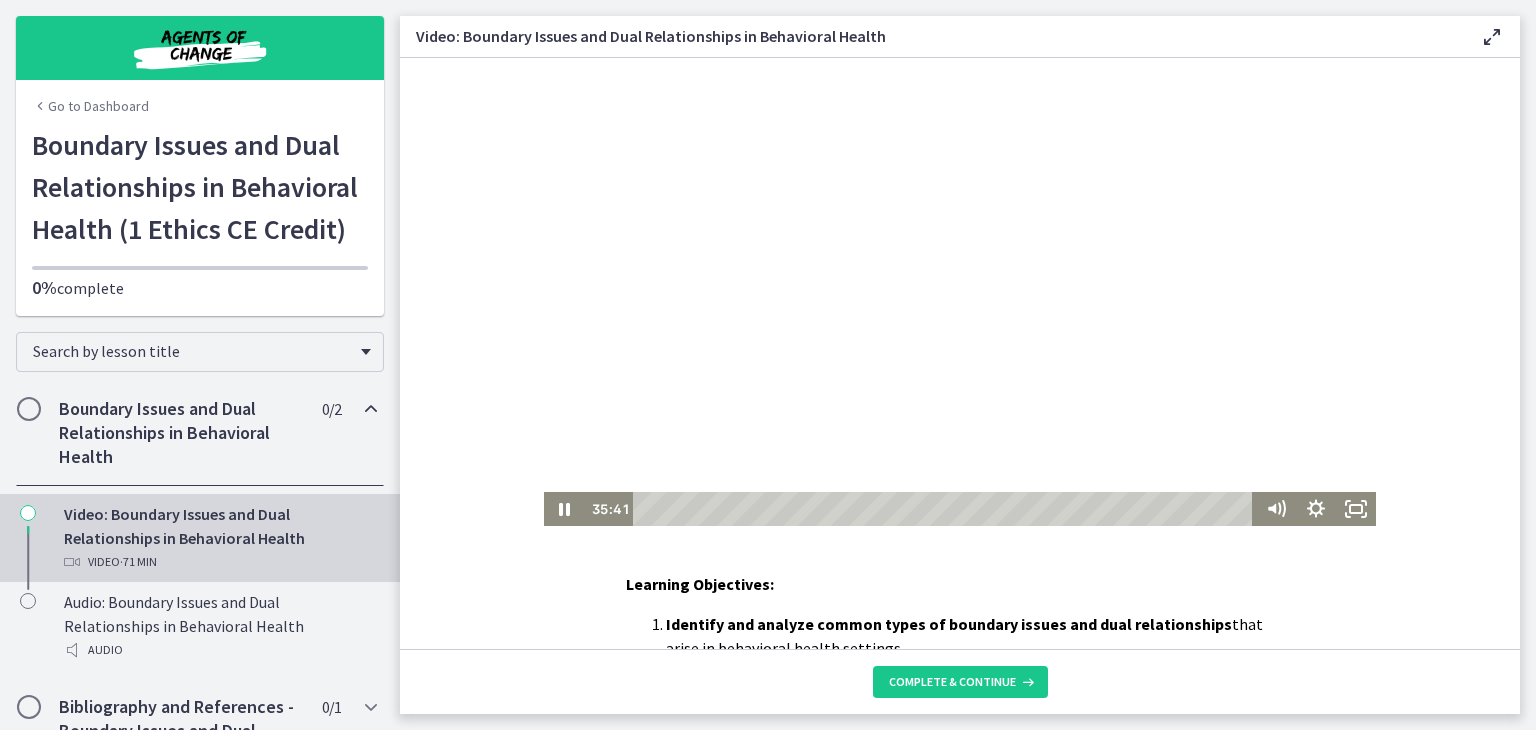 click at bounding box center (960, 292) 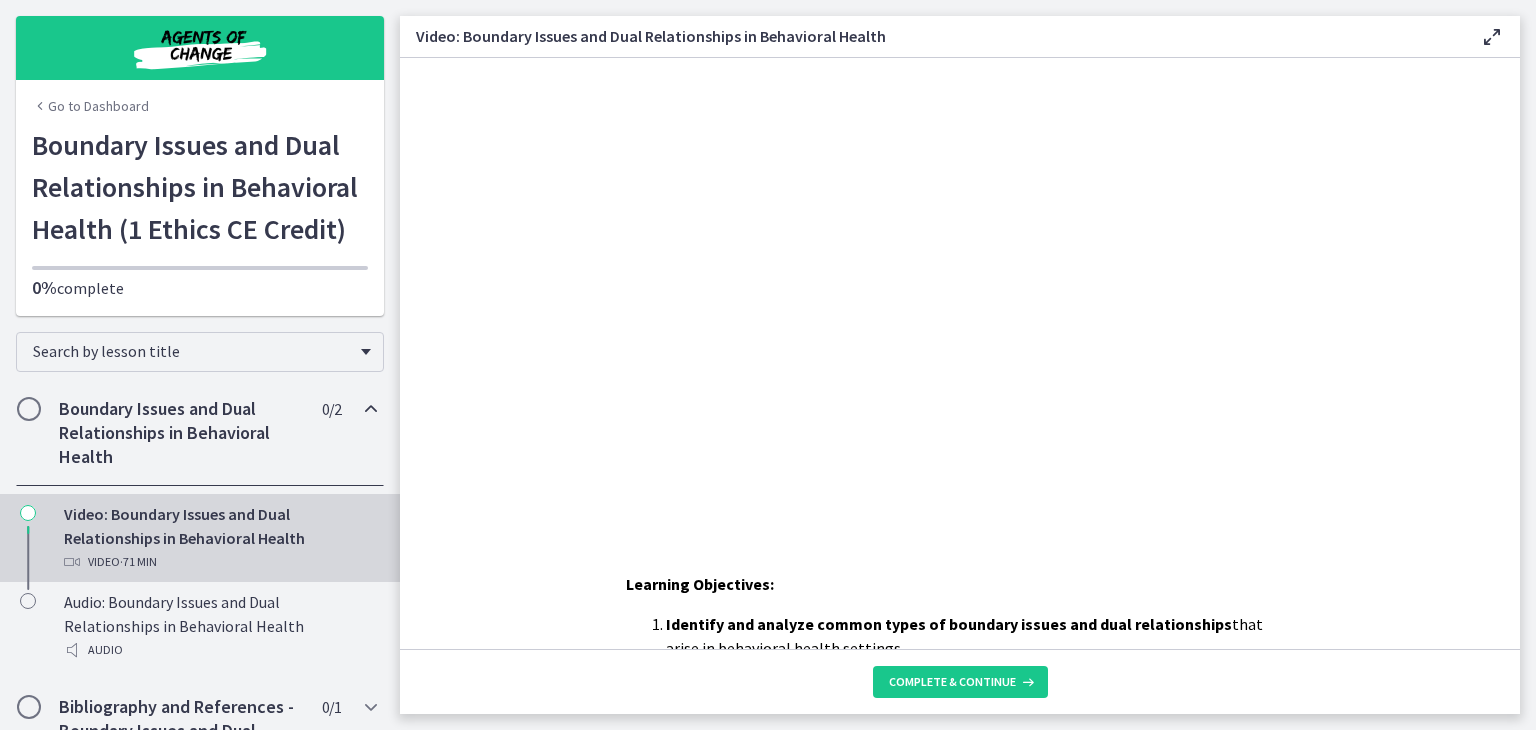 click on "Boundary Issues and Dual Relationships in Behavioral Health" at bounding box center (181, 433) 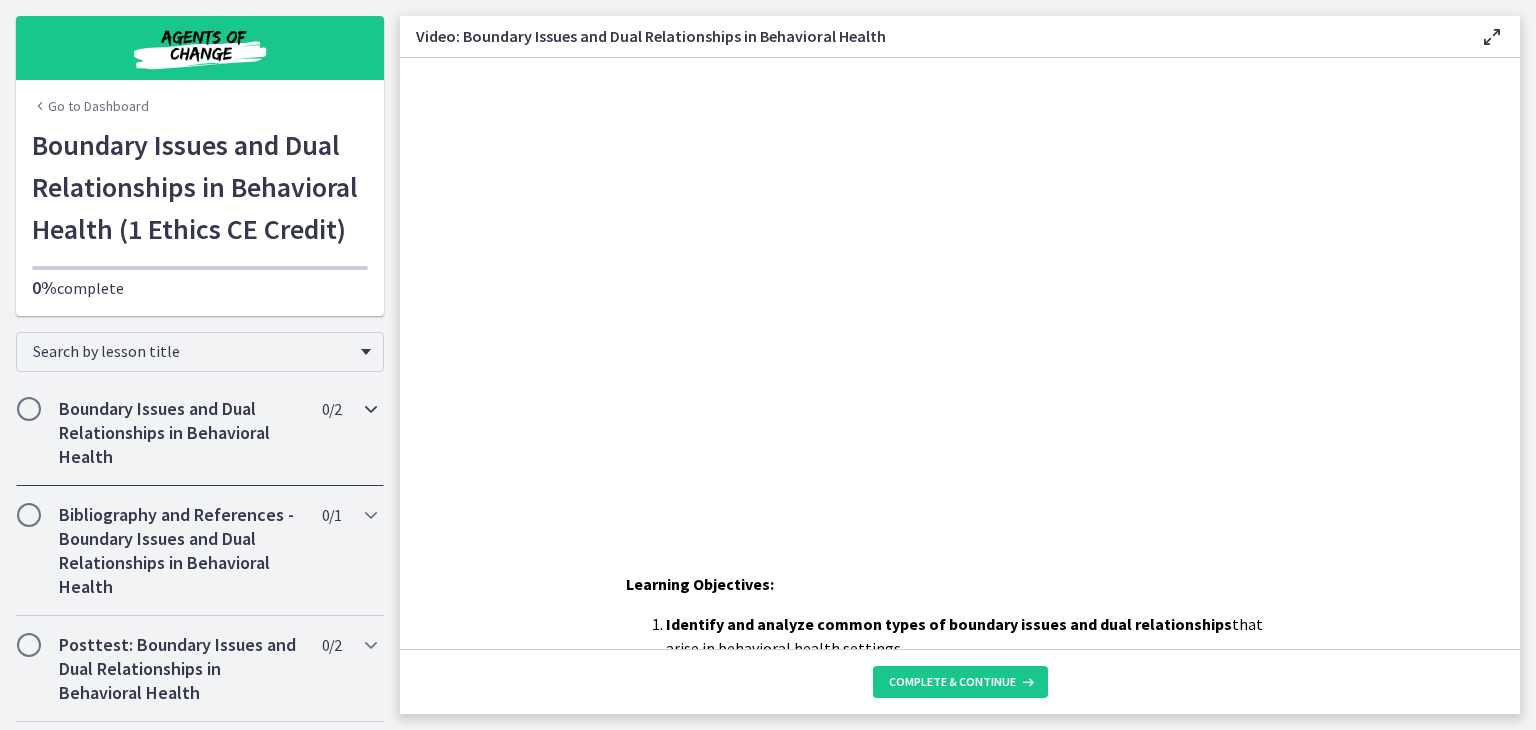 click on "Boundary Issues and Dual Relationships in Behavioral Health" at bounding box center [181, 433] 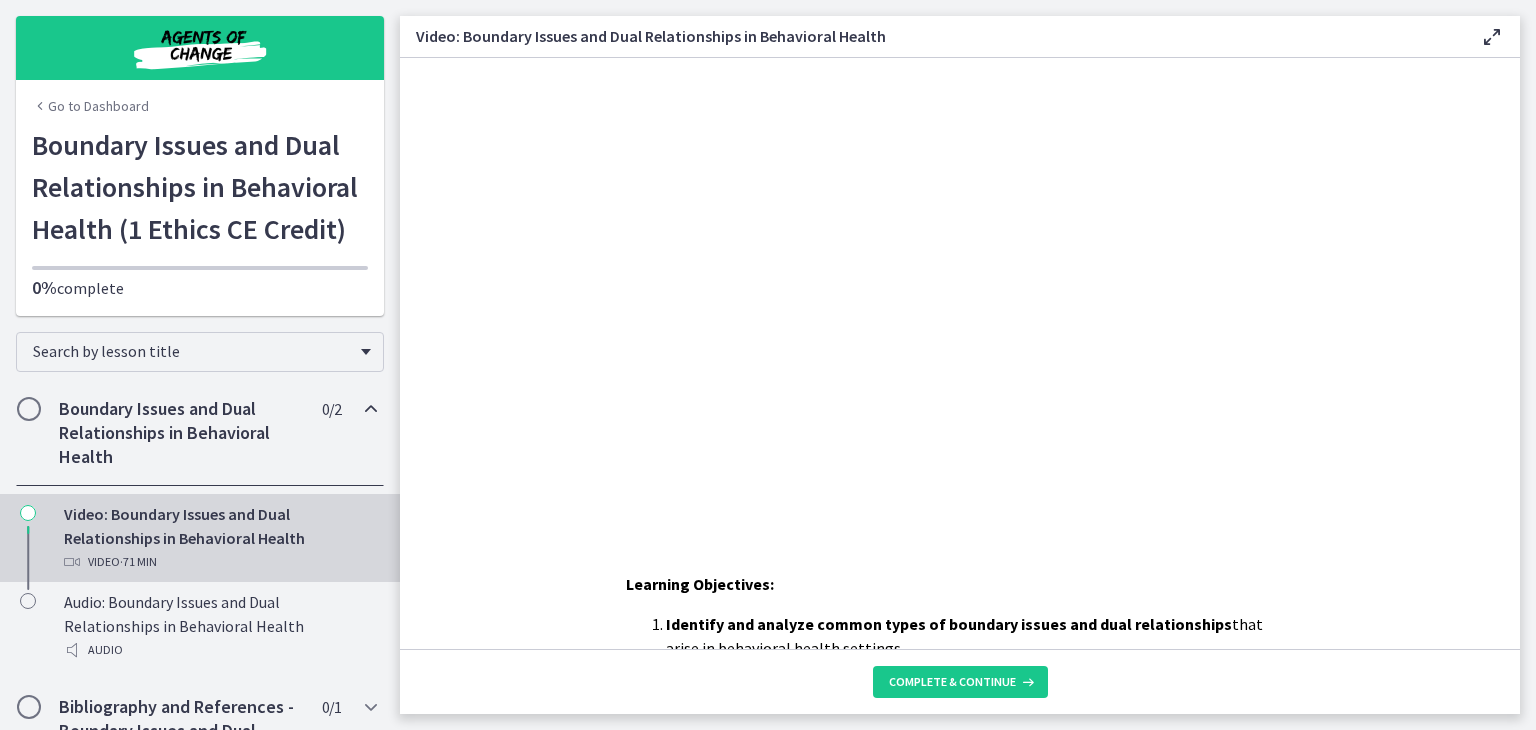 click at bounding box center [371, 409] 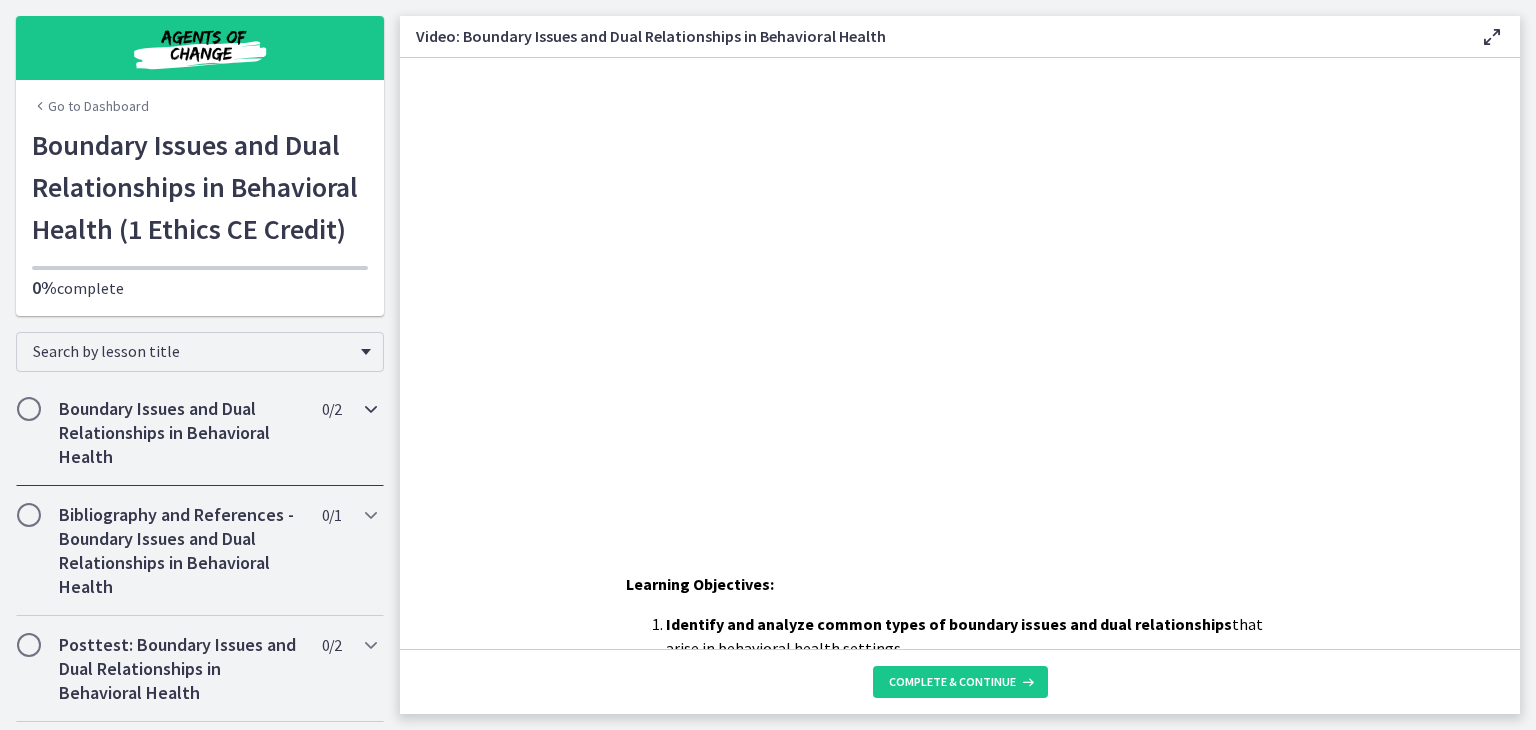 click at bounding box center [371, 409] 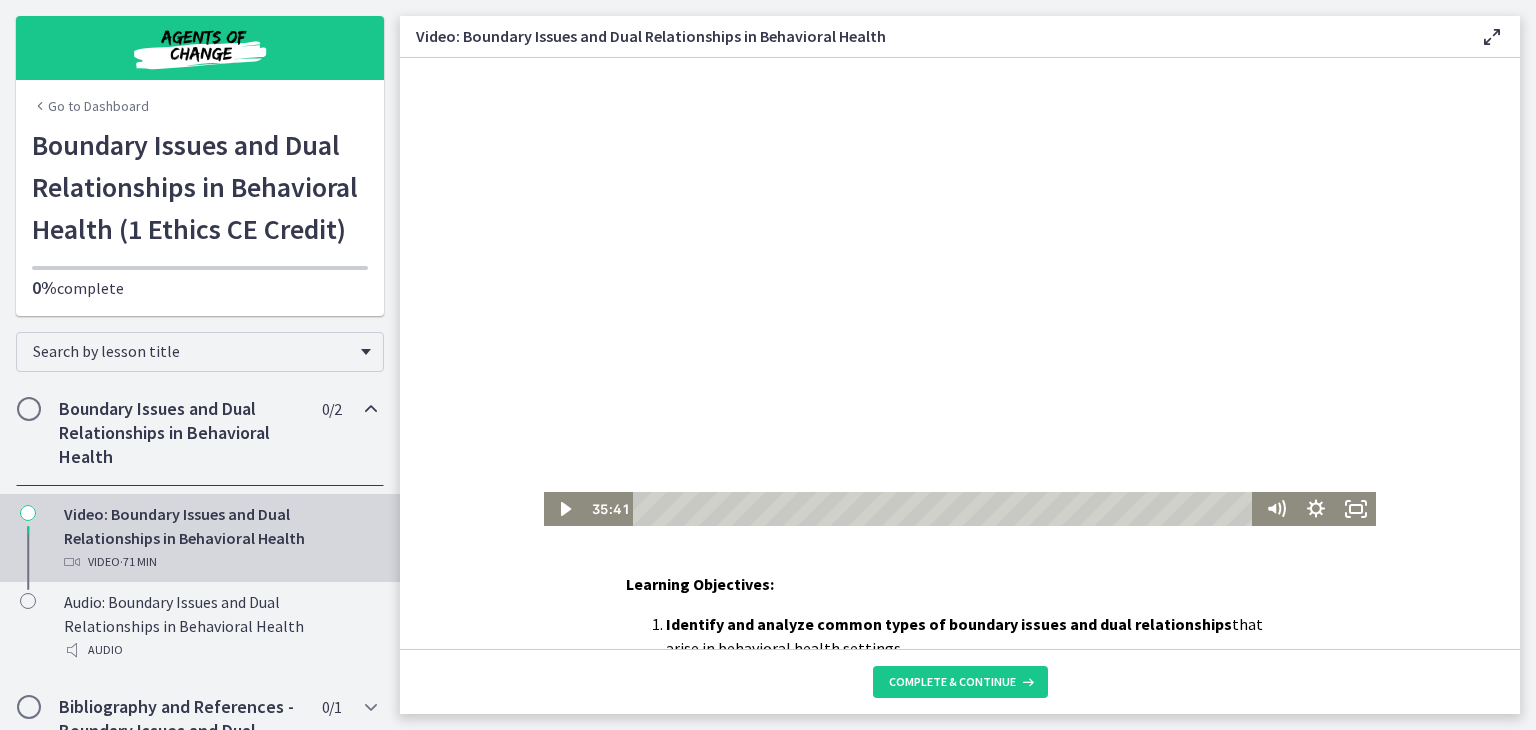 click at bounding box center [960, 292] 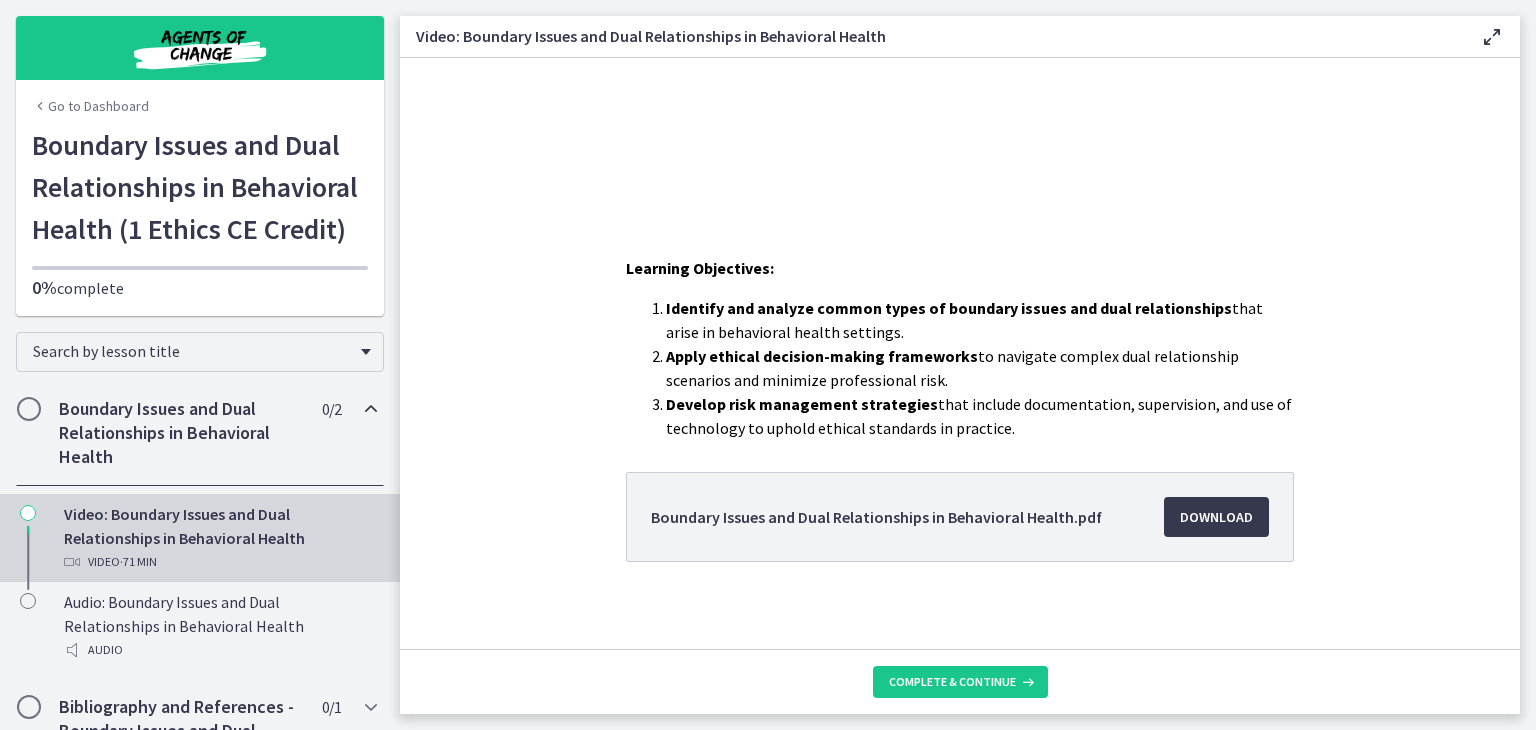 scroll, scrollTop: 325, scrollLeft: 0, axis: vertical 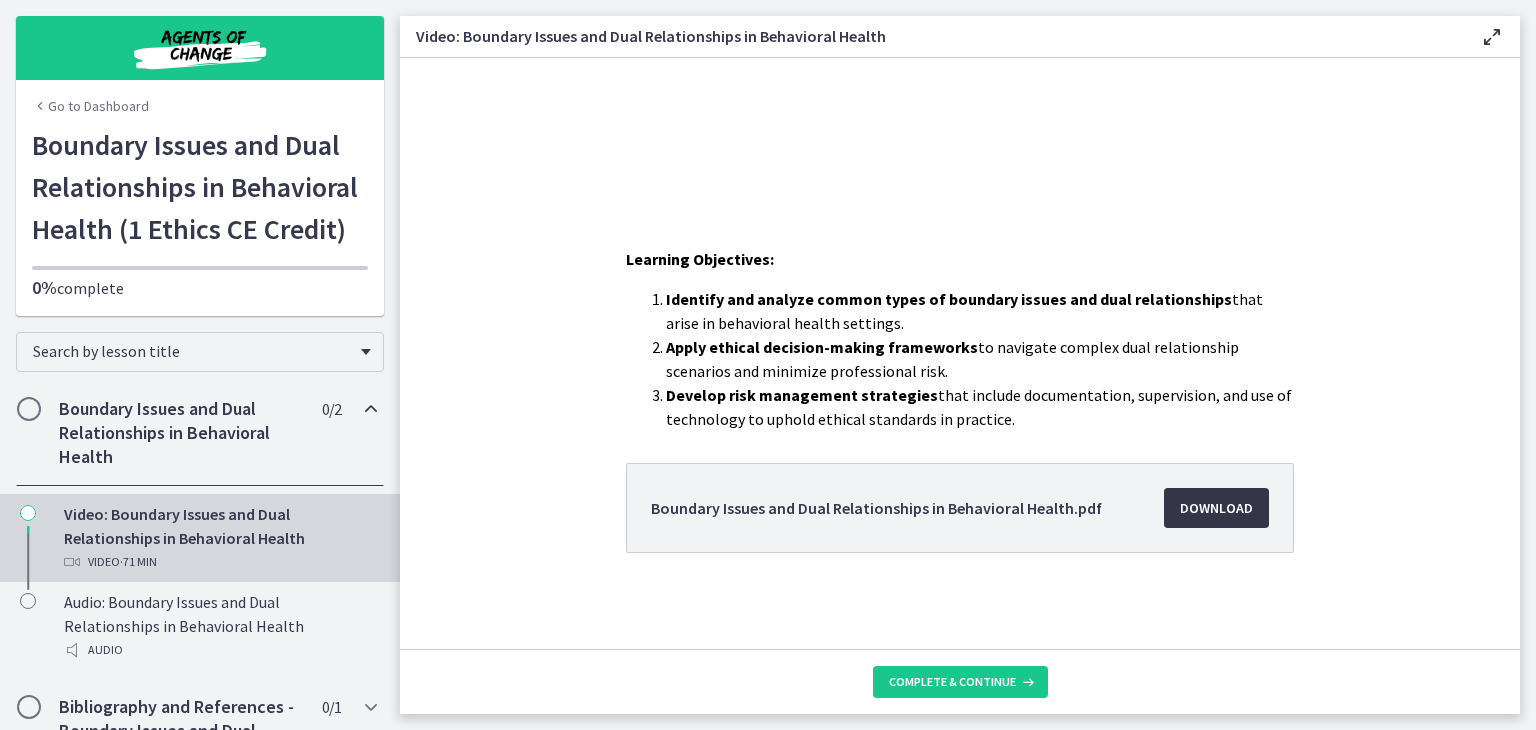 click on "Download
Opens in a new window" at bounding box center [1216, 508] 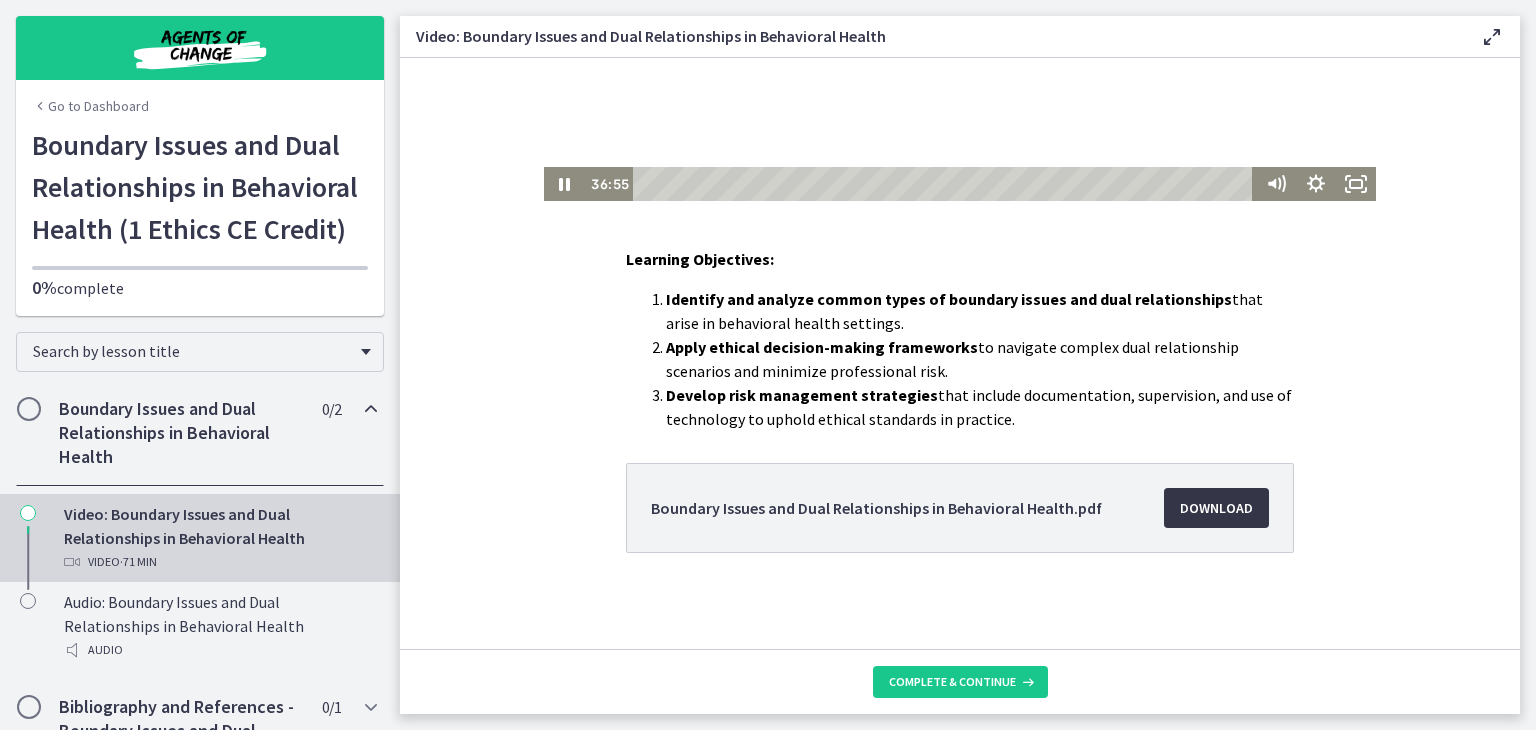 scroll, scrollTop: 0, scrollLeft: 0, axis: both 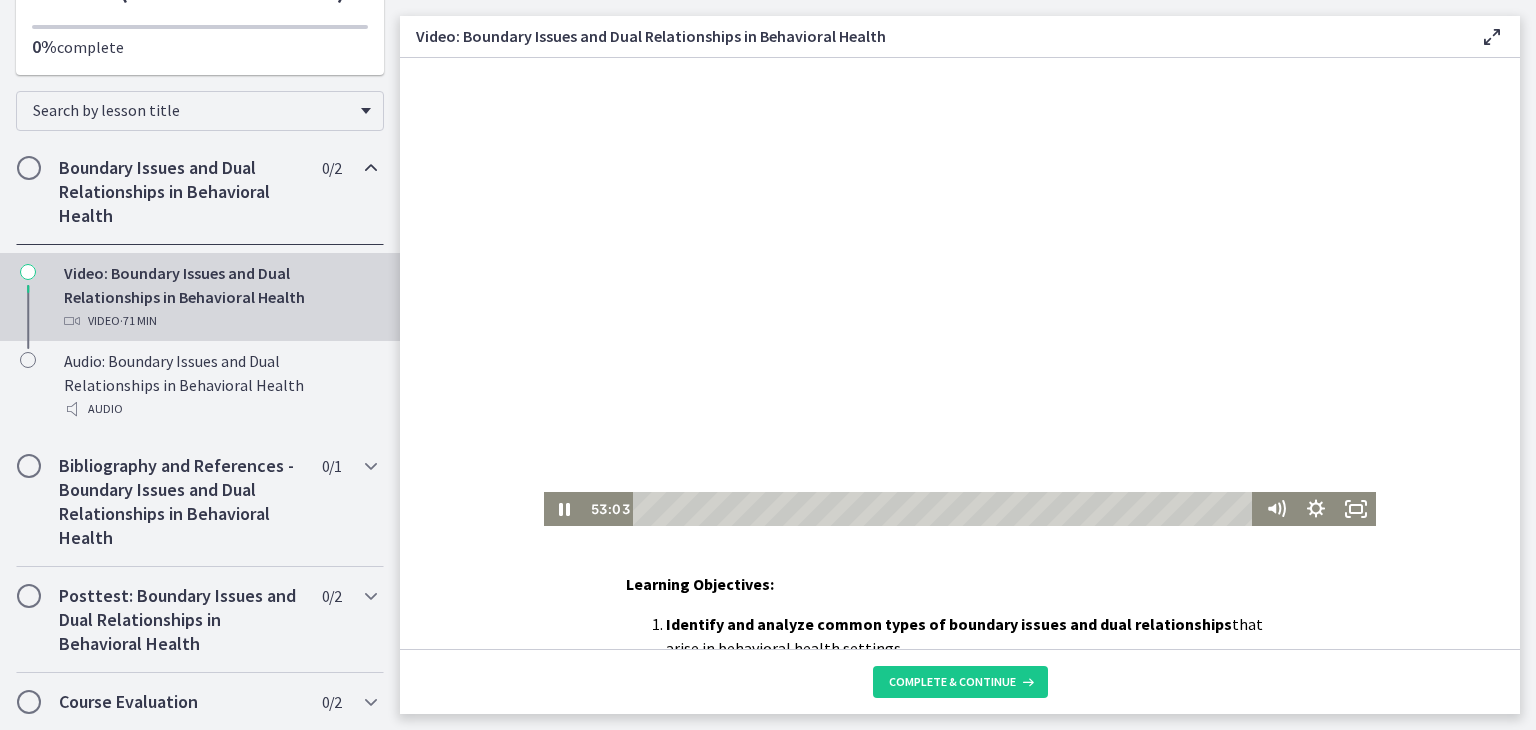 click at bounding box center [960, 292] 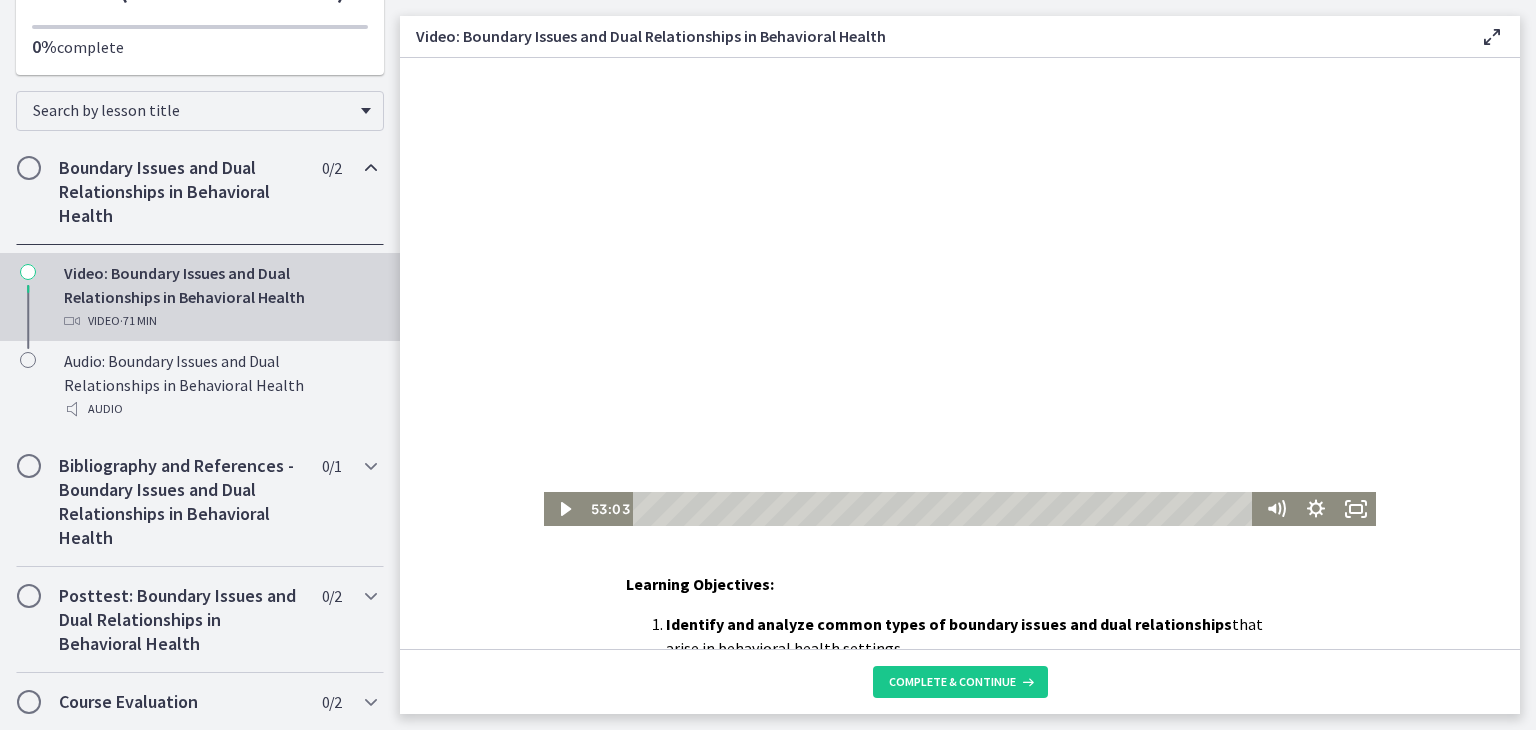 click at bounding box center (960, 292) 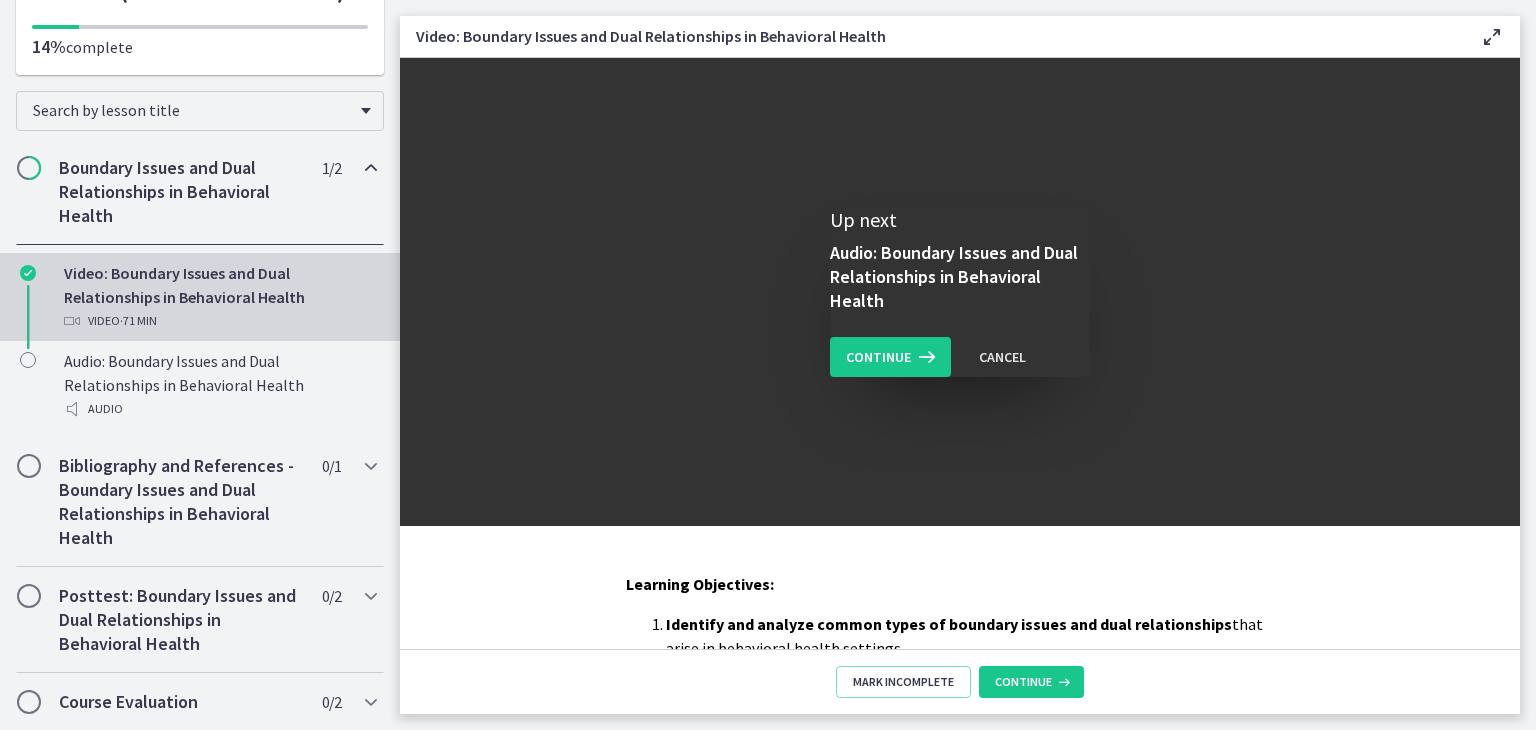 scroll, scrollTop: 0, scrollLeft: 0, axis: both 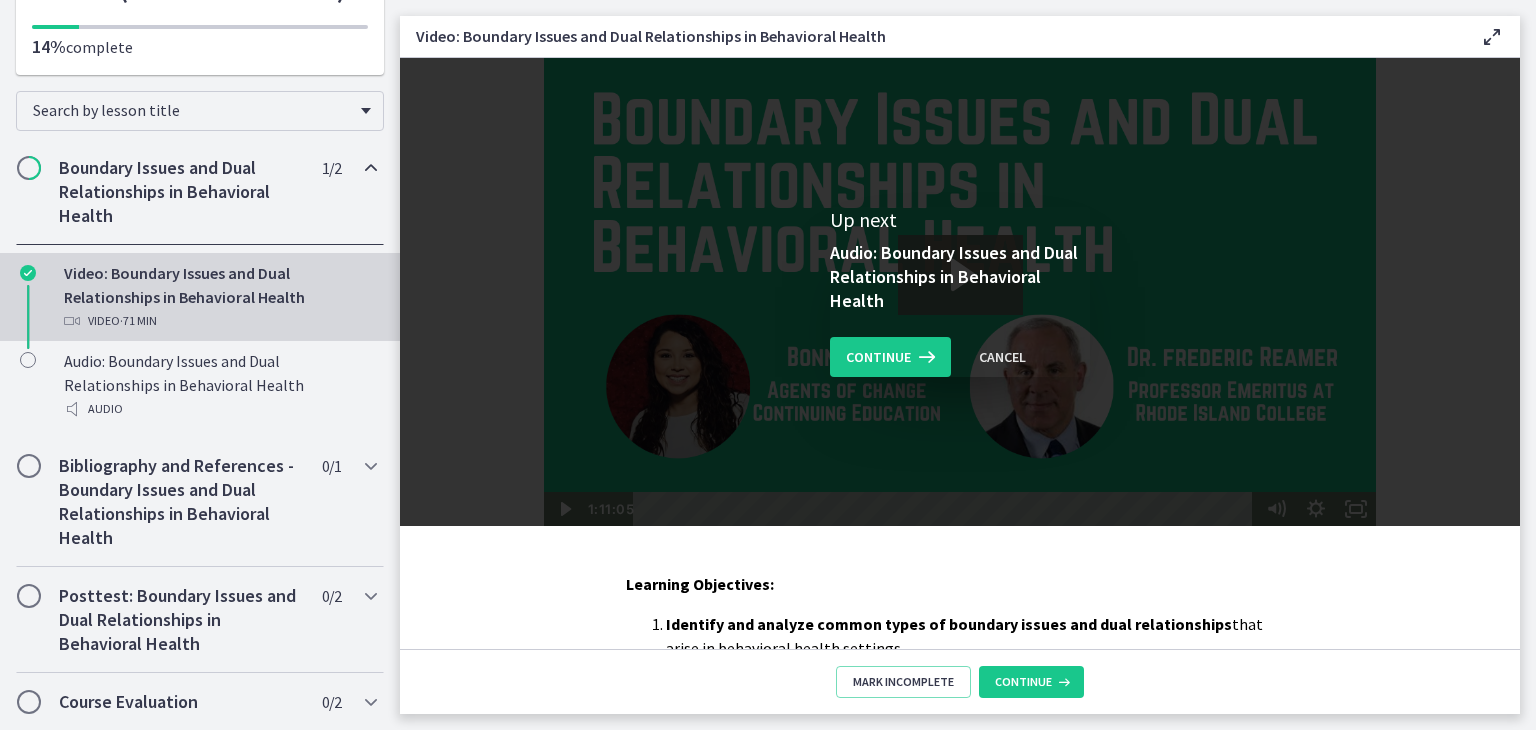 click on "Boundary Issues and Dual Relationships in Behavioral Health" at bounding box center [181, 192] 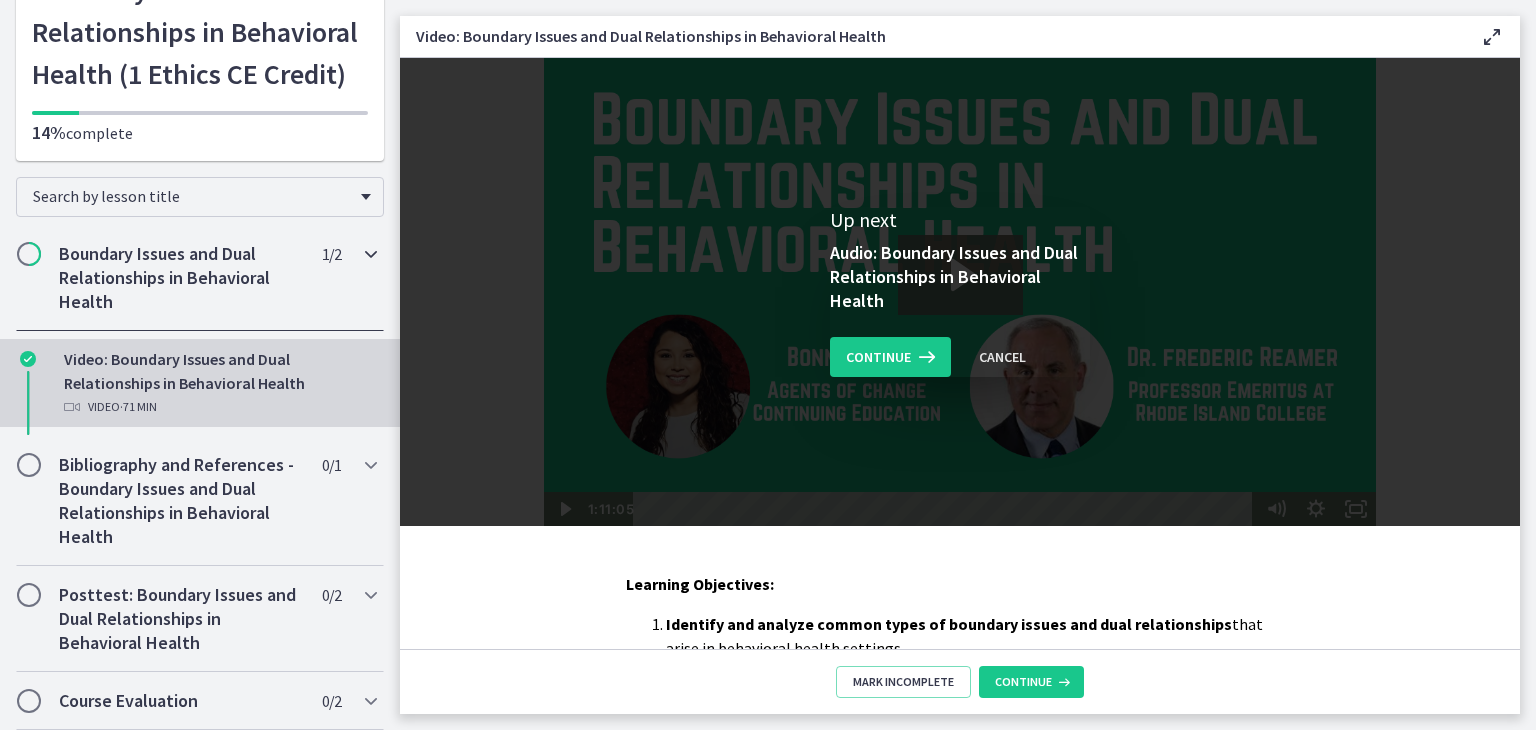 scroll, scrollTop: 49, scrollLeft: 0, axis: vertical 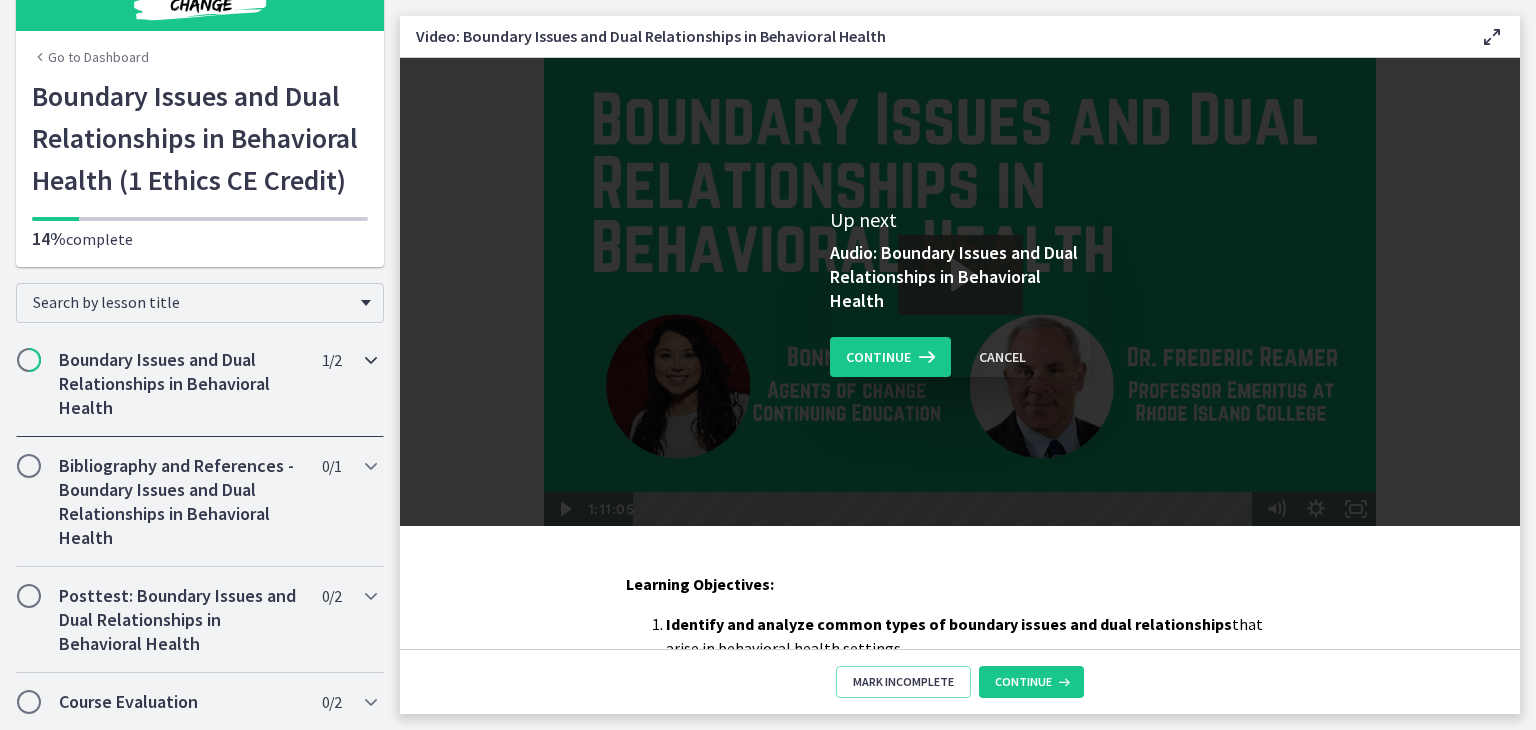 click on "Boundary Issues and Dual Relationships in Behavioral Health" at bounding box center (181, 384) 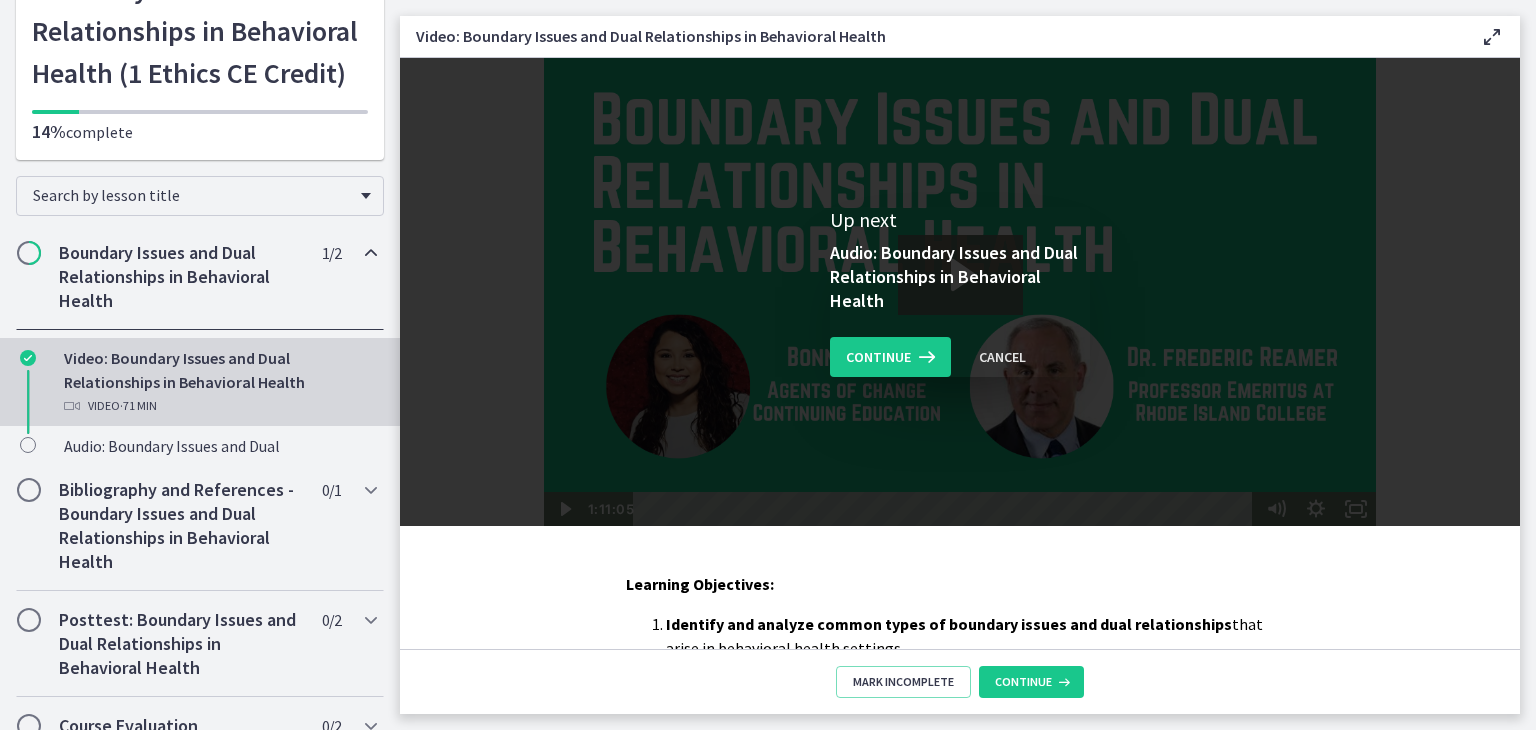 scroll, scrollTop: 241, scrollLeft: 0, axis: vertical 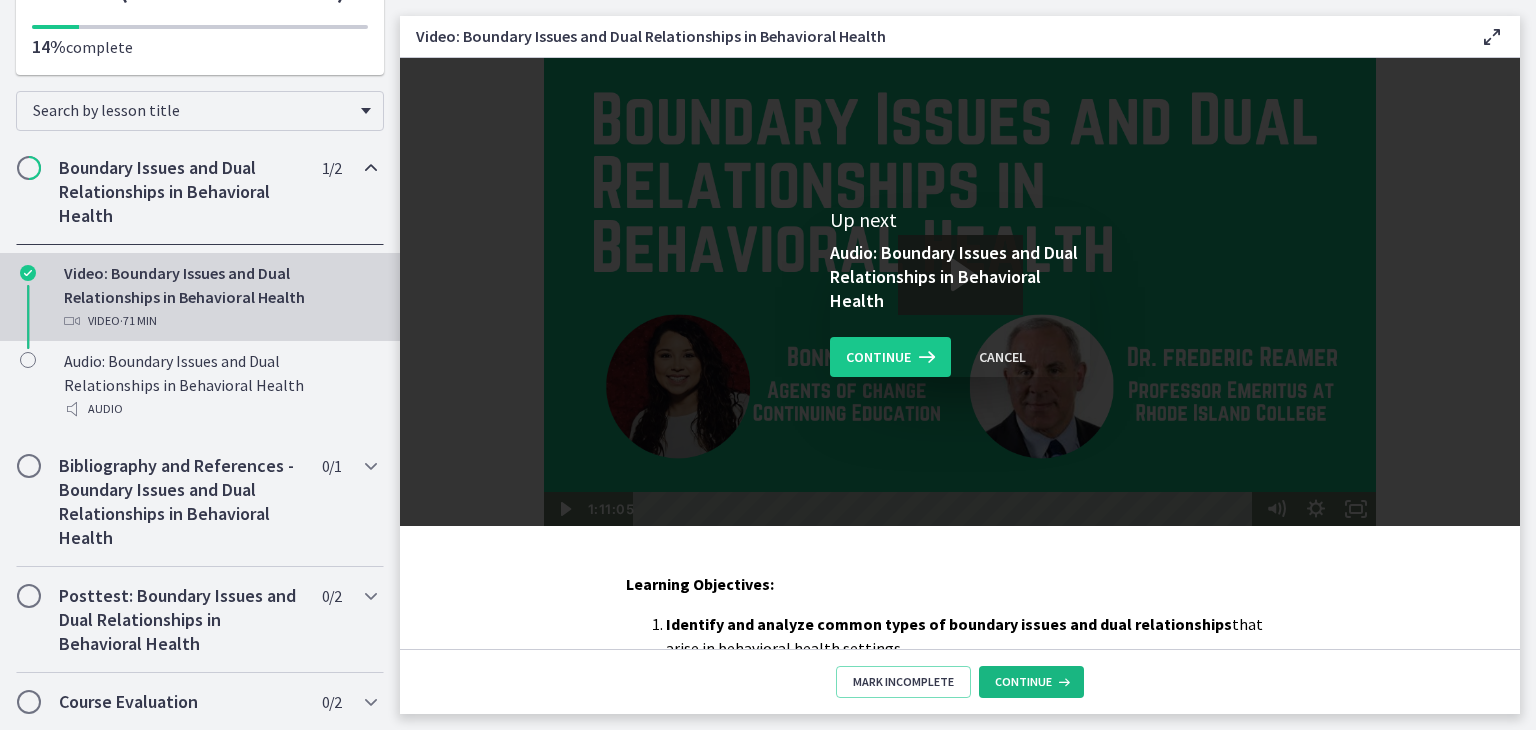 click on "Continue" at bounding box center [1023, 682] 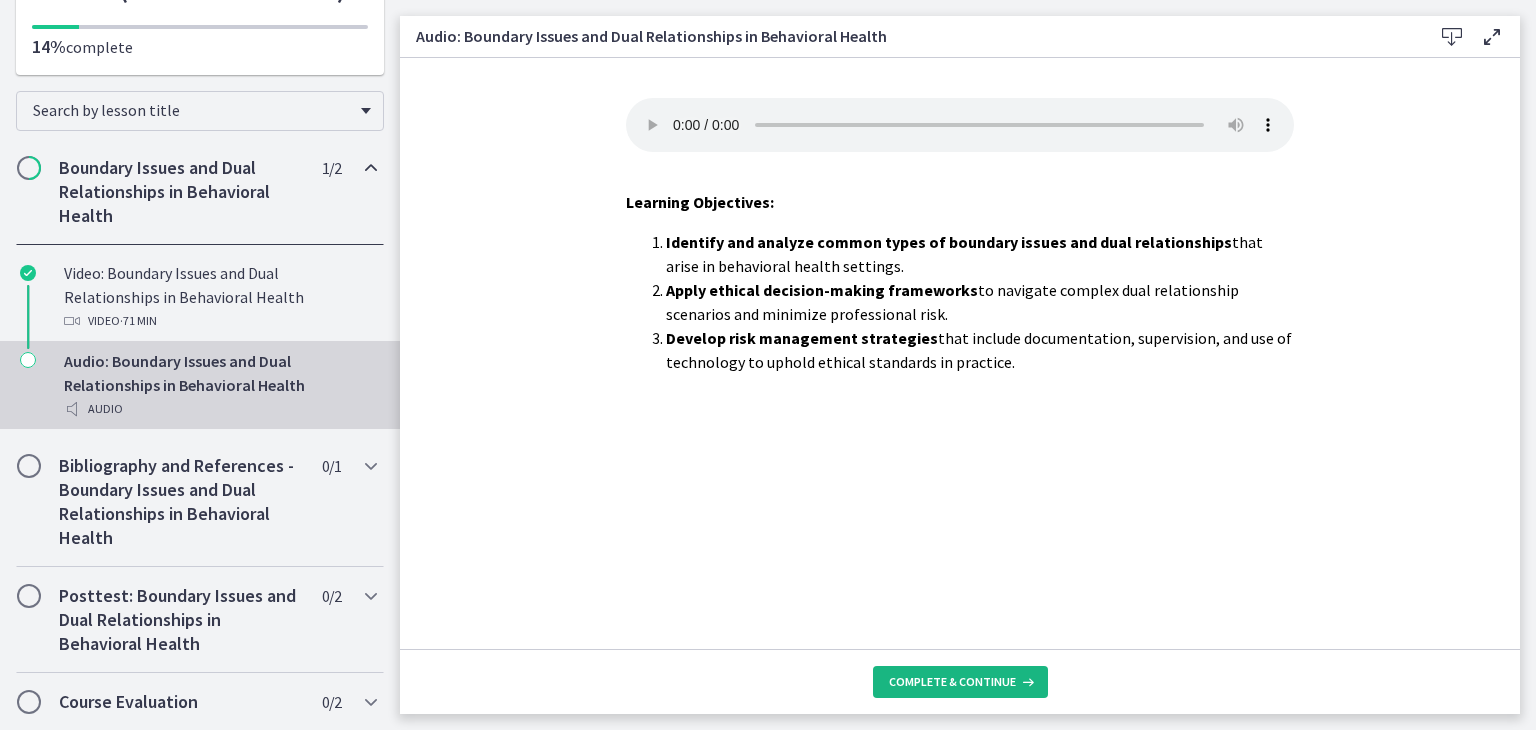 click on "Complete & continue" at bounding box center [952, 682] 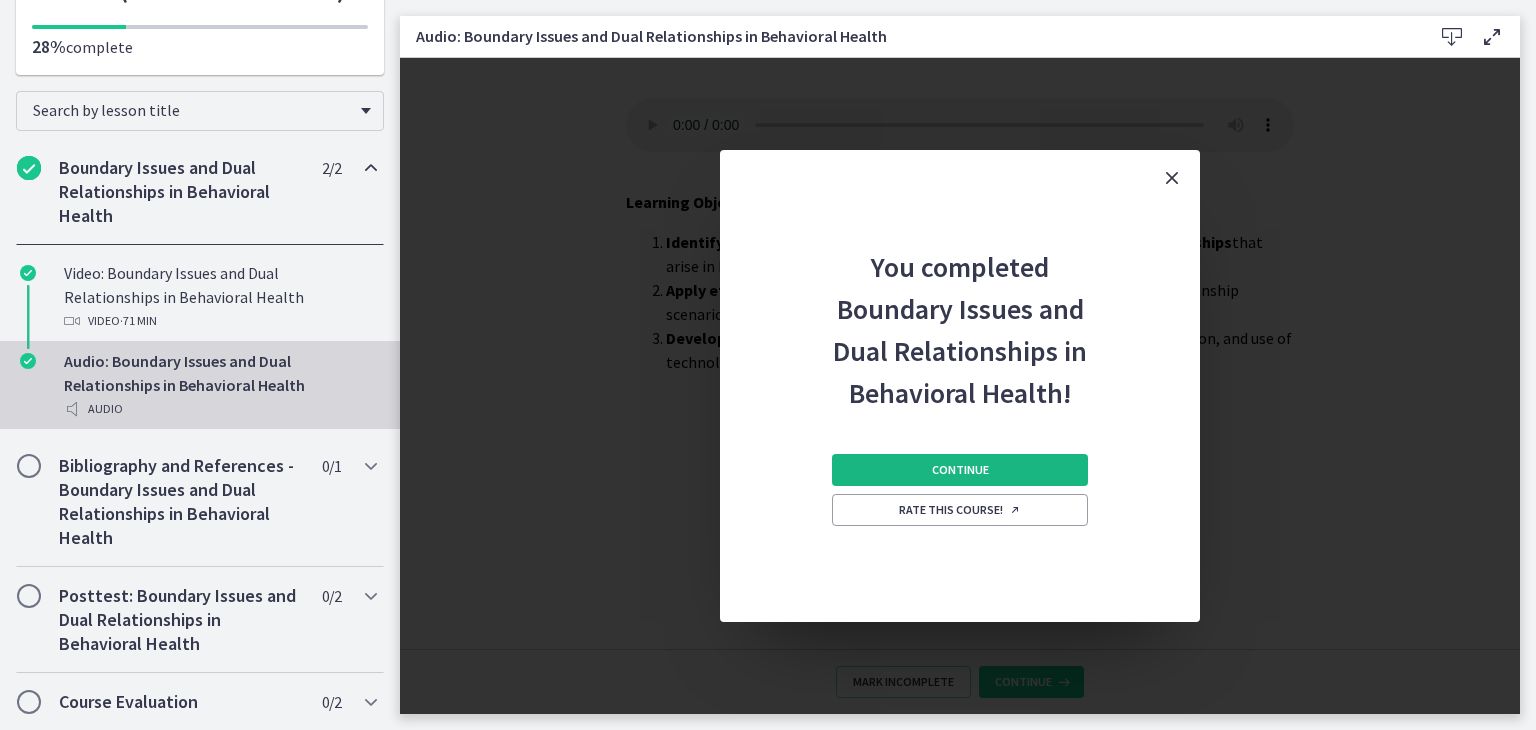 click on "Continue" at bounding box center (960, 470) 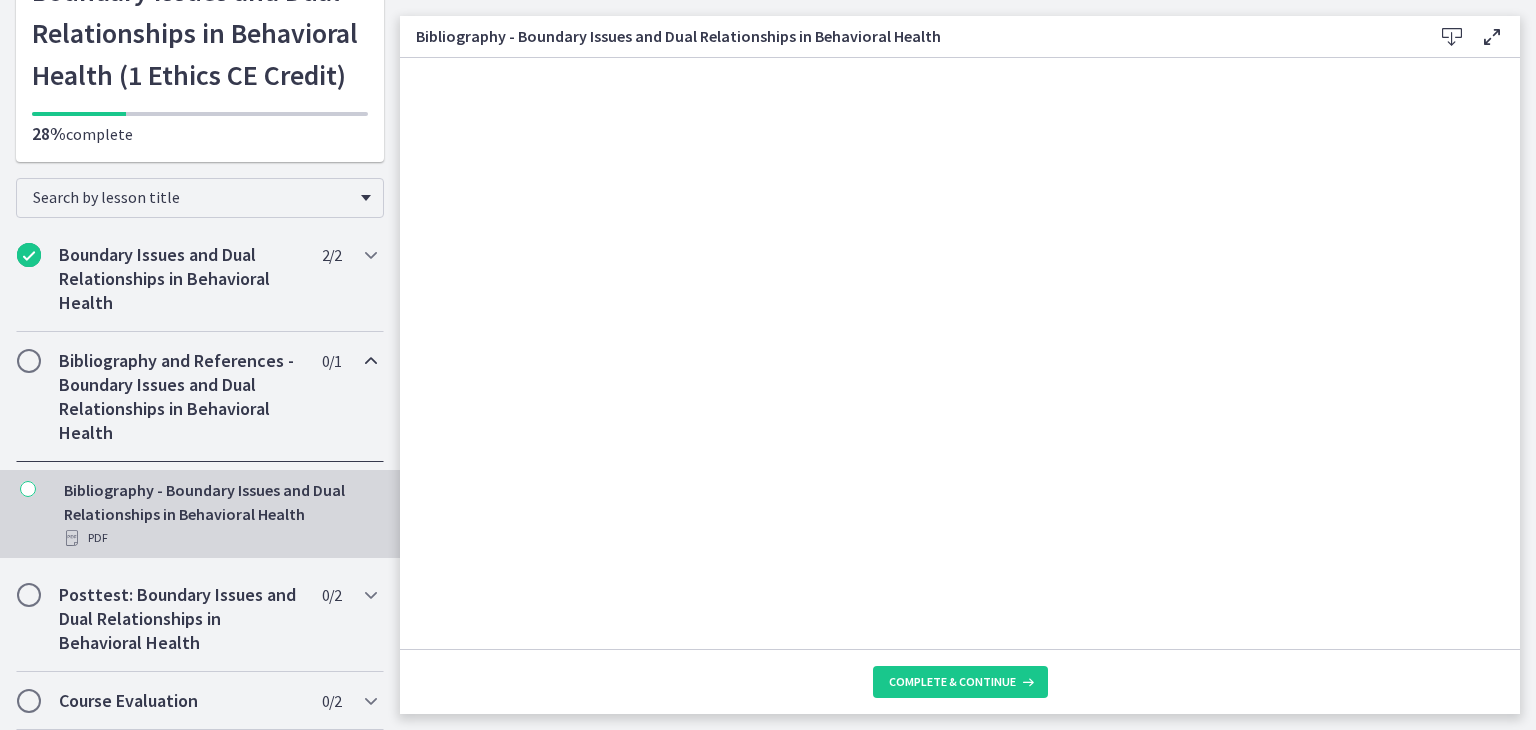 scroll, scrollTop: 153, scrollLeft: 0, axis: vertical 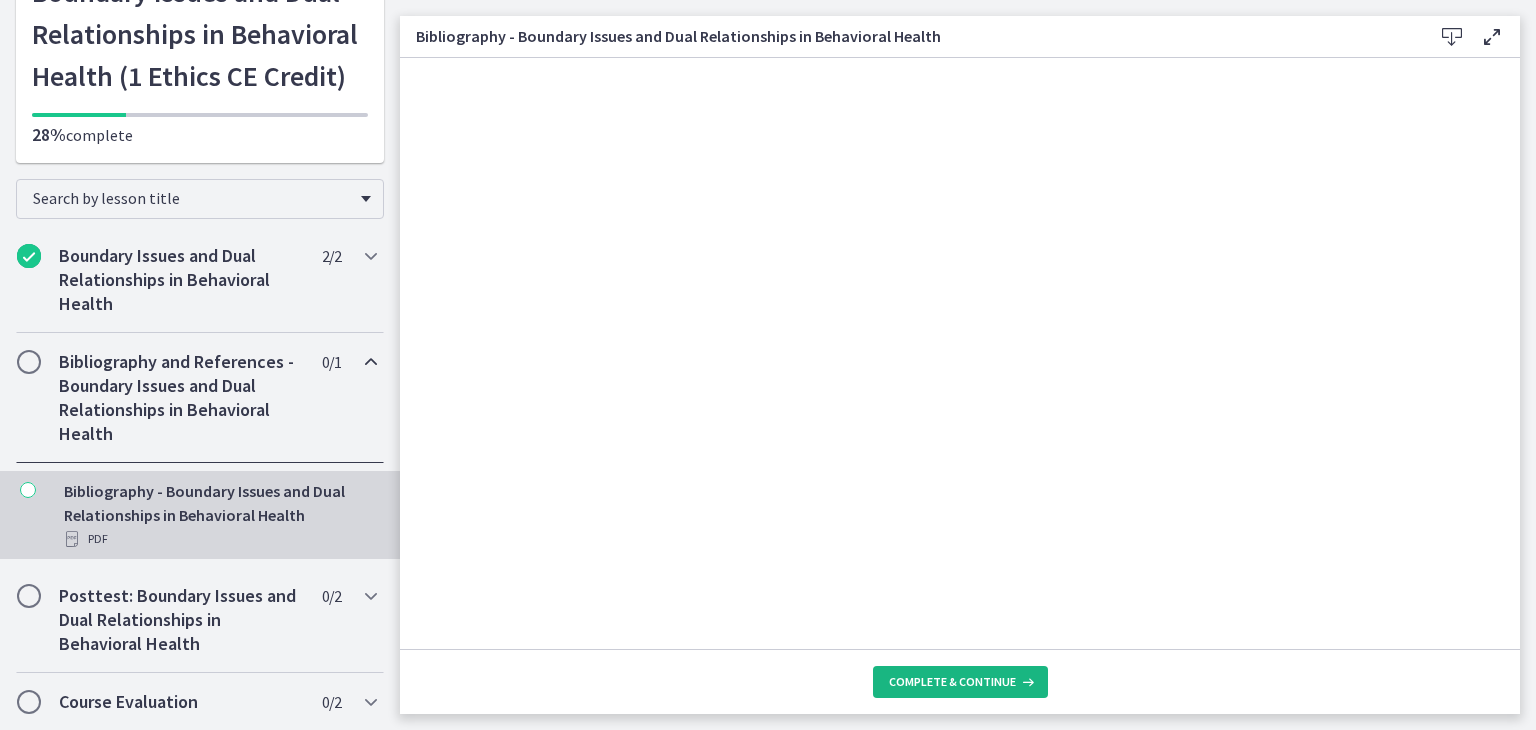 click on "Complete & continue" at bounding box center [952, 682] 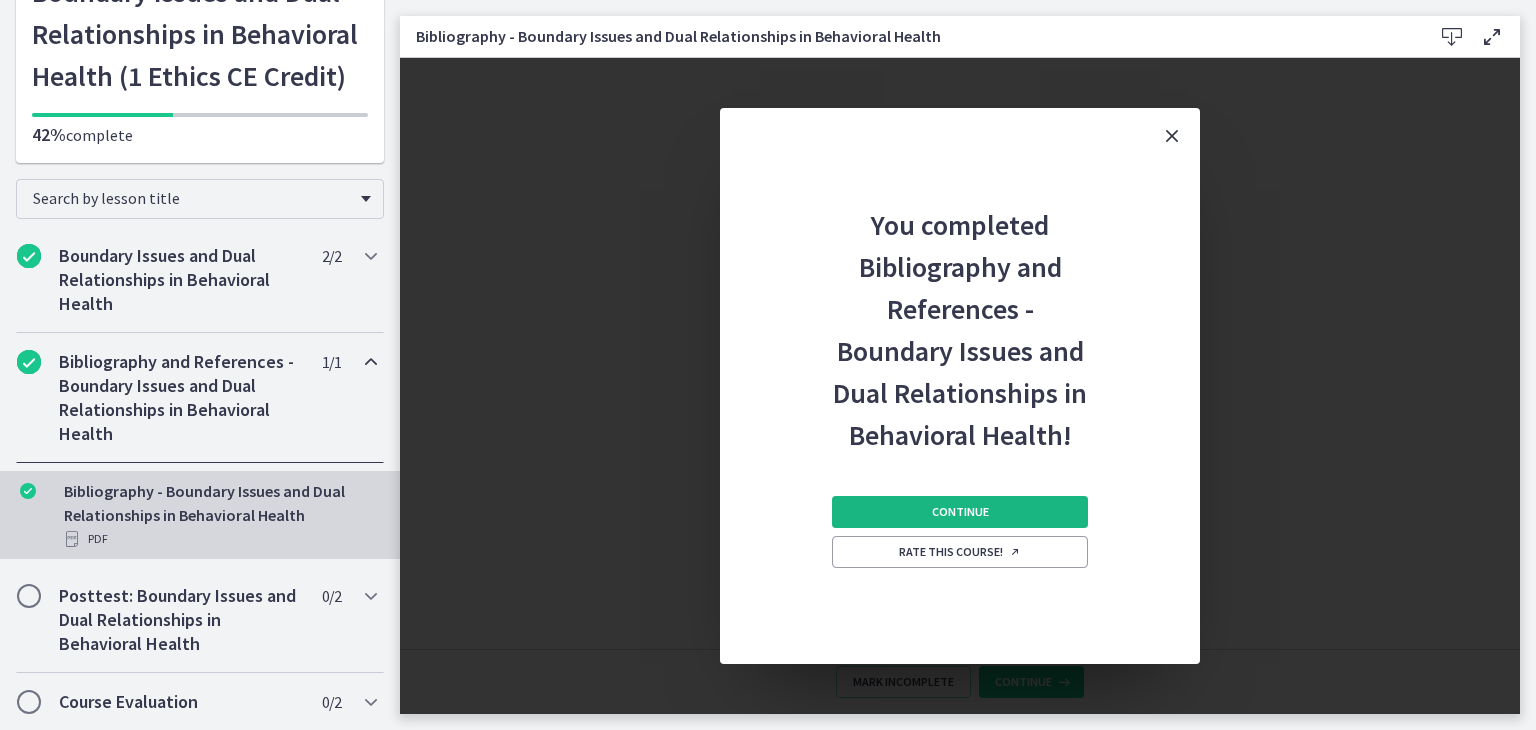 click on "Continue" at bounding box center [960, 512] 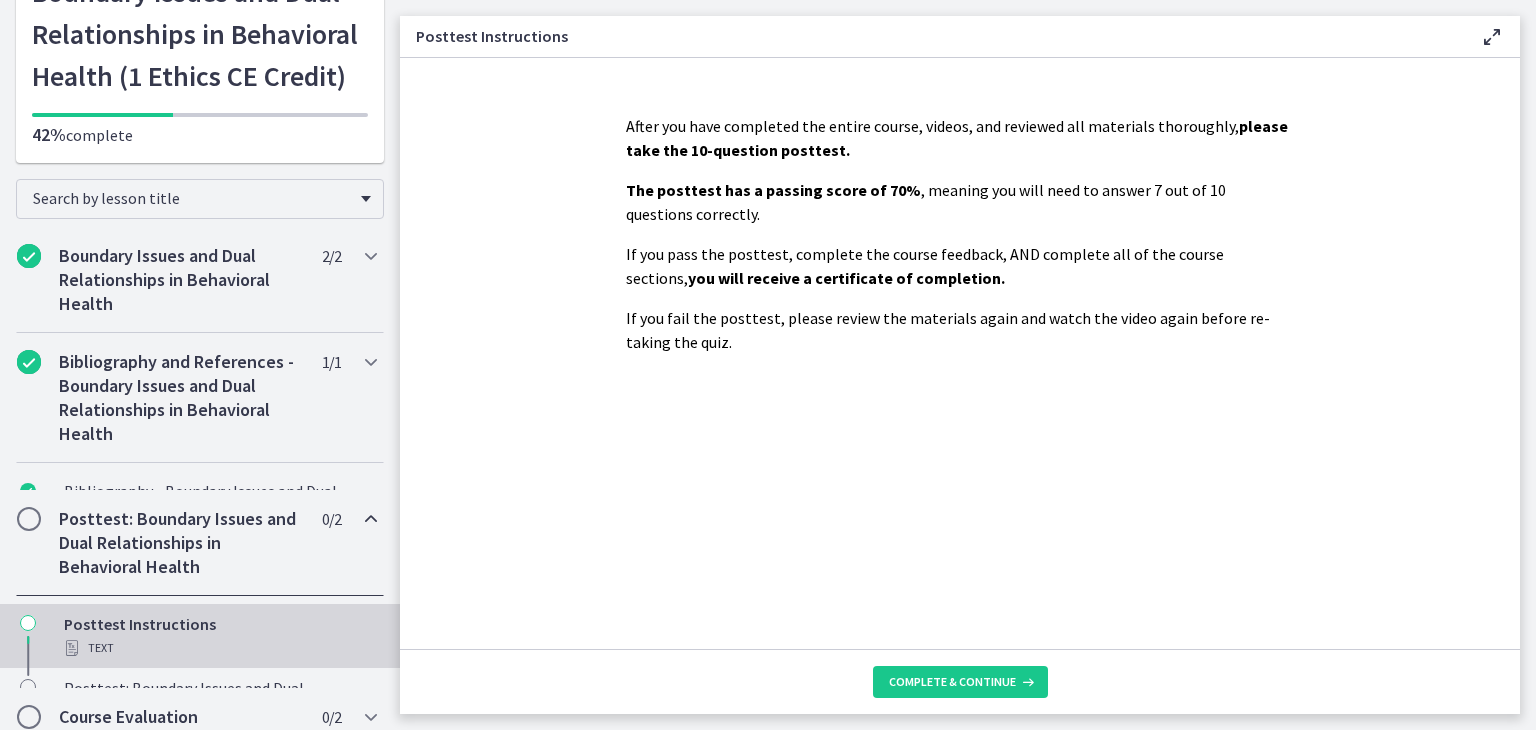 scroll, scrollTop: 217, scrollLeft: 0, axis: vertical 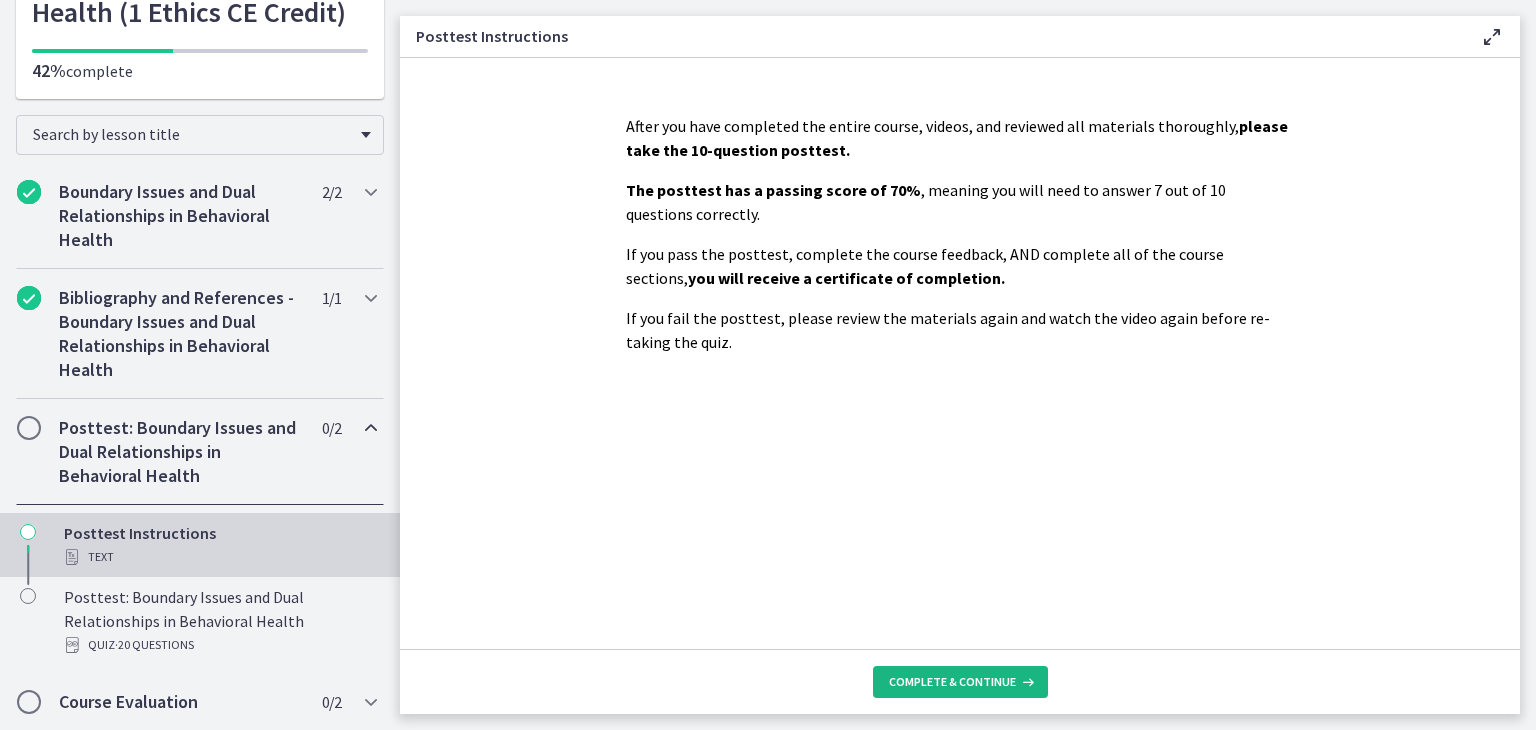 click on "Complete & continue" at bounding box center (952, 682) 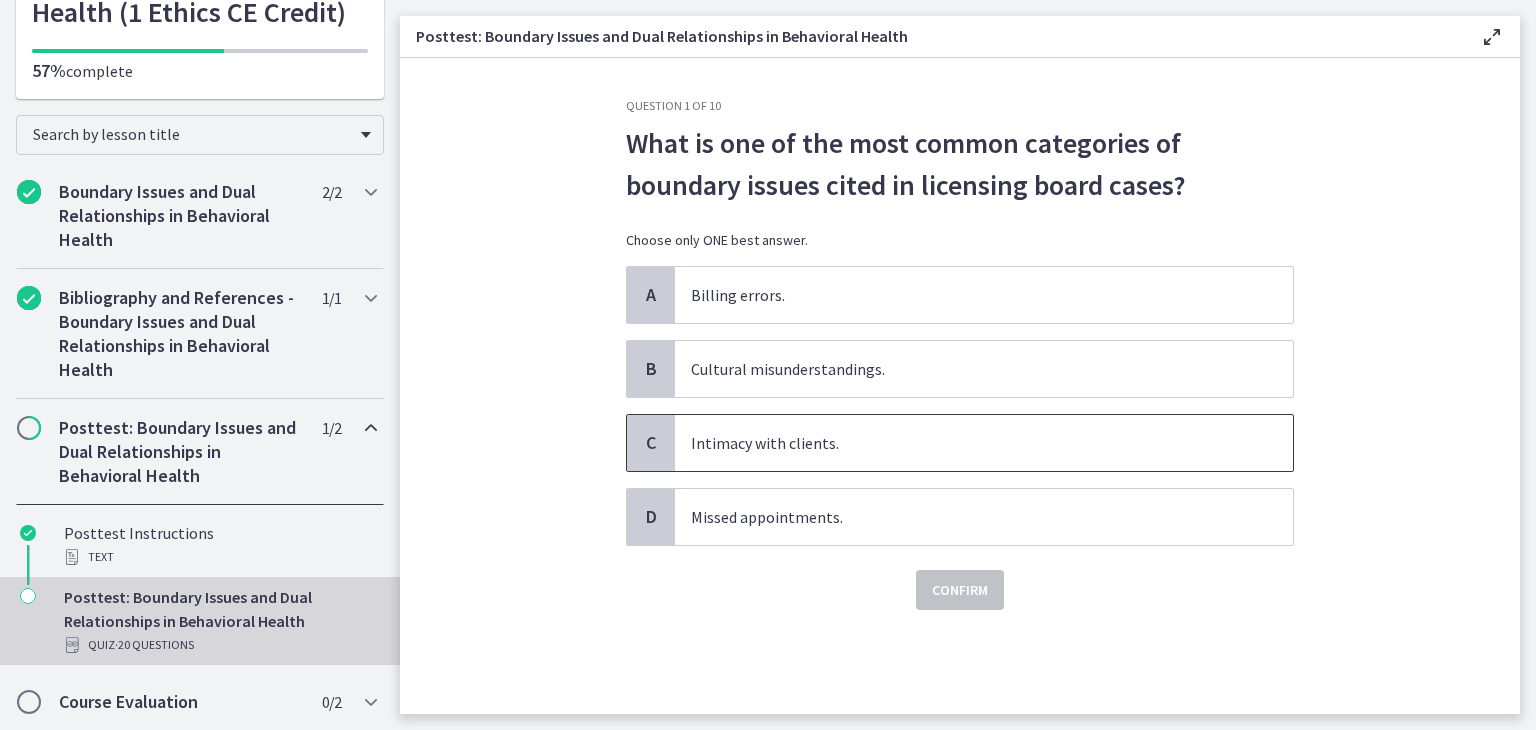 click on "Intimacy with clients." at bounding box center (984, 443) 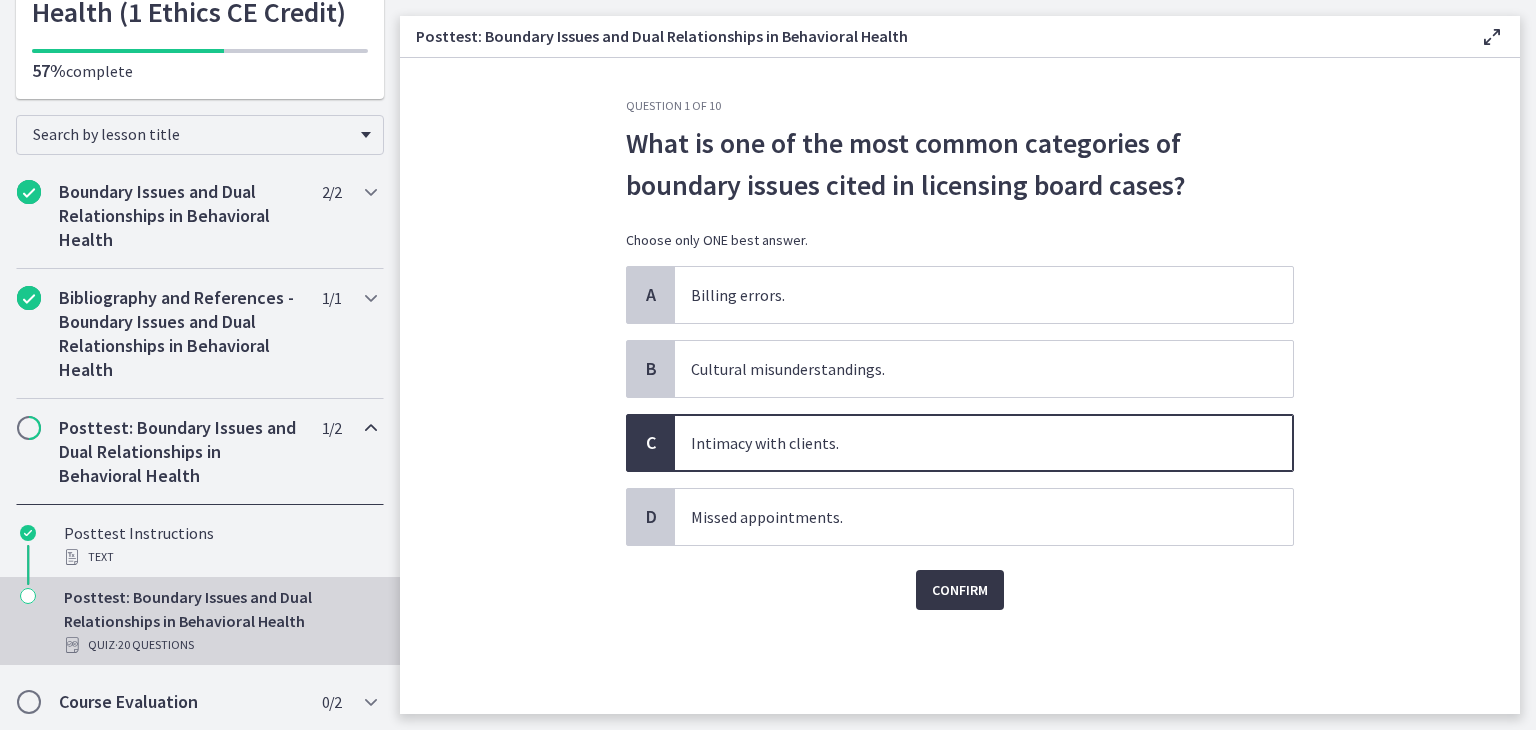 click on "Confirm" at bounding box center (960, 590) 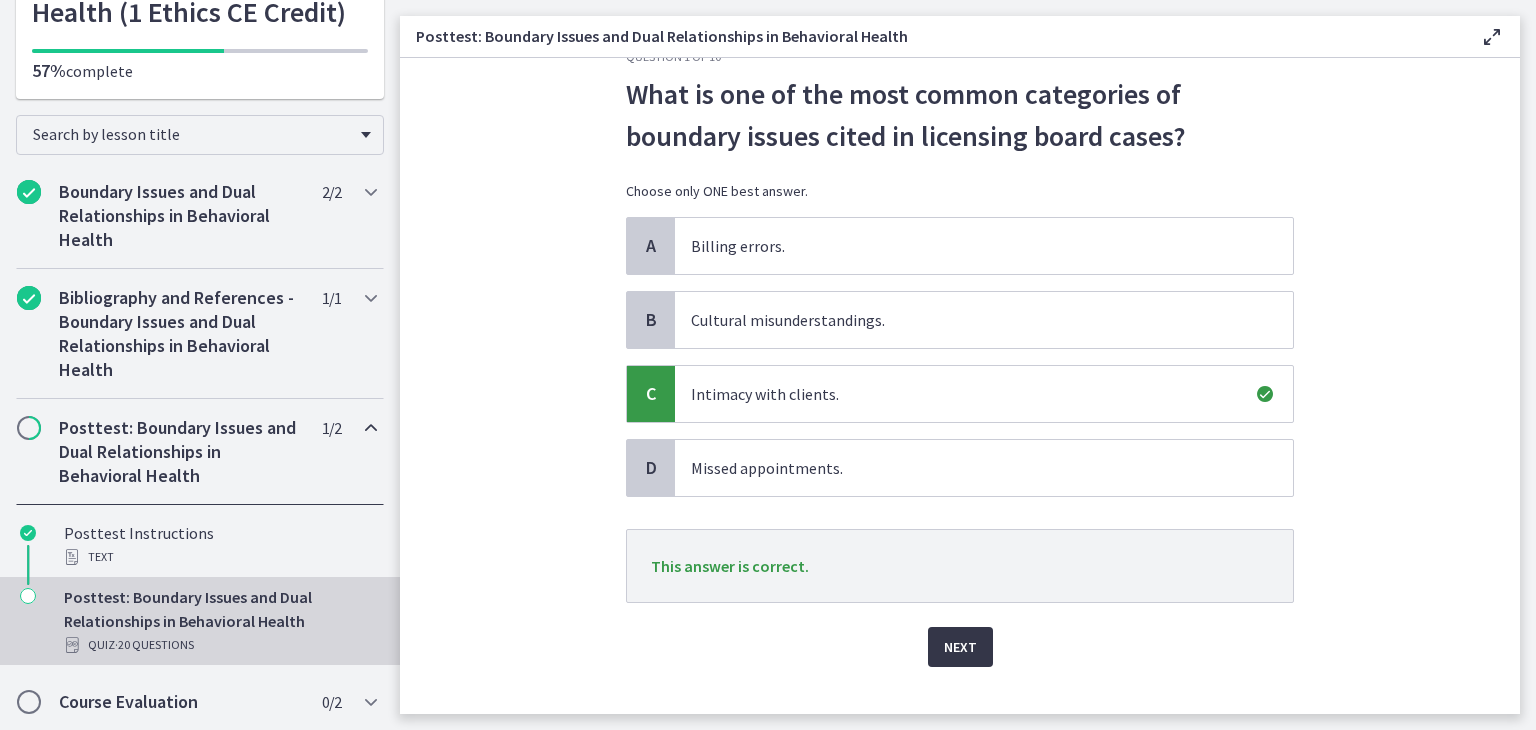 scroll, scrollTop: 50, scrollLeft: 0, axis: vertical 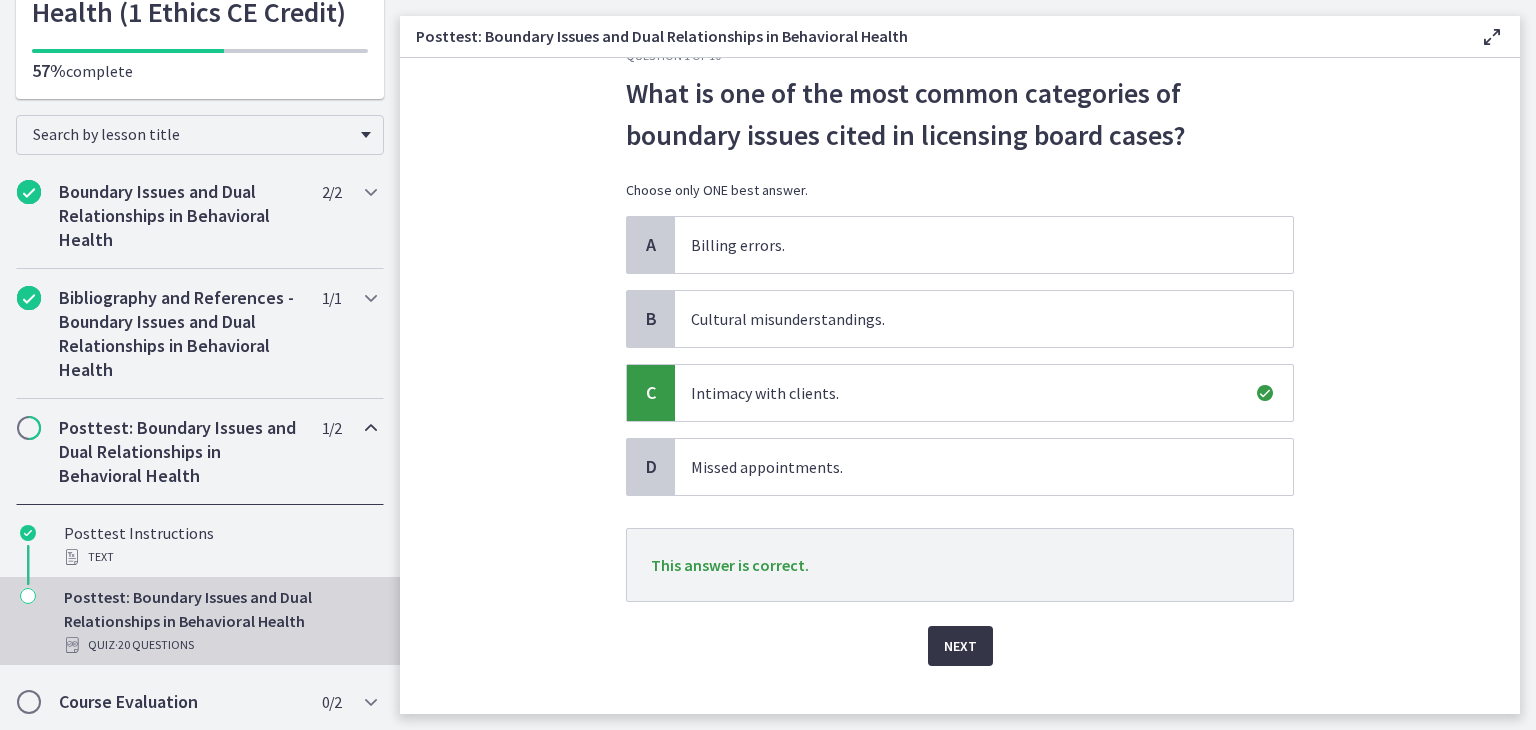 click on "Next" at bounding box center [960, 646] 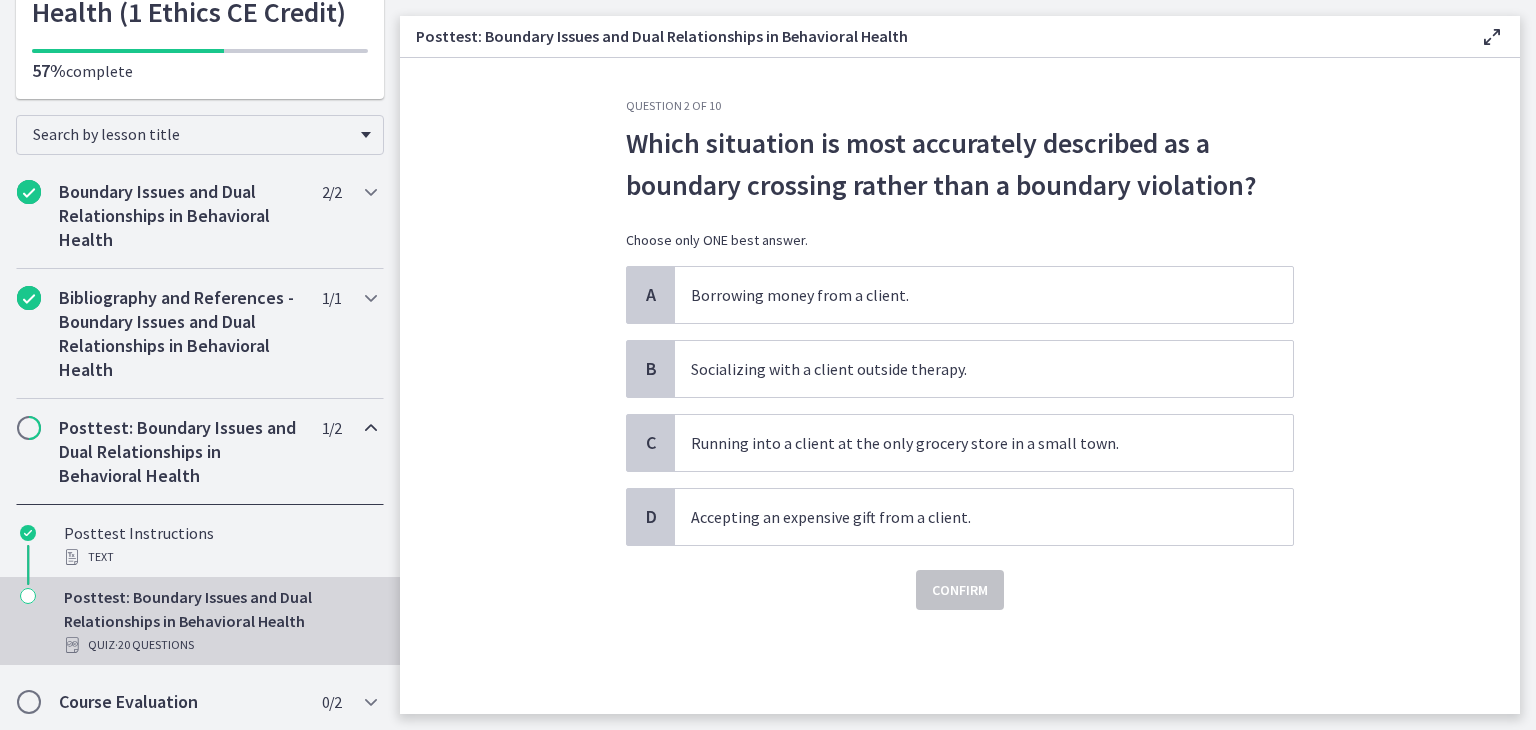 scroll, scrollTop: 0, scrollLeft: 0, axis: both 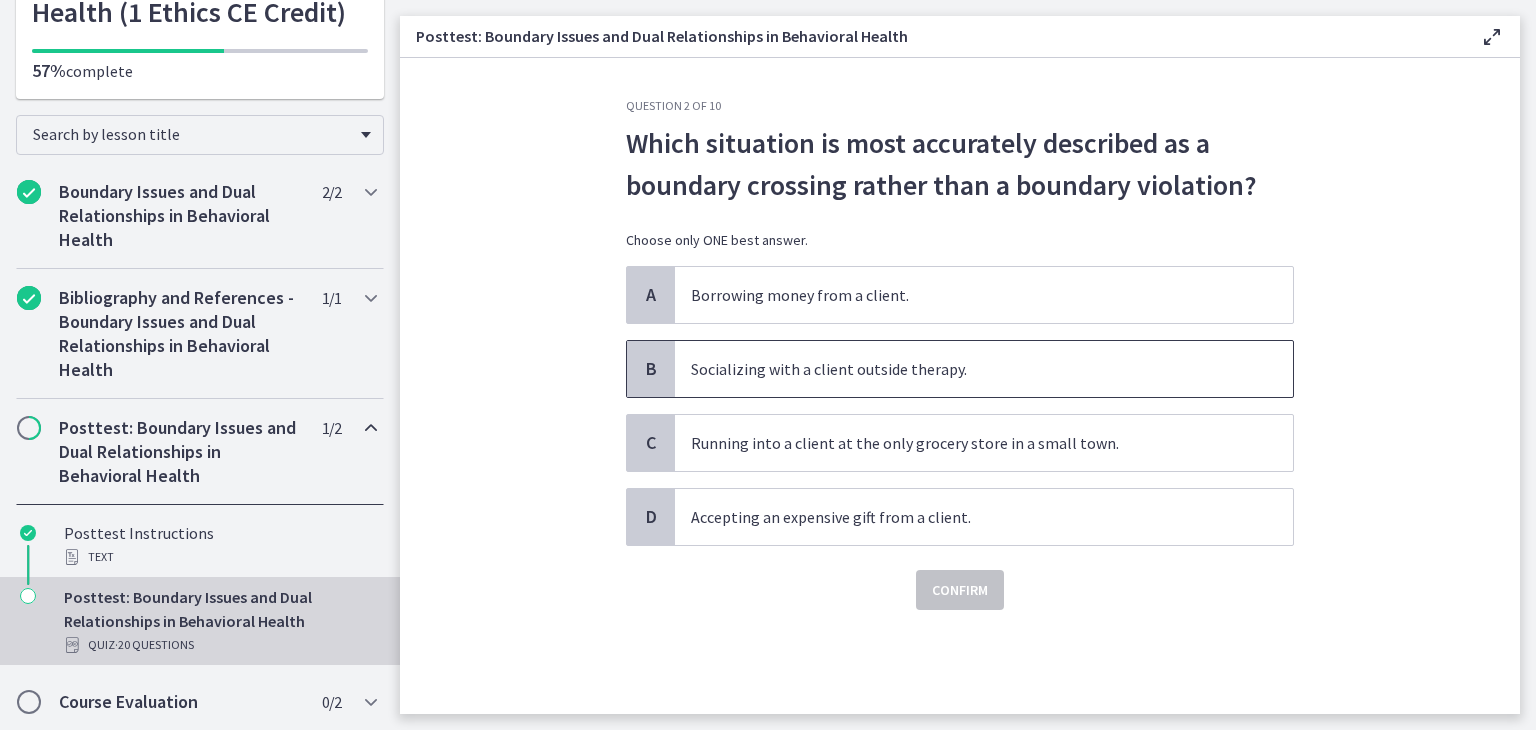click on "Socializing with a client outside therapy." at bounding box center (984, 369) 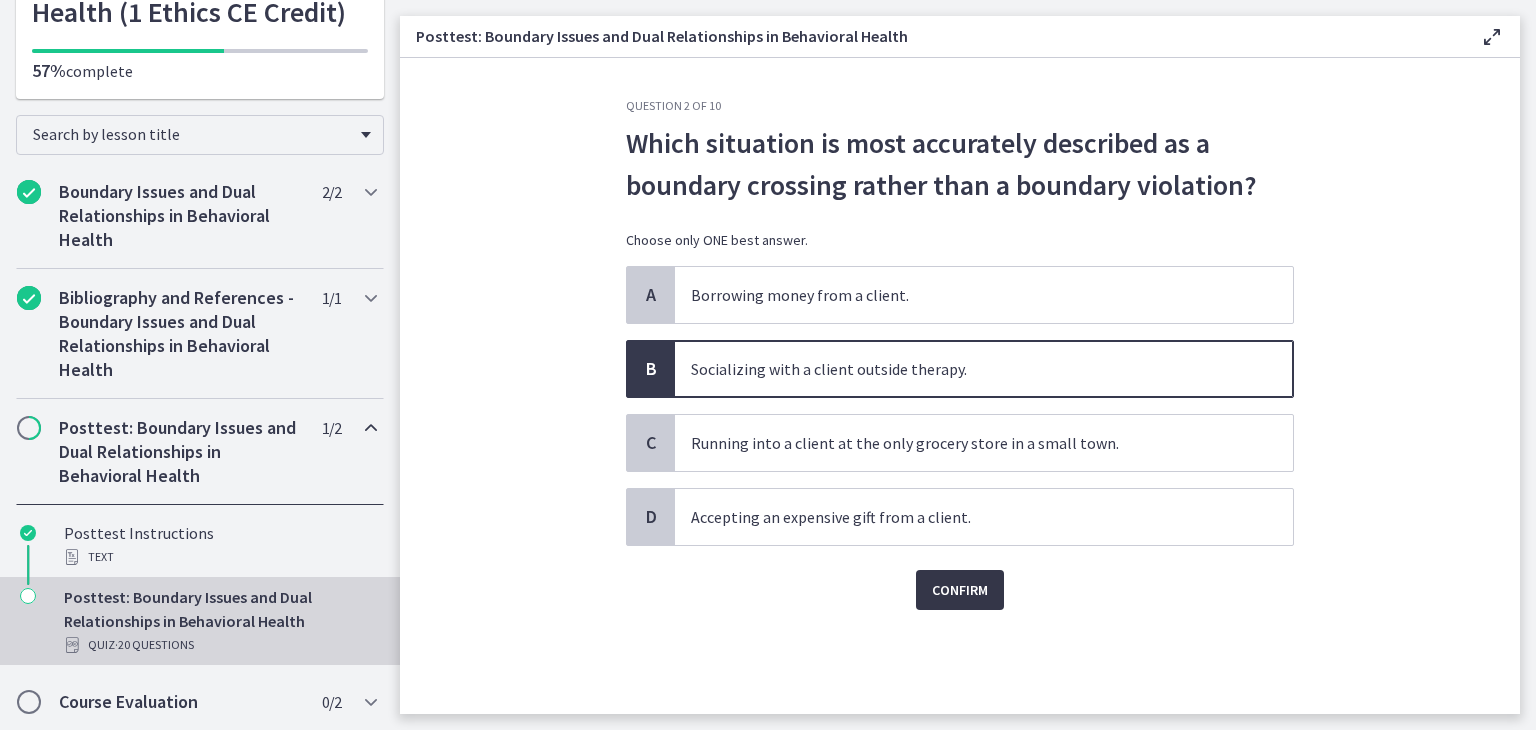 click on "Confirm" at bounding box center (960, 590) 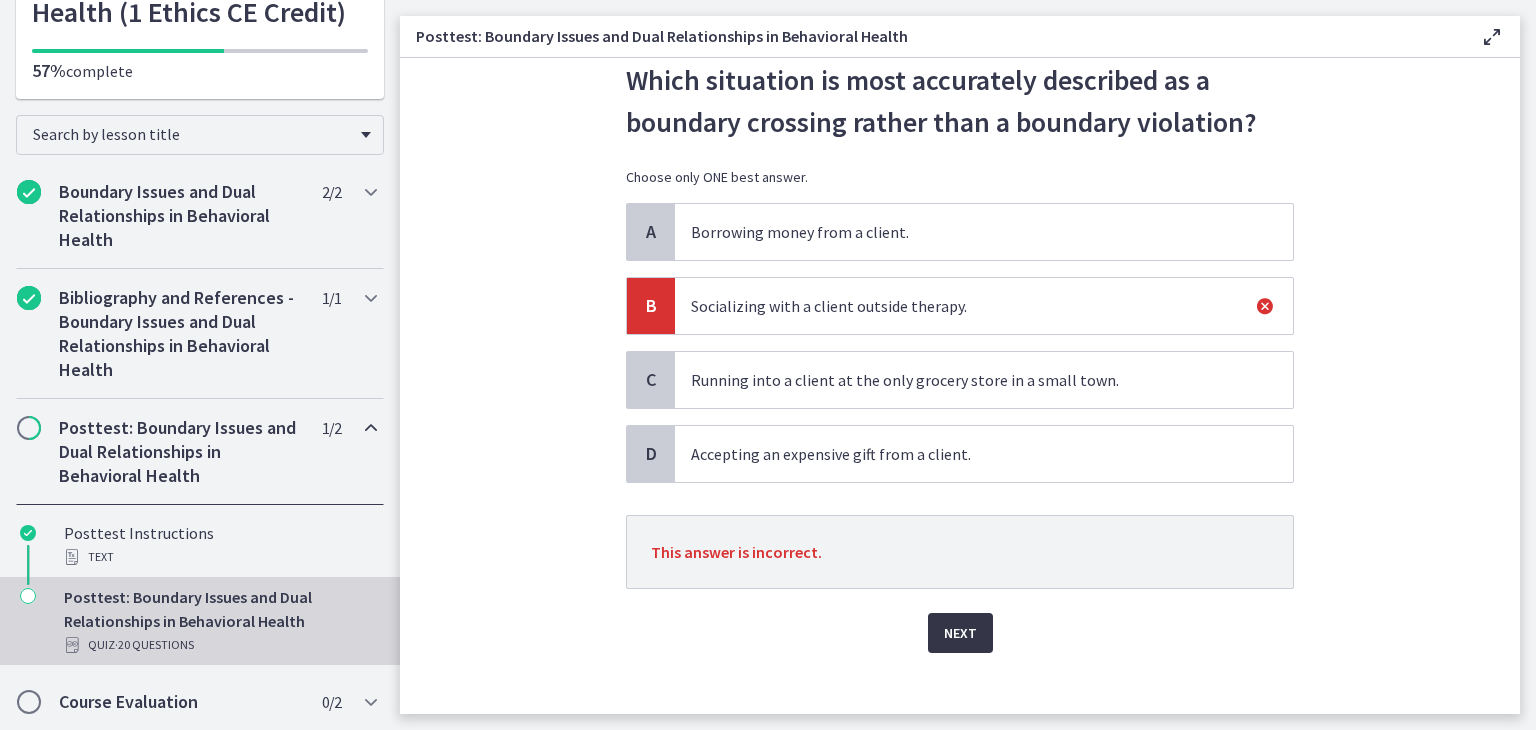 scroll, scrollTop: 64, scrollLeft: 0, axis: vertical 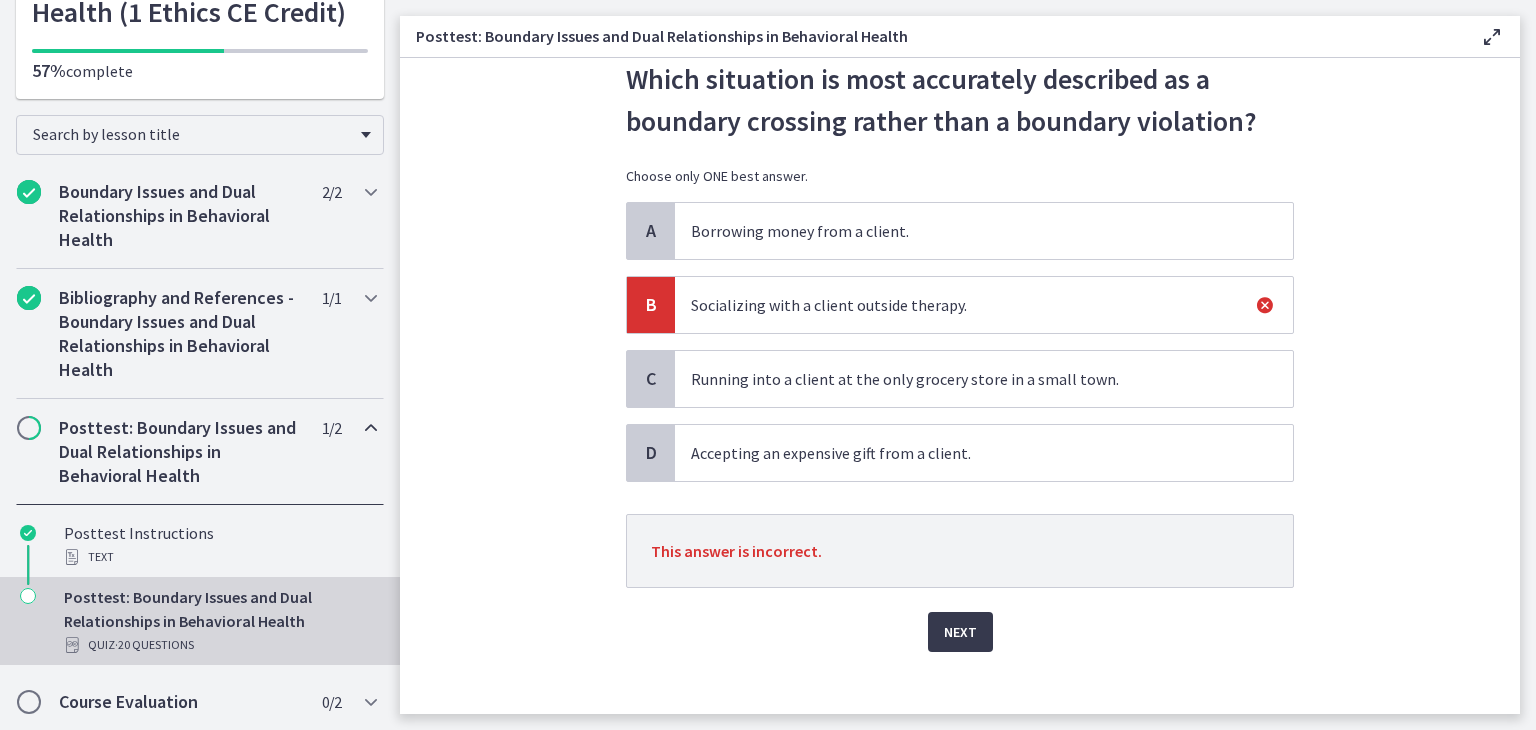 click at bounding box center [1265, 305] 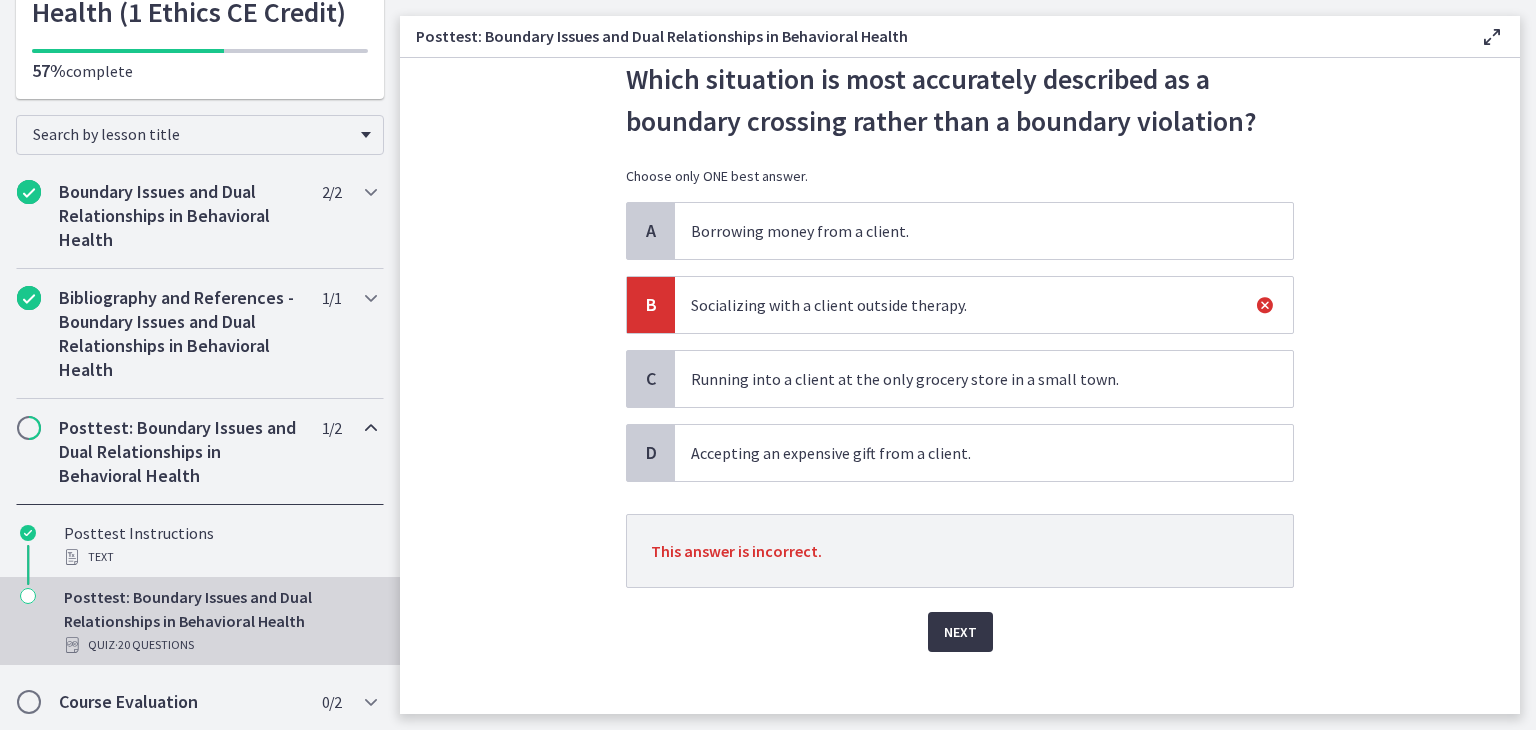 click on "Next" at bounding box center [960, 632] 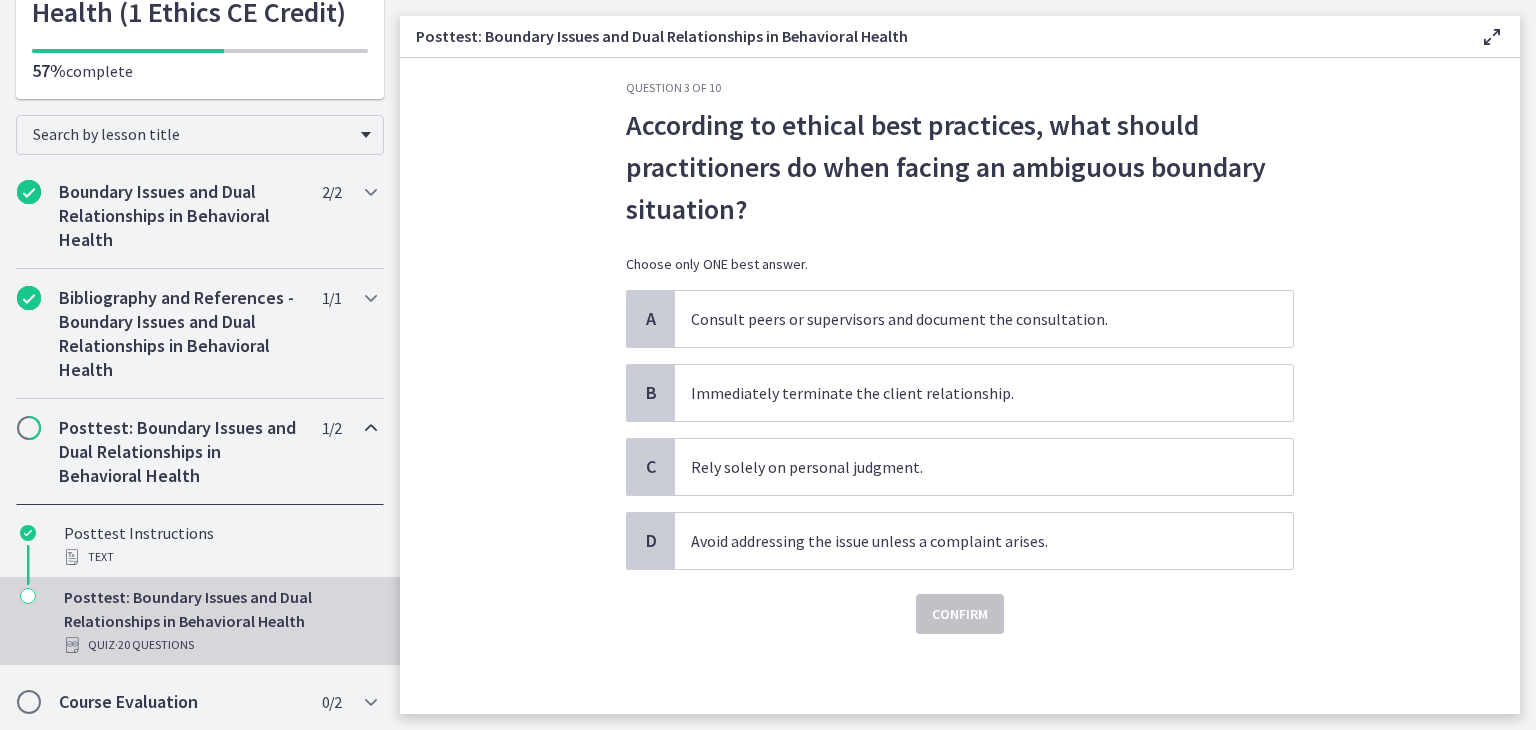 scroll, scrollTop: 0, scrollLeft: 0, axis: both 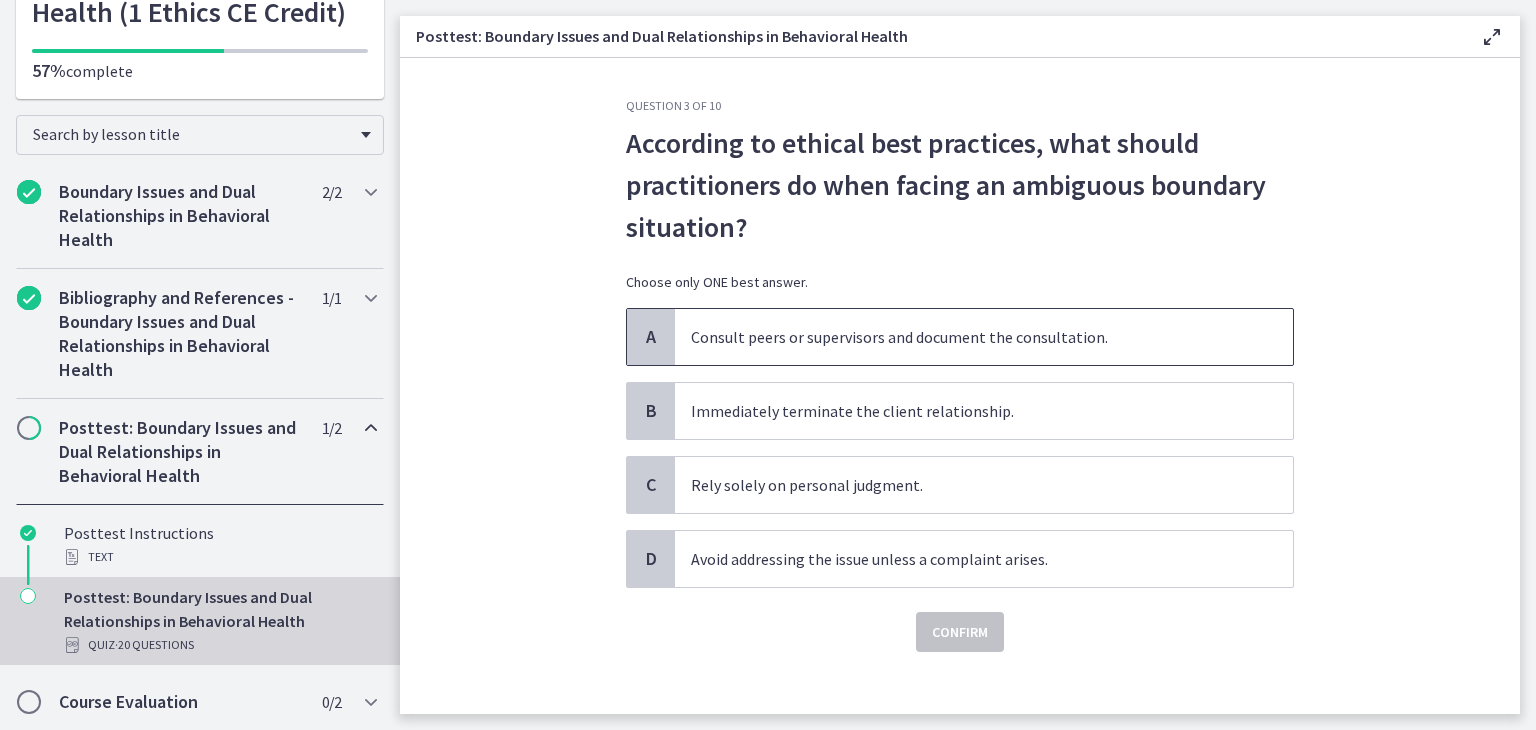 click on "Consult peers or supervisors and document the consultation." at bounding box center (984, 337) 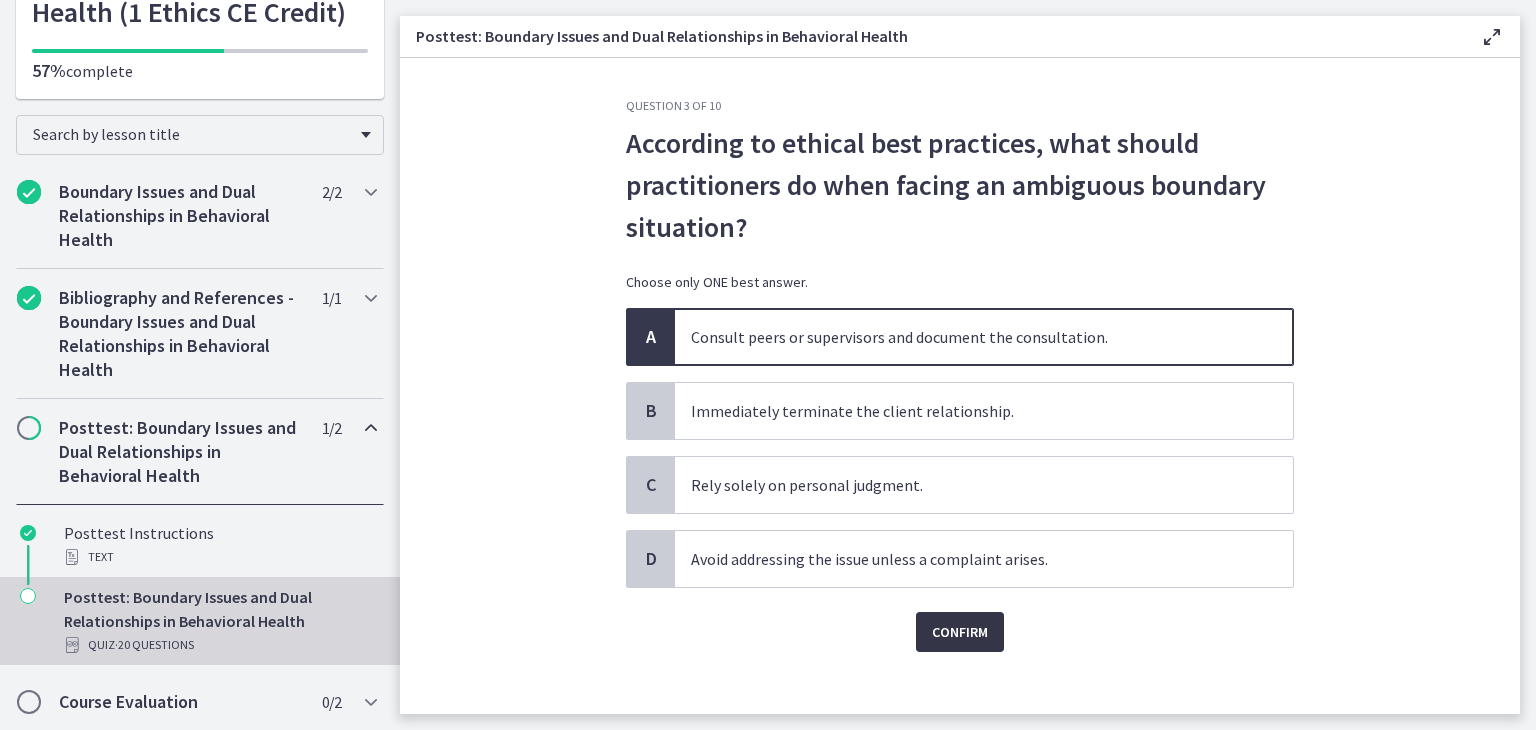click on "Confirm" at bounding box center (960, 632) 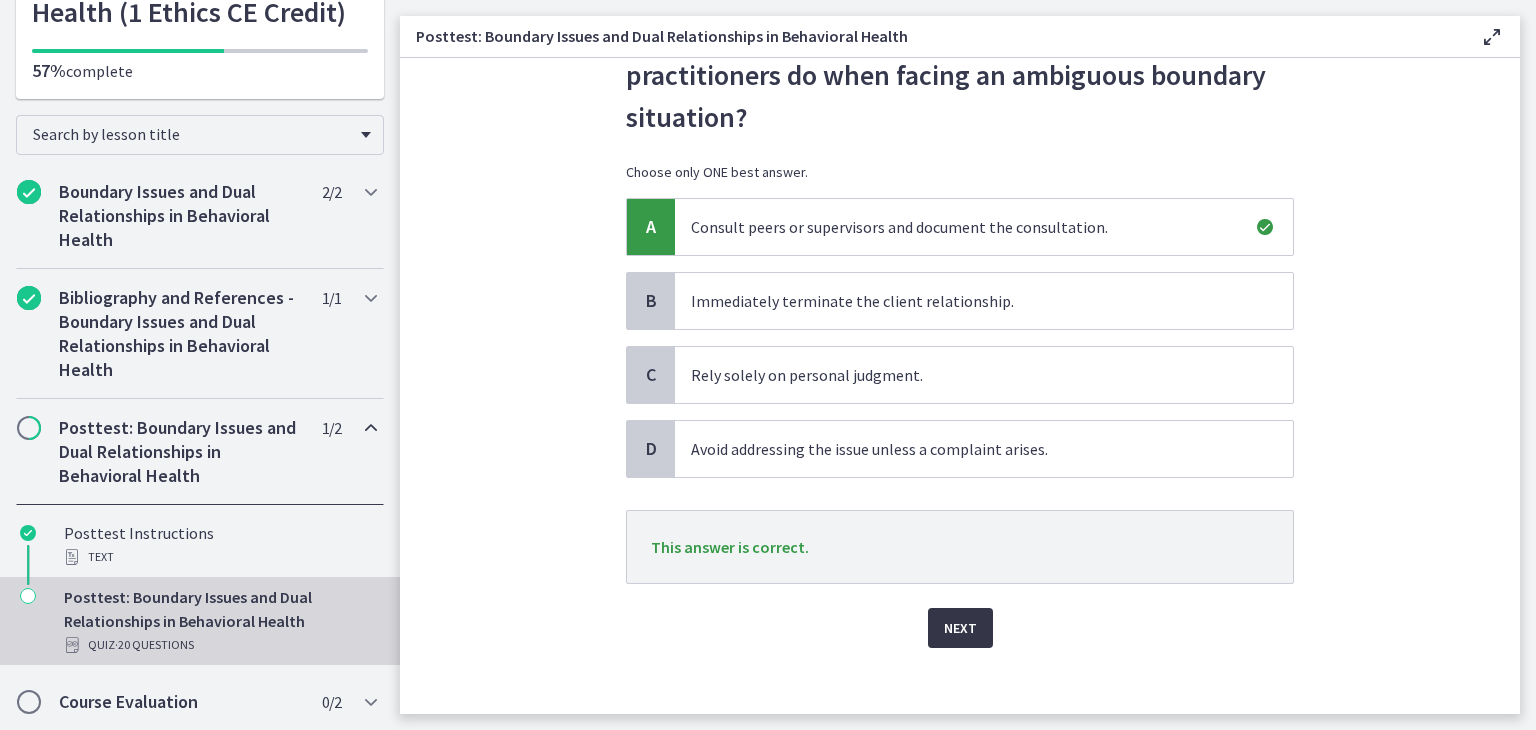 scroll, scrollTop: 120, scrollLeft: 0, axis: vertical 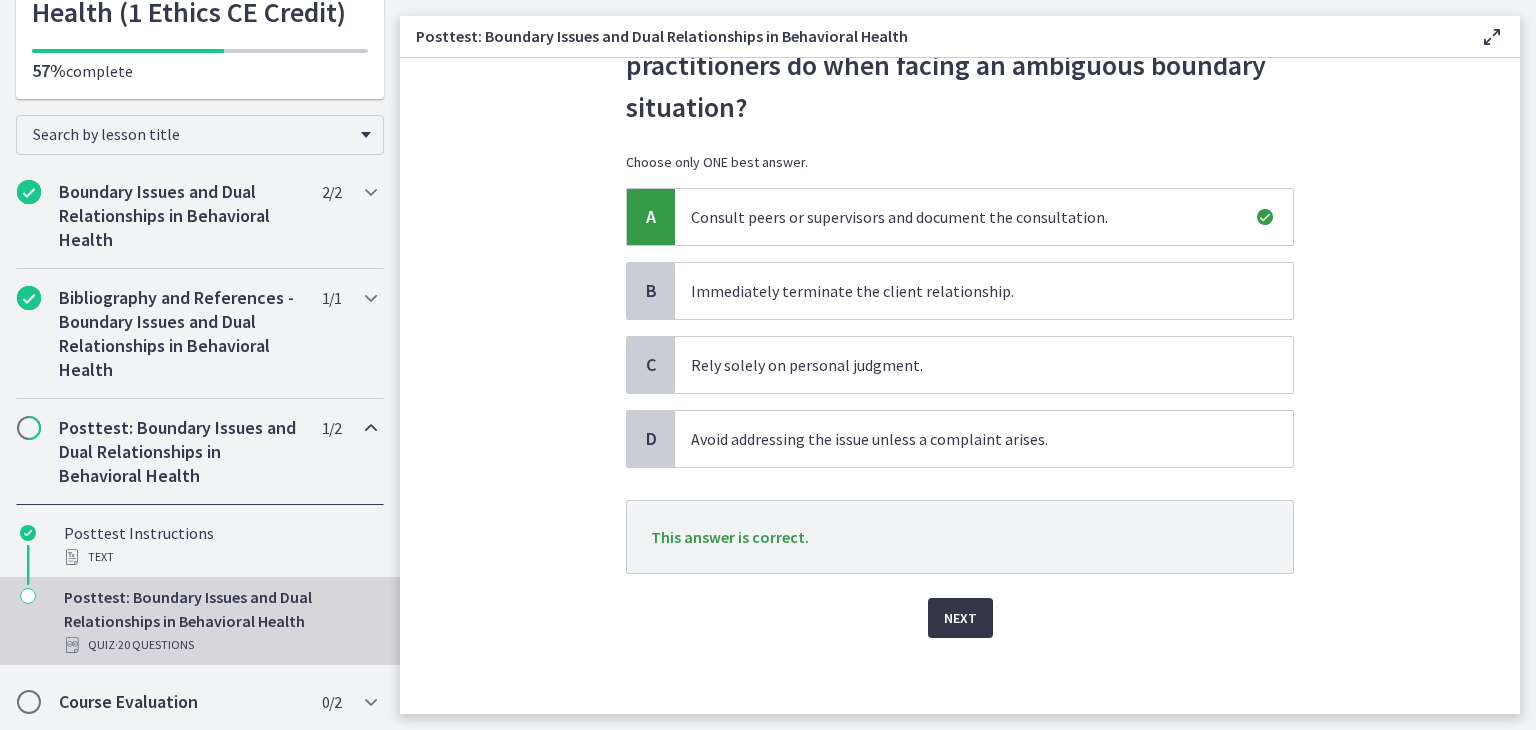 click on "Next" at bounding box center (960, 618) 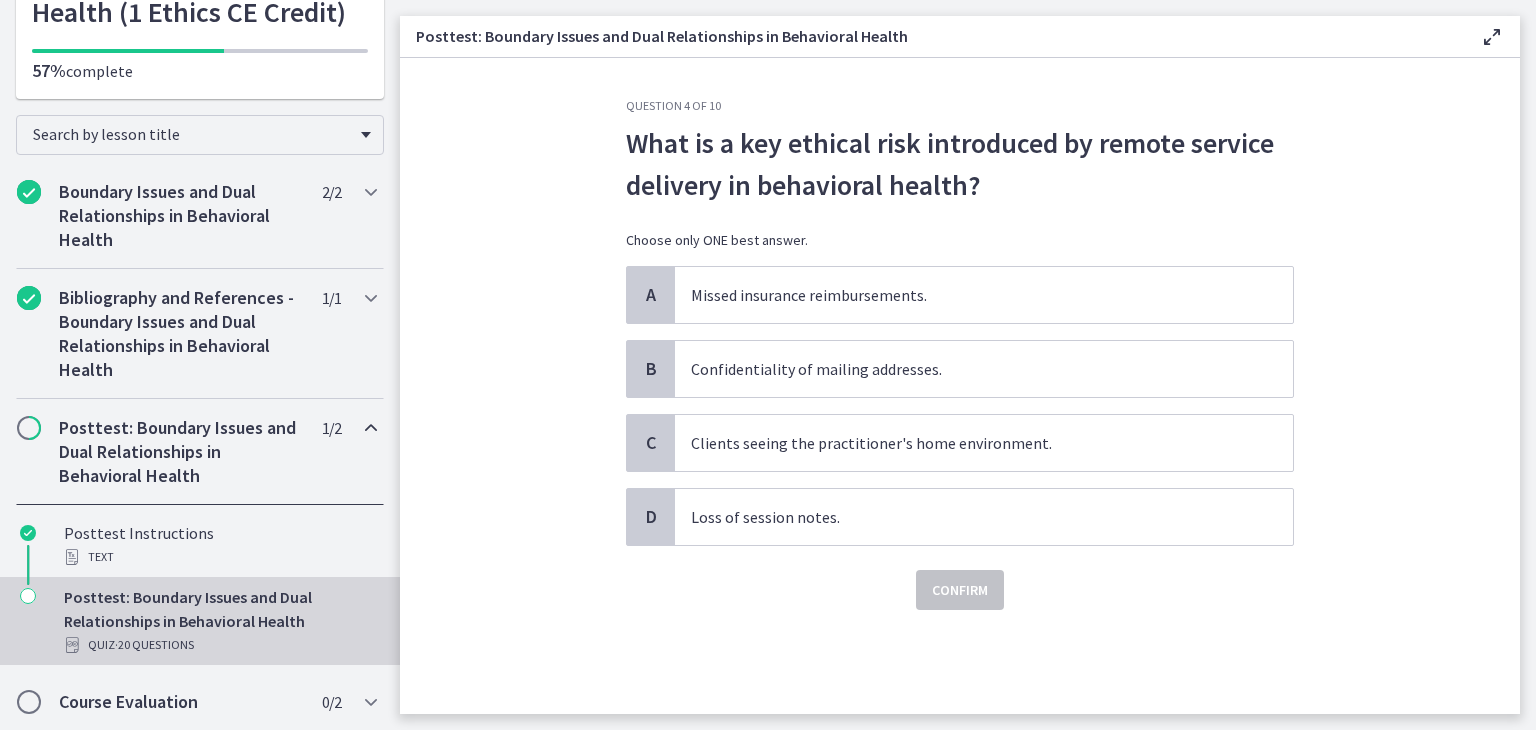 scroll, scrollTop: 0, scrollLeft: 0, axis: both 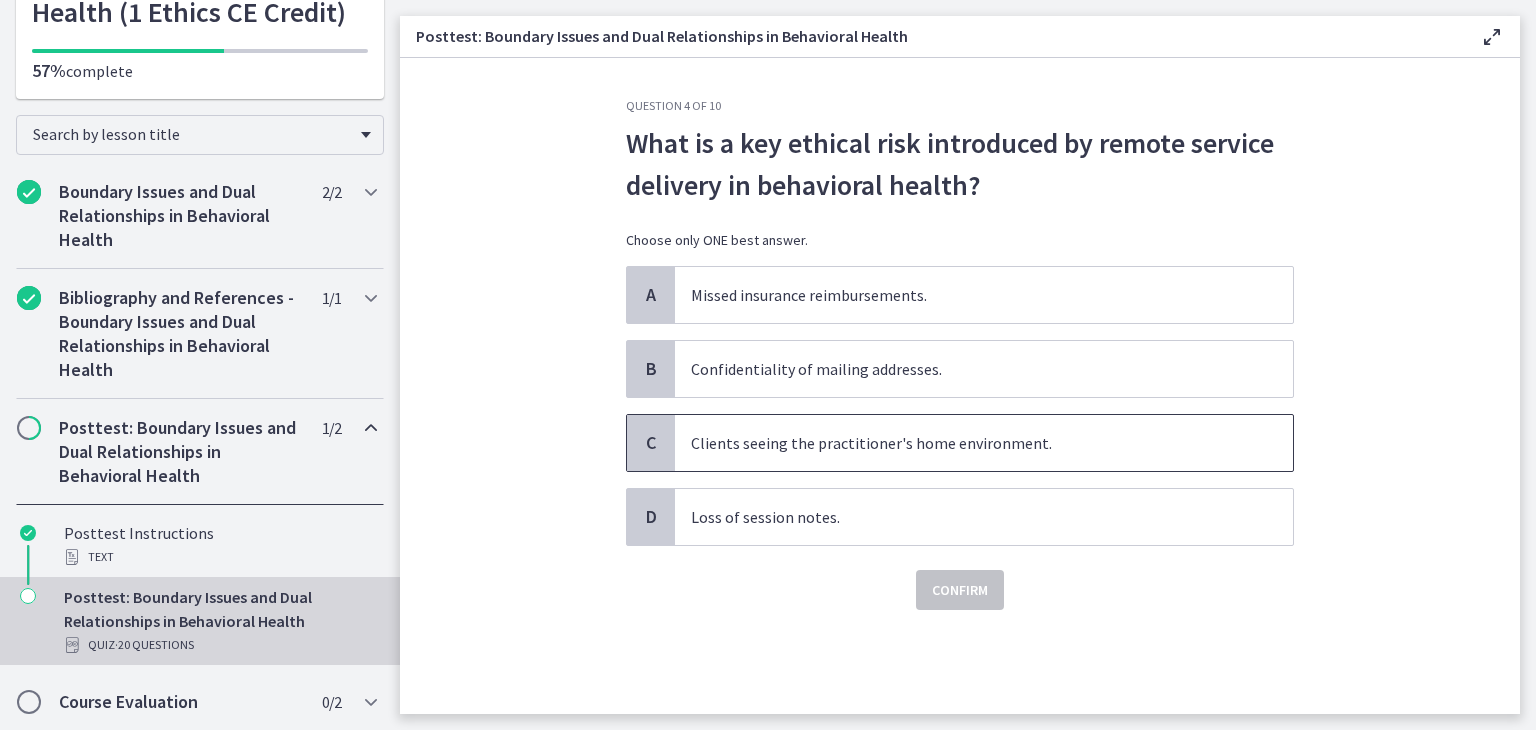 click on "Clients seeing the practitioner's home environment." at bounding box center [984, 443] 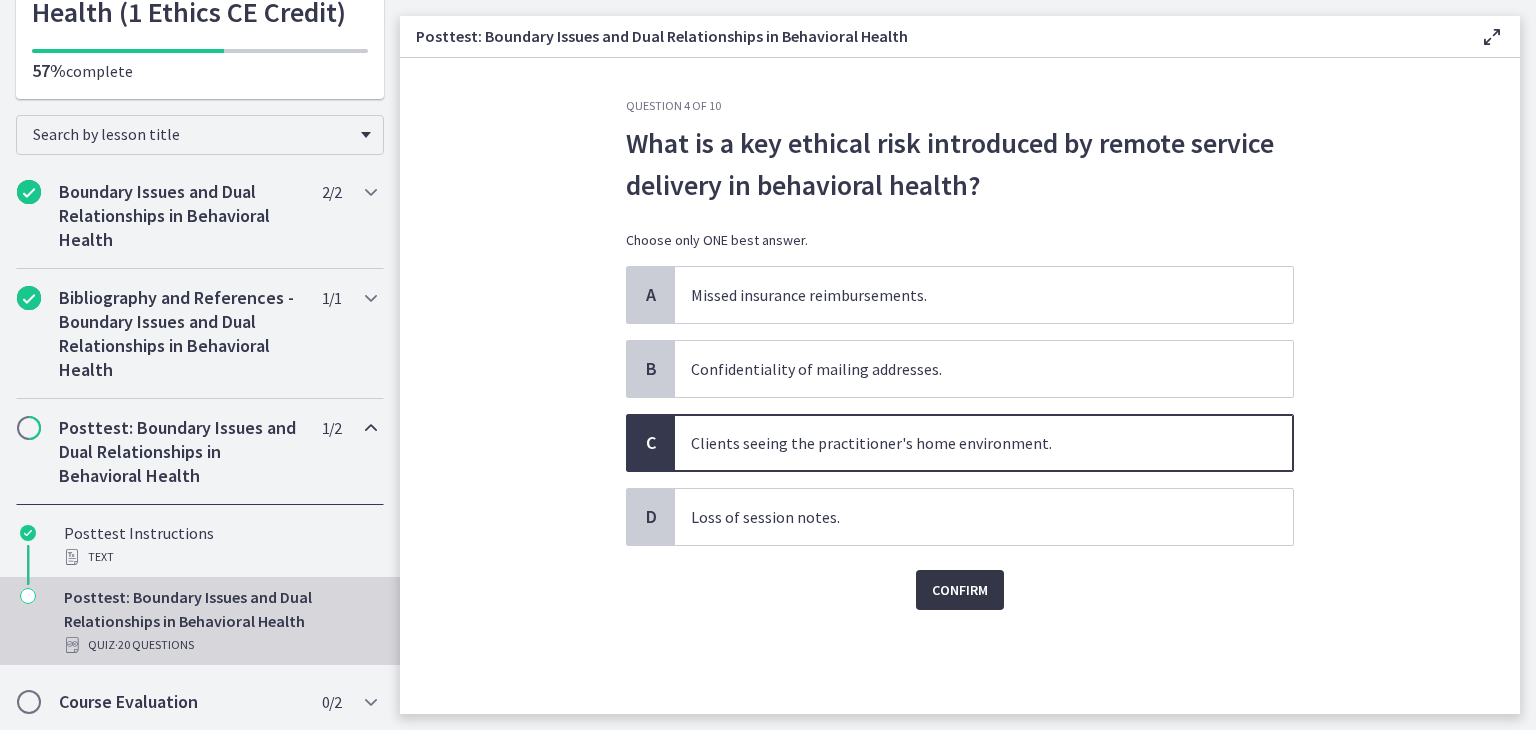click on "Confirm" at bounding box center [960, 590] 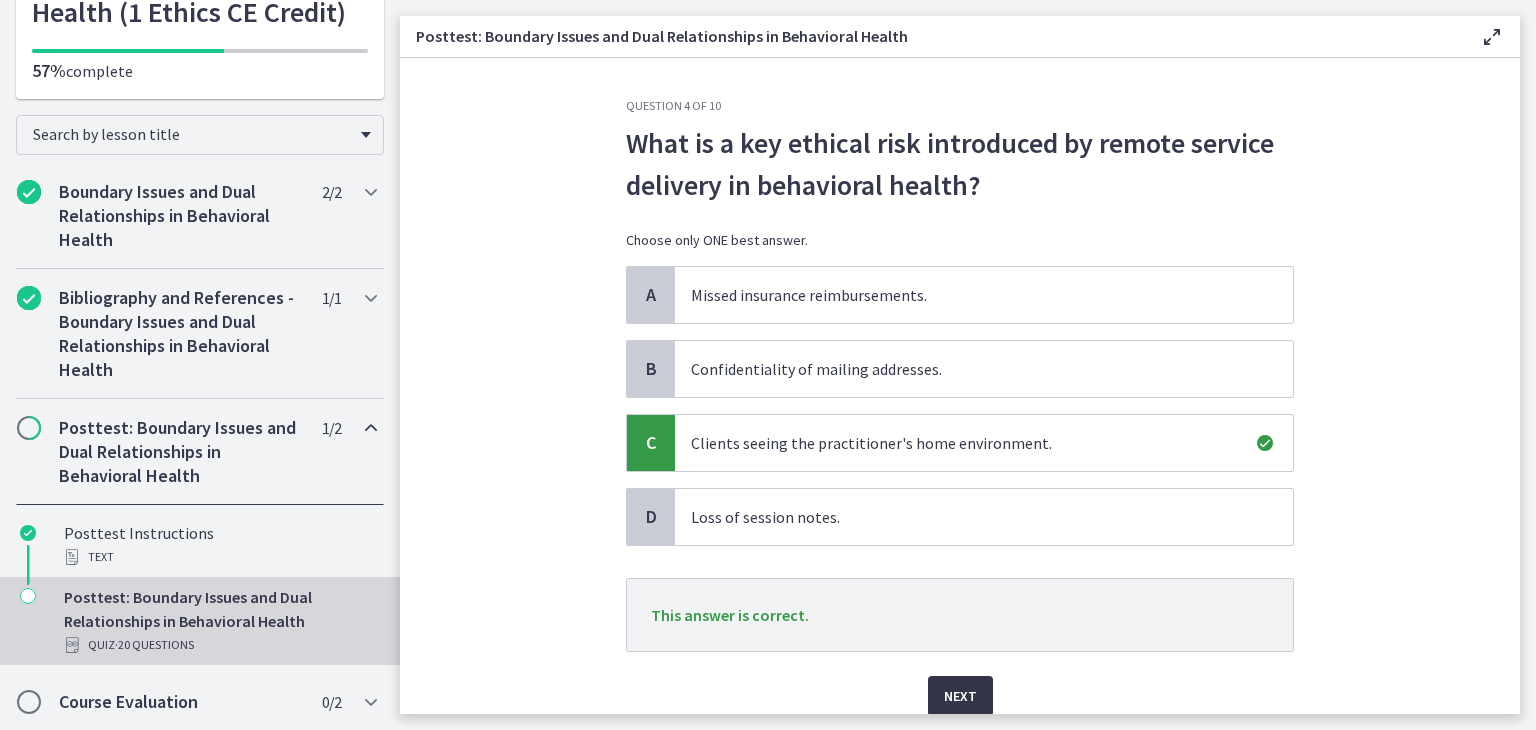 click on "Next" at bounding box center [960, 696] 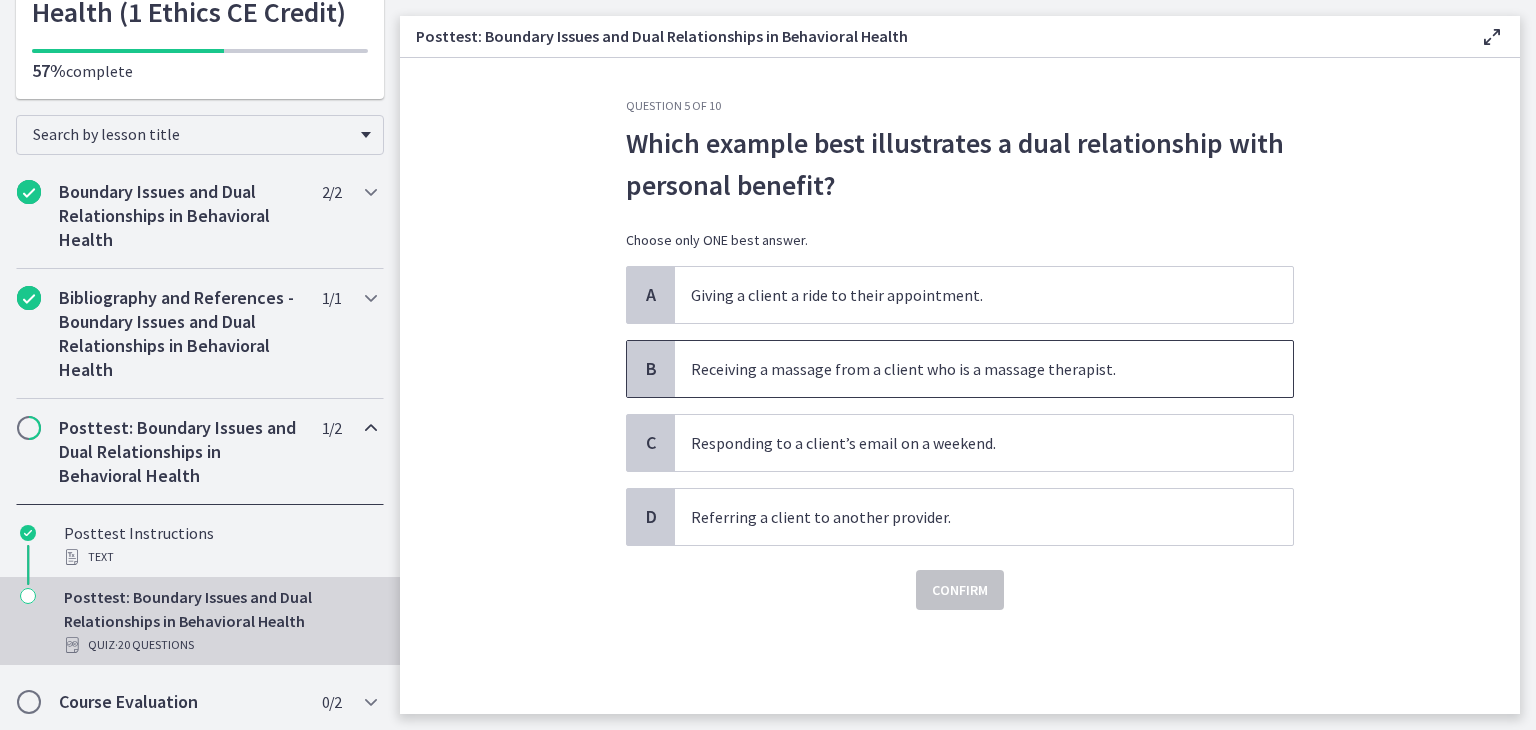 click on "Receiving a massage from a client who is a massage therapist." at bounding box center (984, 369) 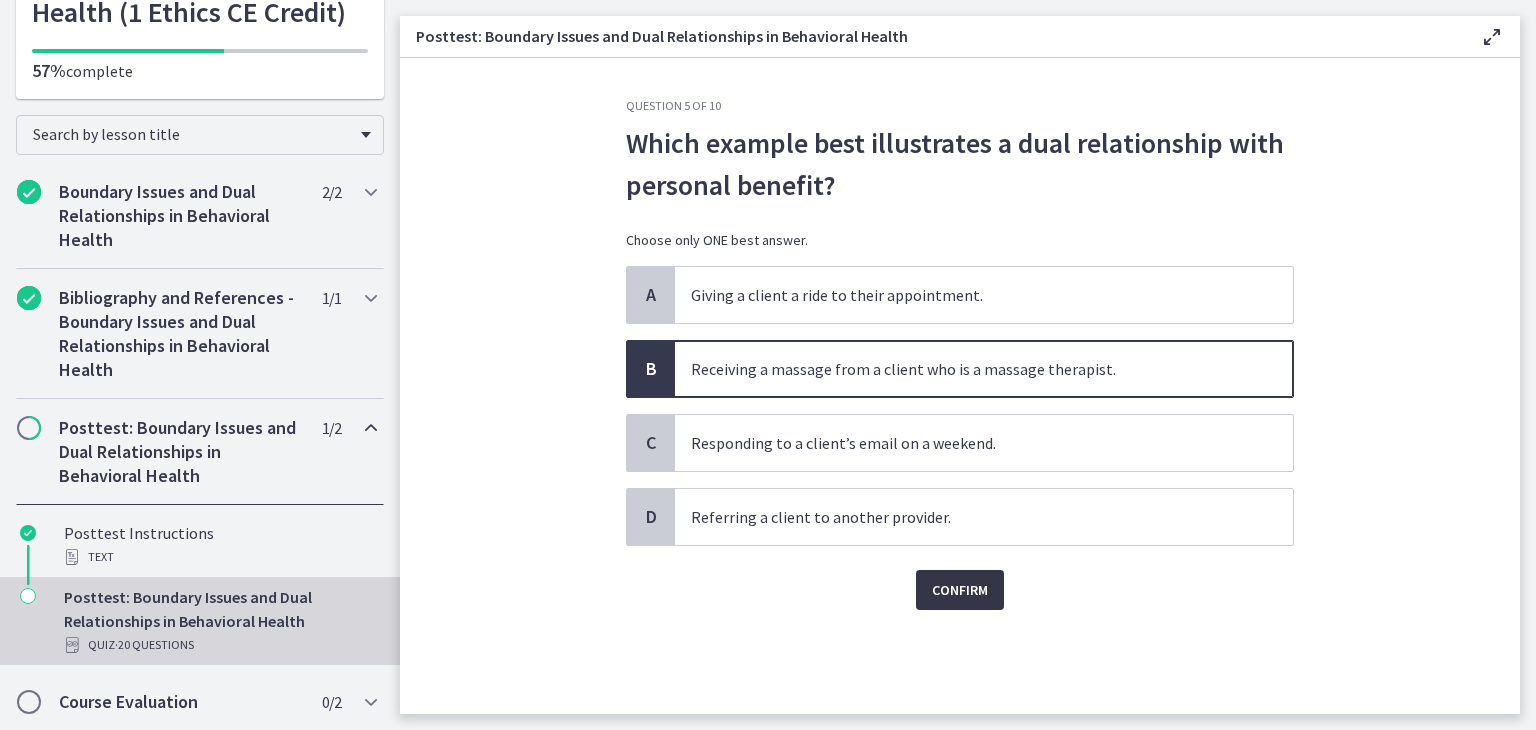 click on "Confirm" at bounding box center [960, 590] 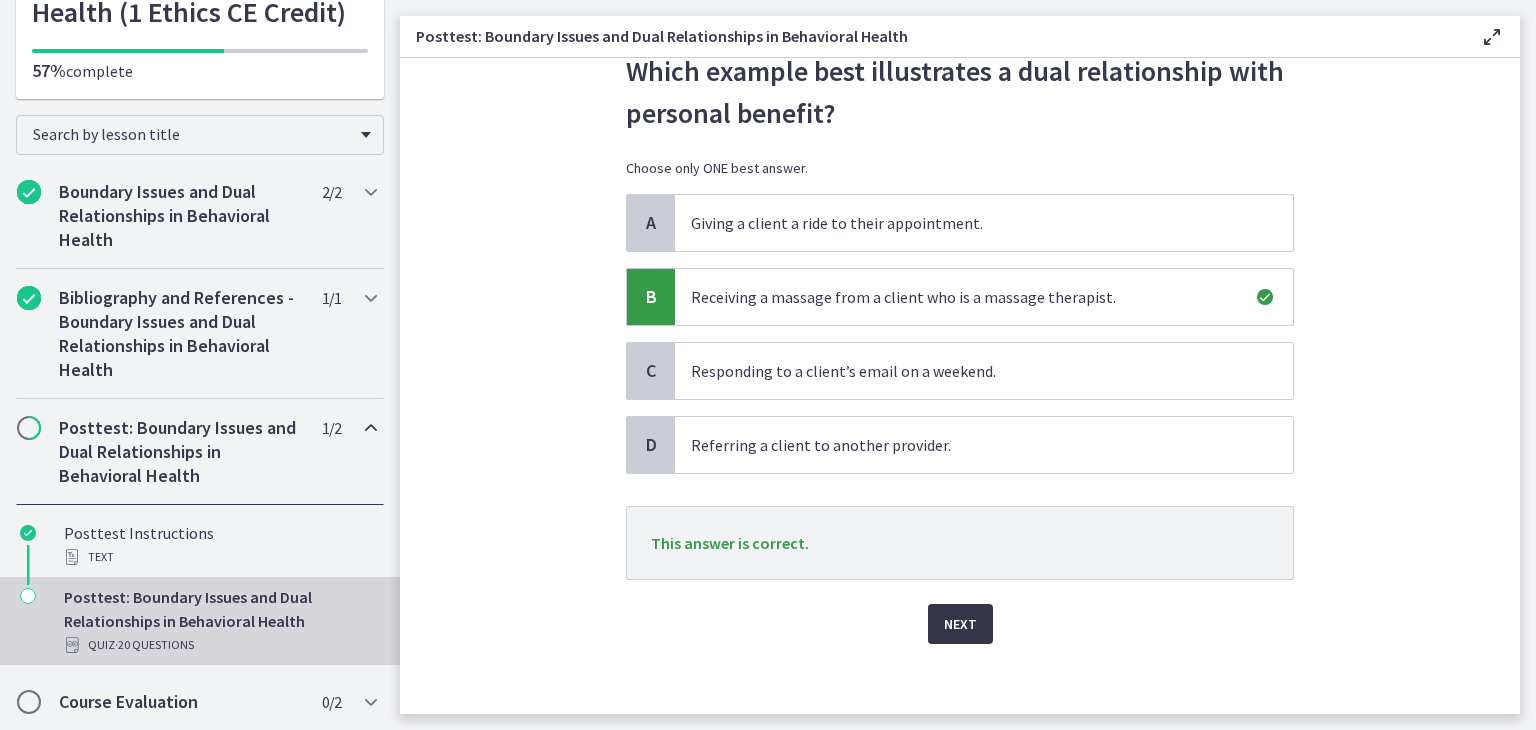 scroll, scrollTop: 75, scrollLeft: 0, axis: vertical 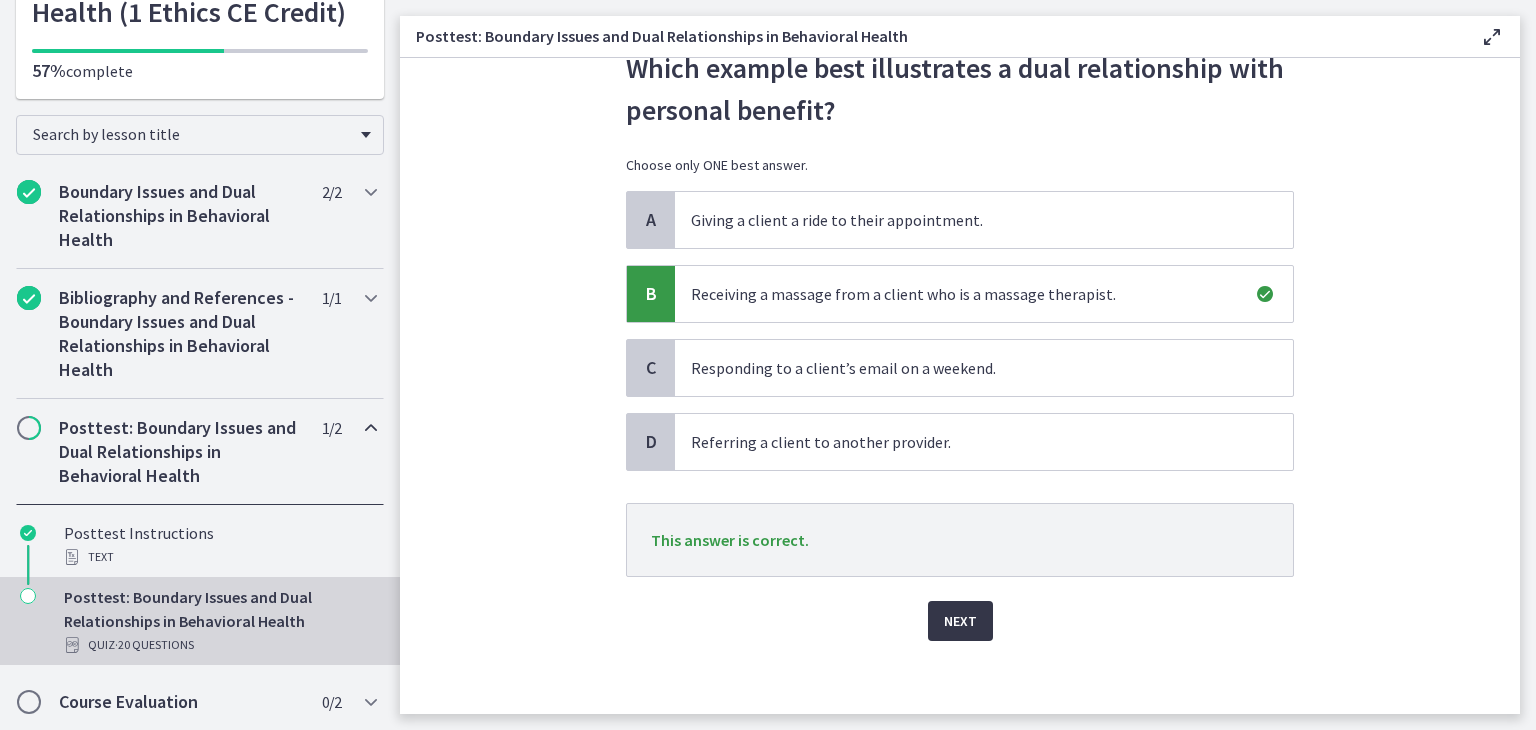 click on "Next" at bounding box center [960, 621] 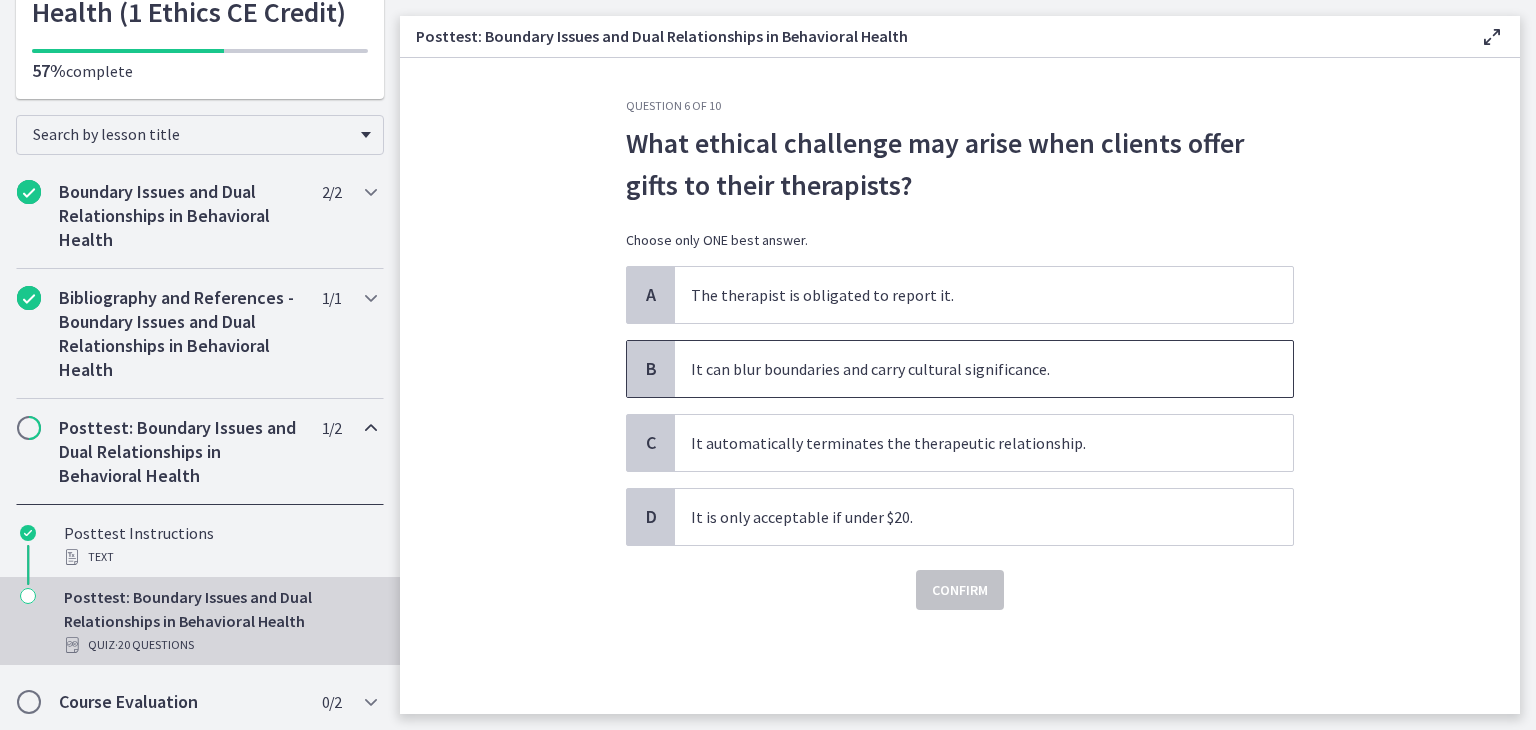 click on "It can blur boundaries and carry cultural significance." at bounding box center [984, 369] 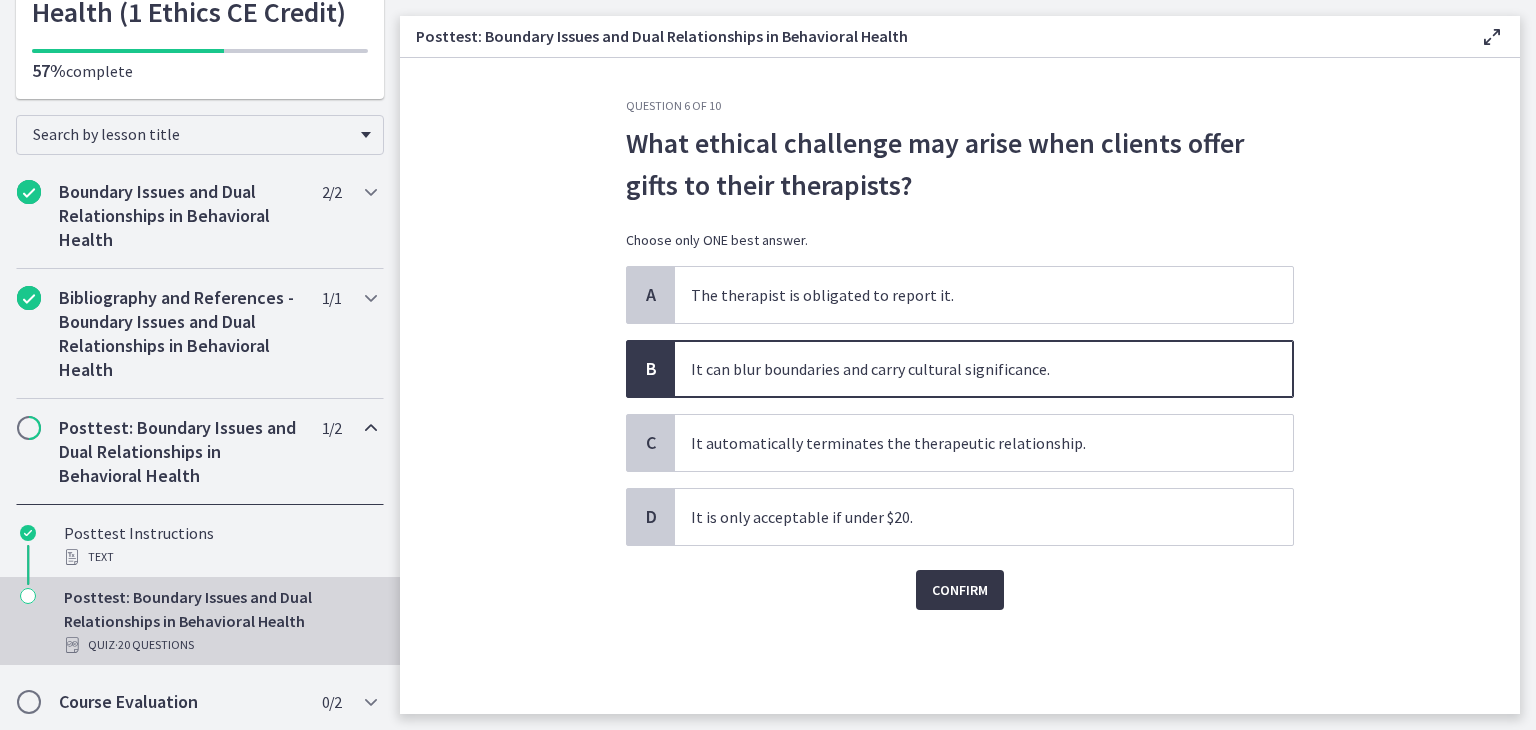 click on "Confirm" at bounding box center [960, 590] 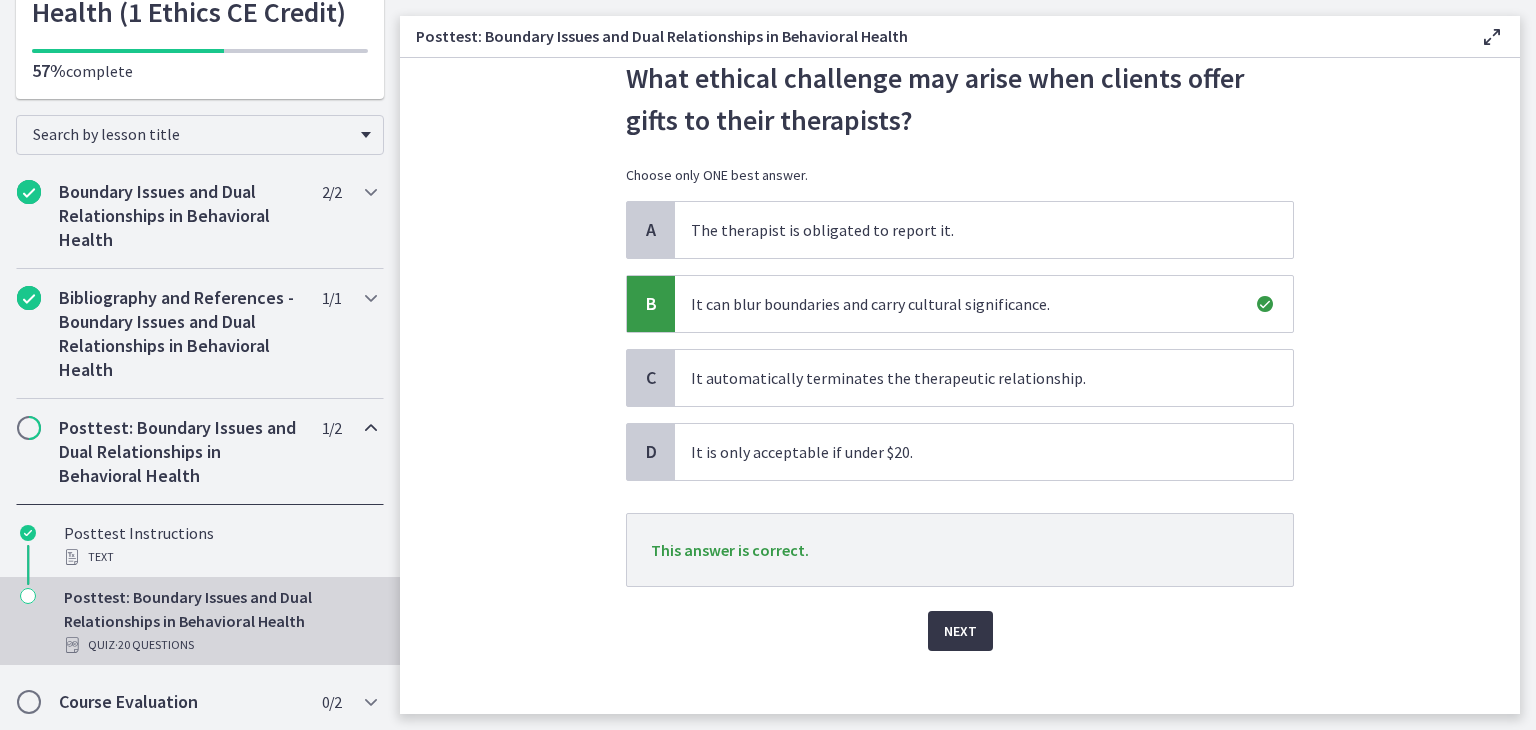 scroll, scrollTop: 71, scrollLeft: 0, axis: vertical 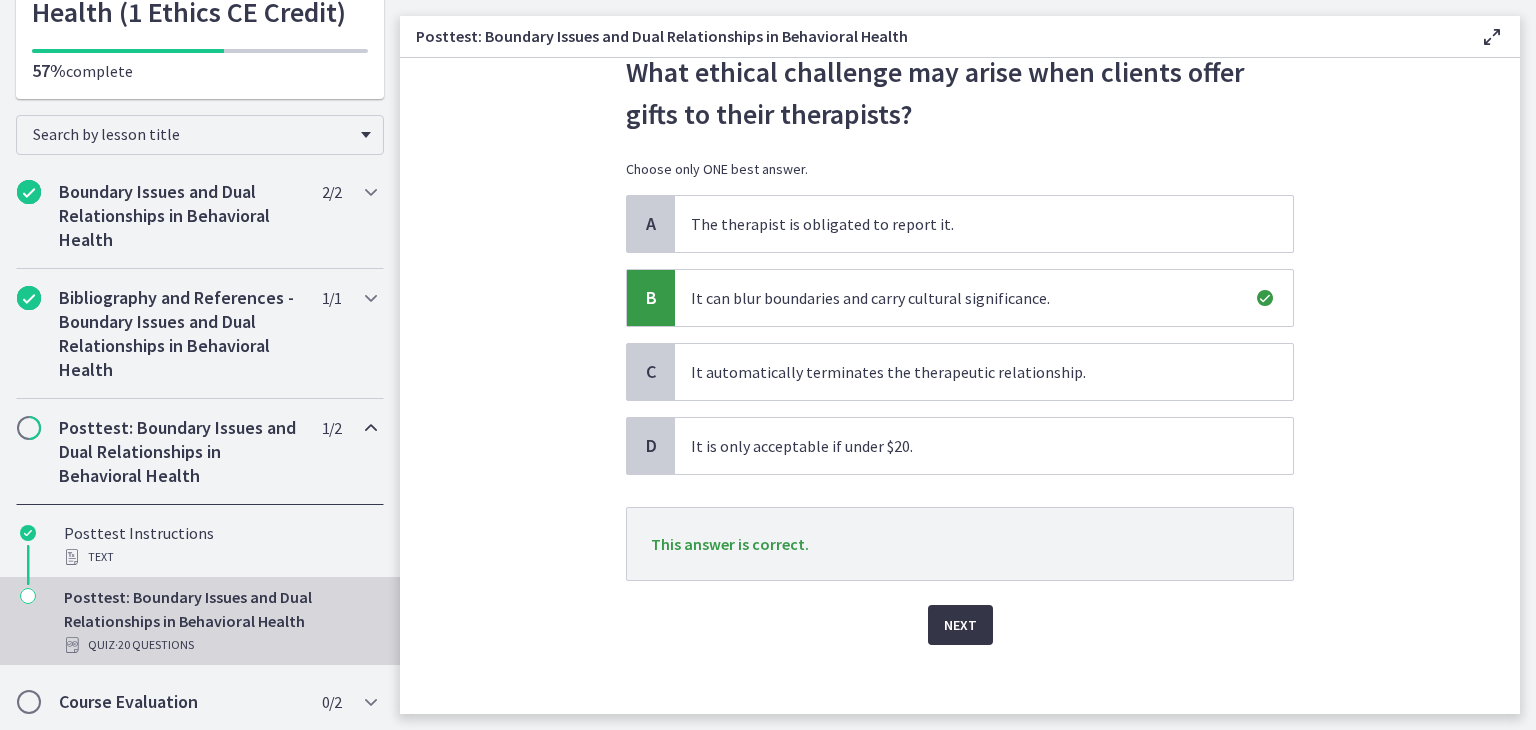 click on "Next" at bounding box center [960, 625] 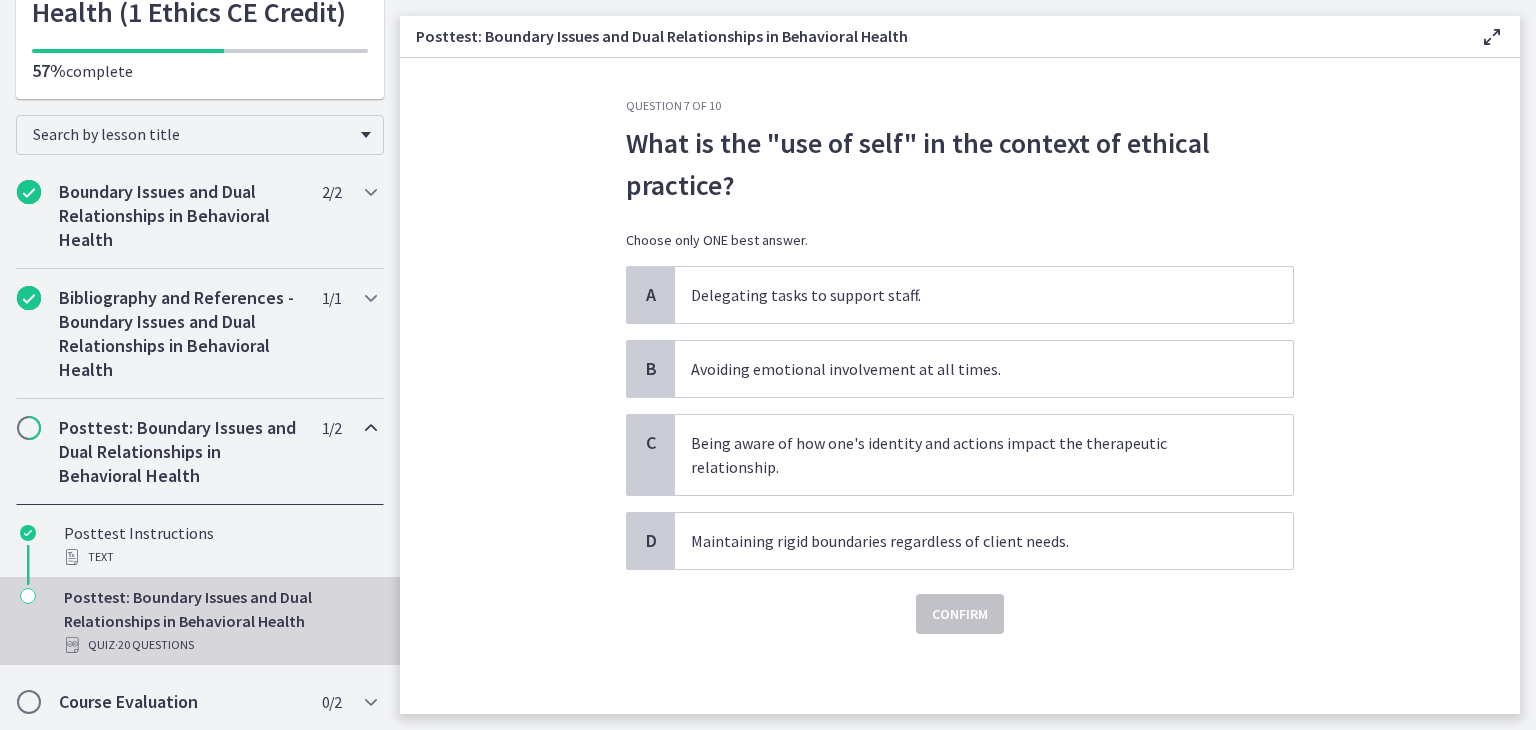 scroll, scrollTop: 0, scrollLeft: 0, axis: both 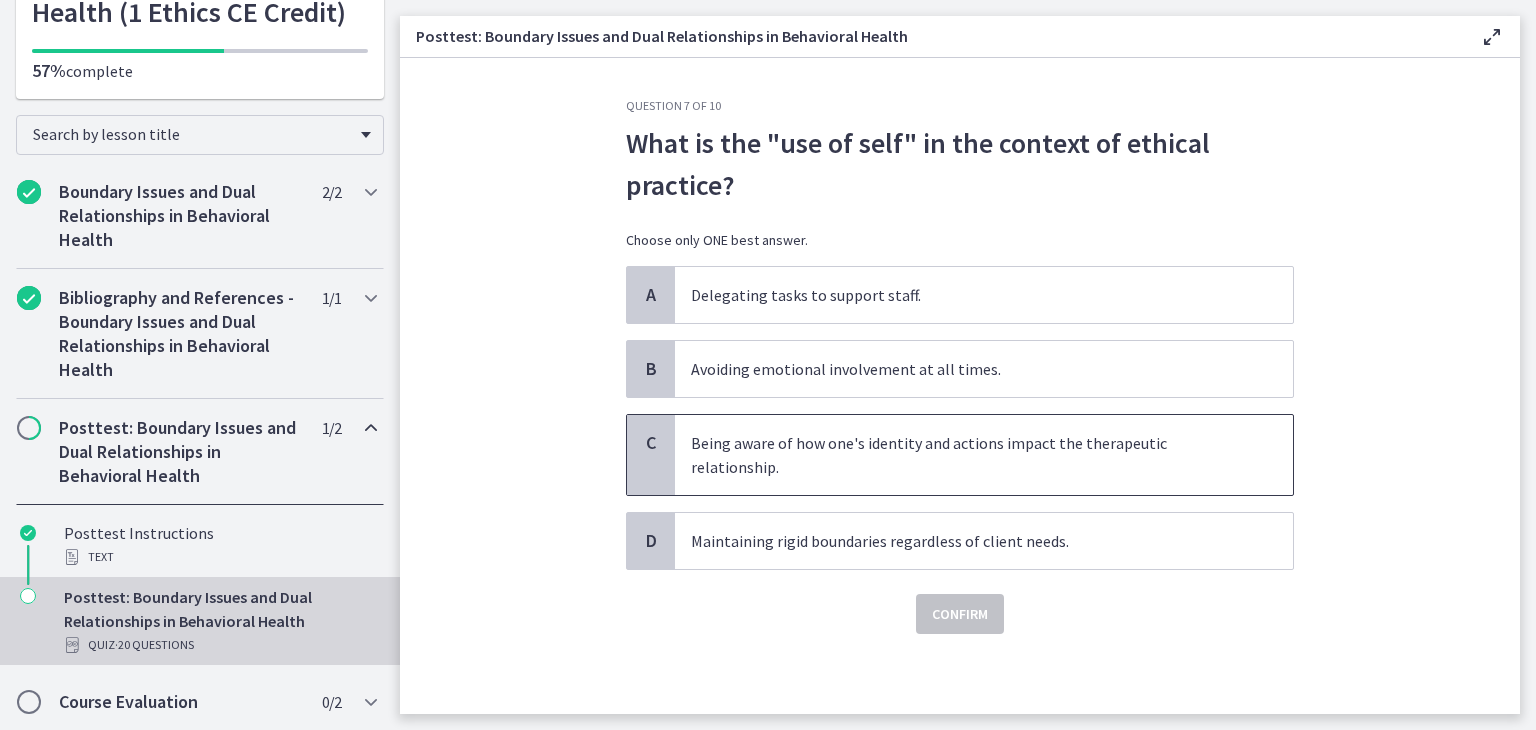 click on "Being aware of how one's identity and actions impact the therapeutic relationship." at bounding box center (984, 455) 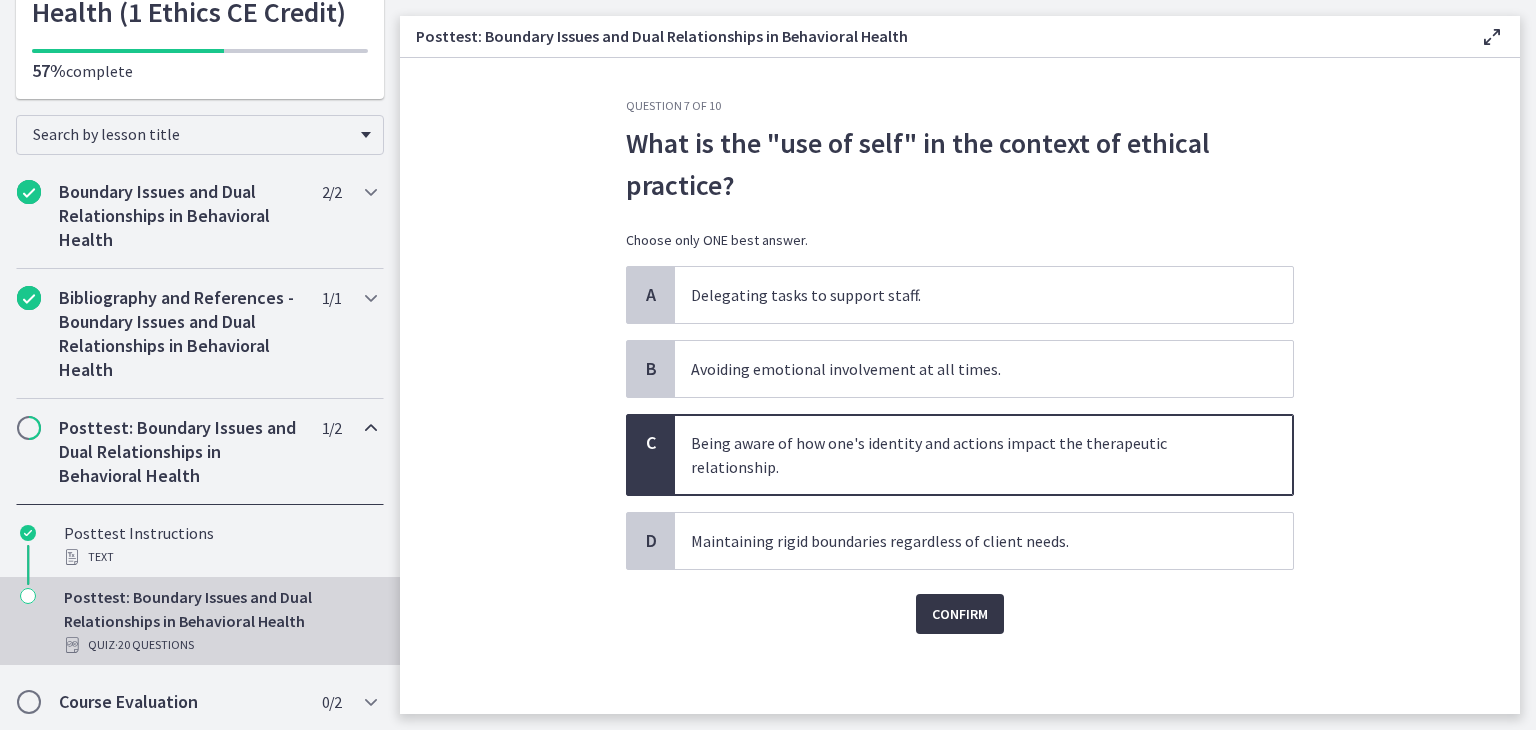 click on "Confirm" at bounding box center [960, 614] 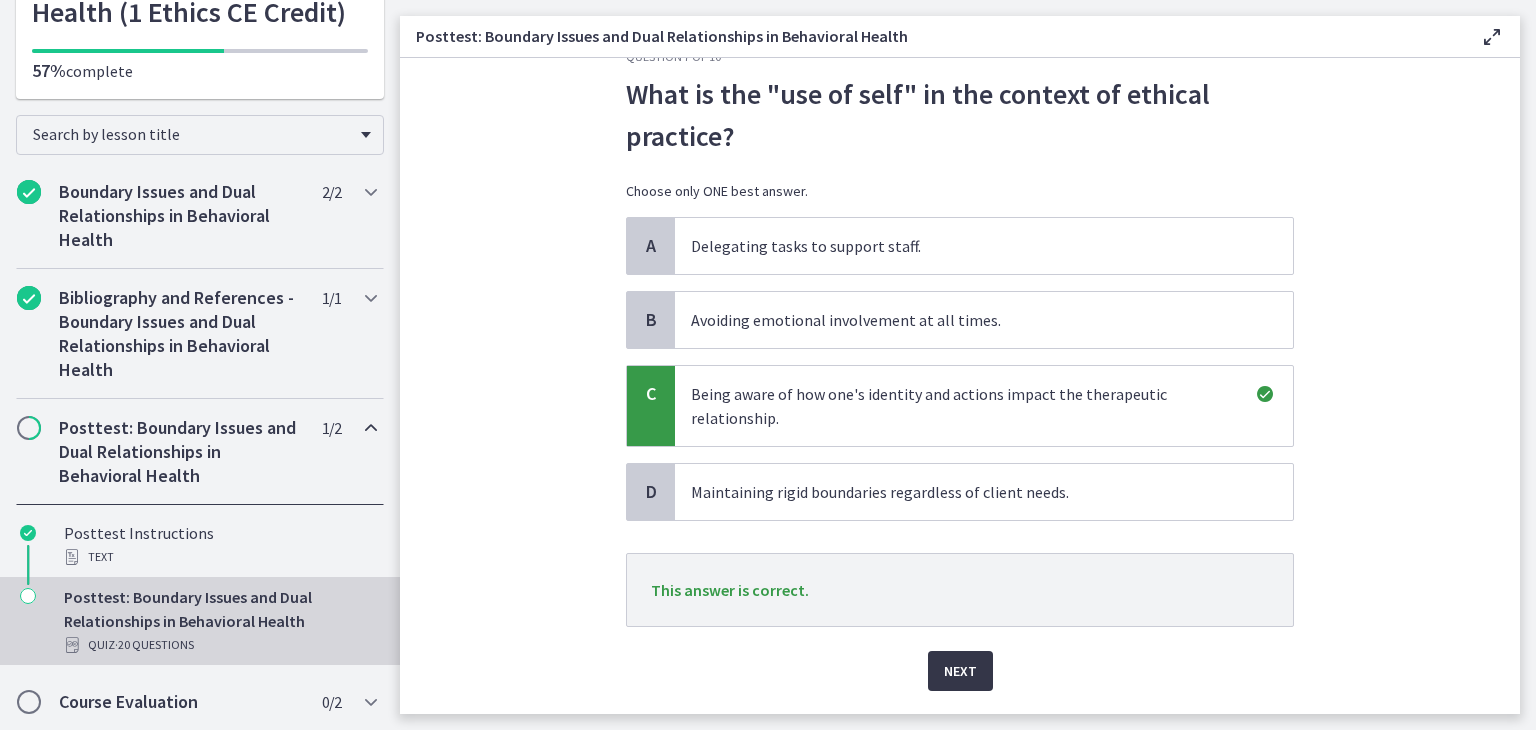 scroll, scrollTop: 56, scrollLeft: 0, axis: vertical 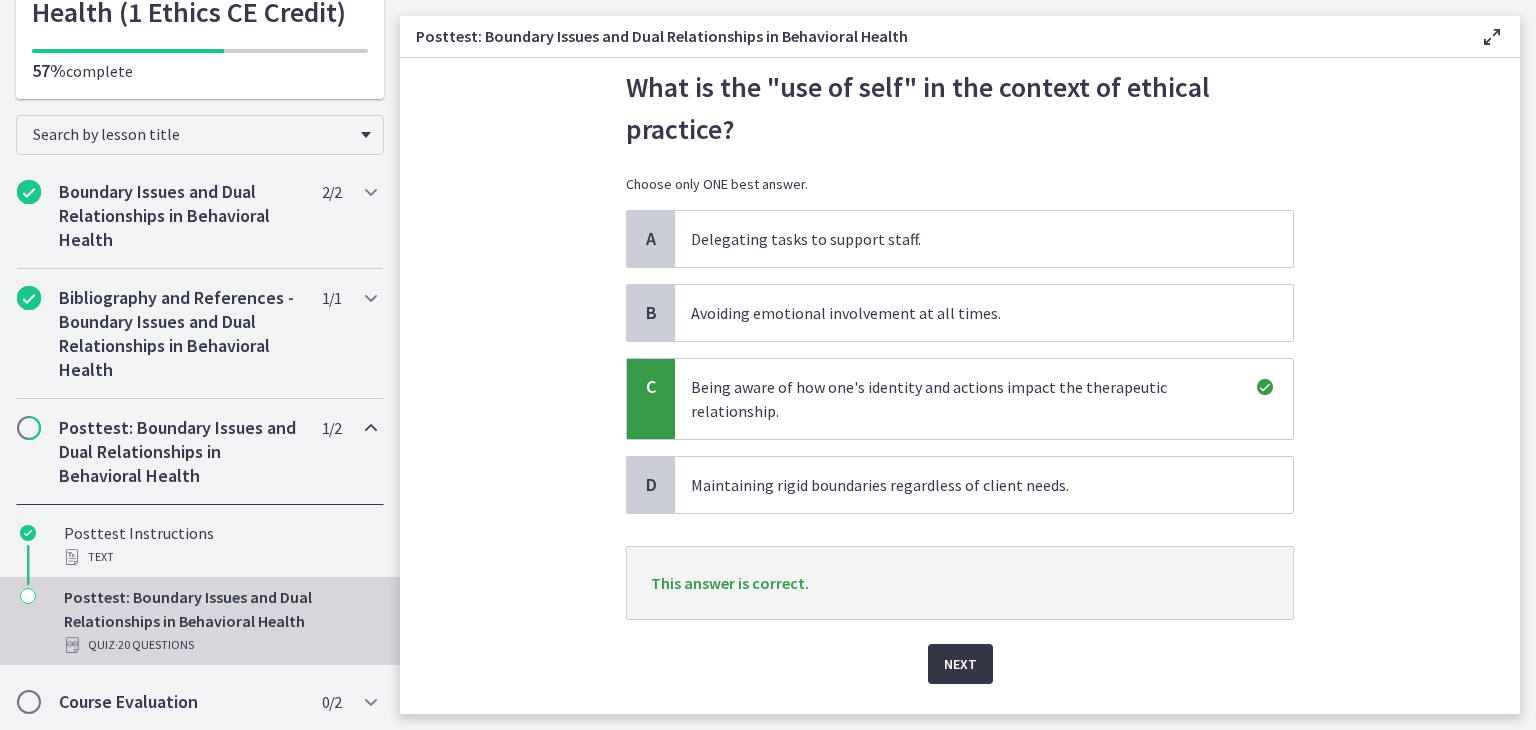 click on "Next" at bounding box center (960, 664) 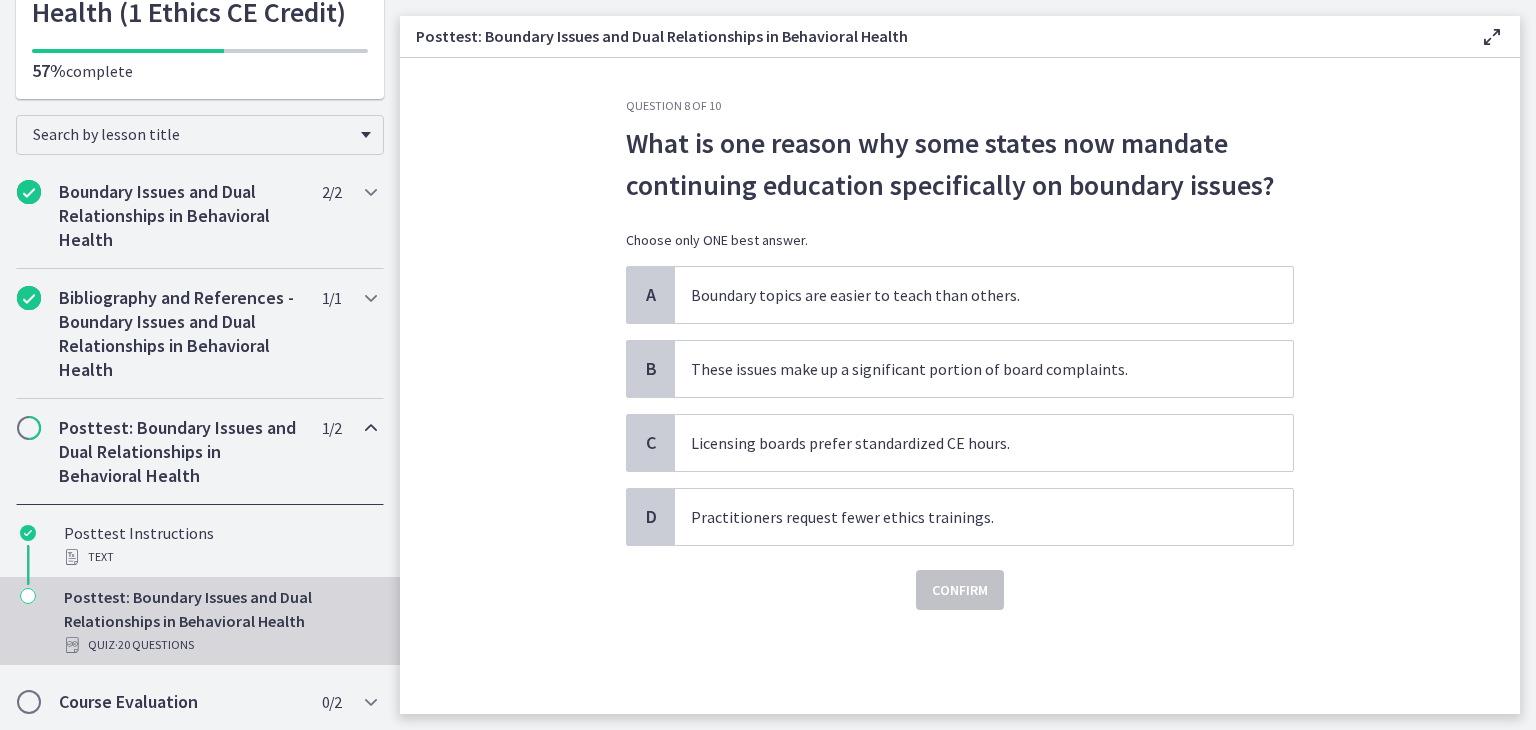 scroll, scrollTop: 0, scrollLeft: 0, axis: both 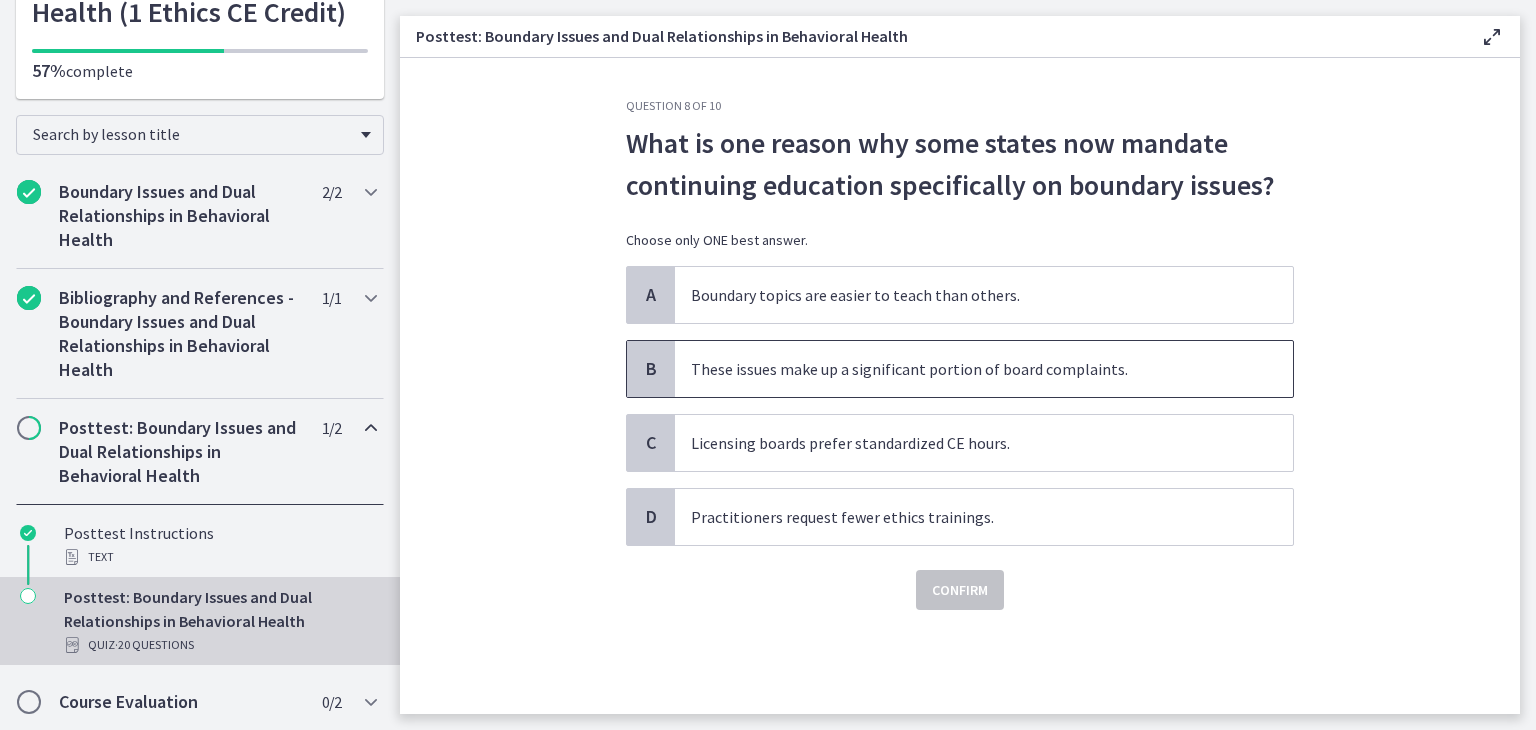 click on "These issues make up a significant portion of board complaints." at bounding box center (984, 369) 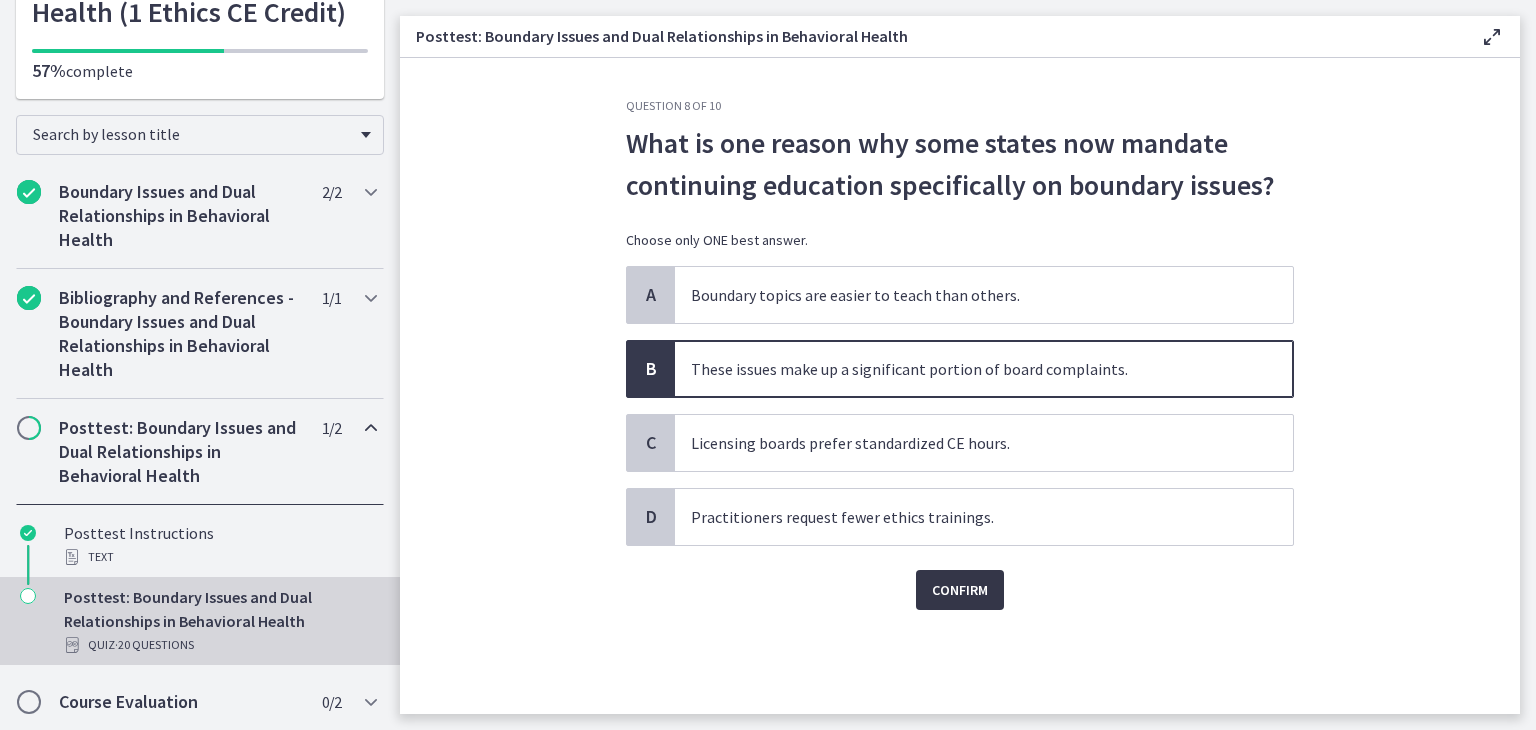click on "Confirm" at bounding box center [960, 590] 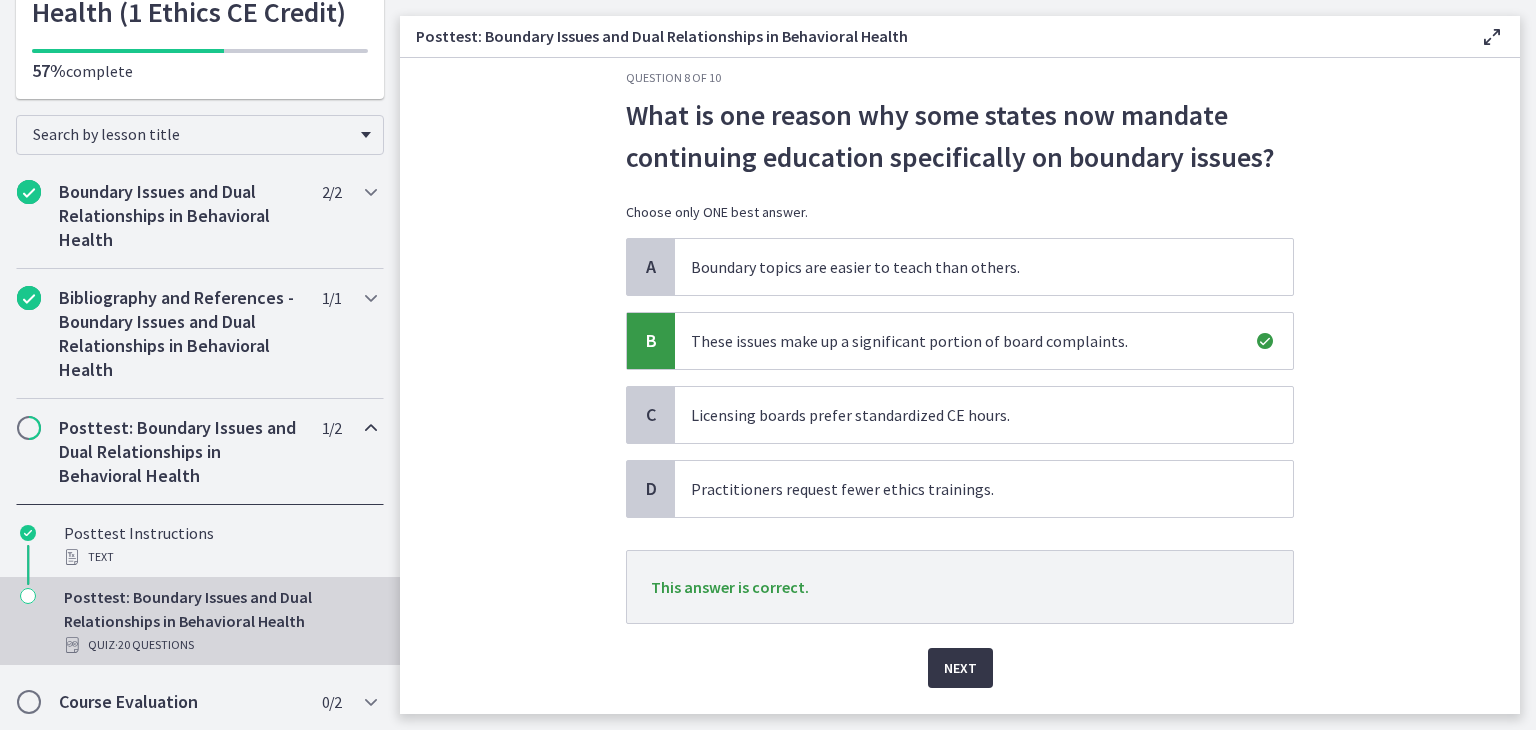 scroll, scrollTop: 36, scrollLeft: 0, axis: vertical 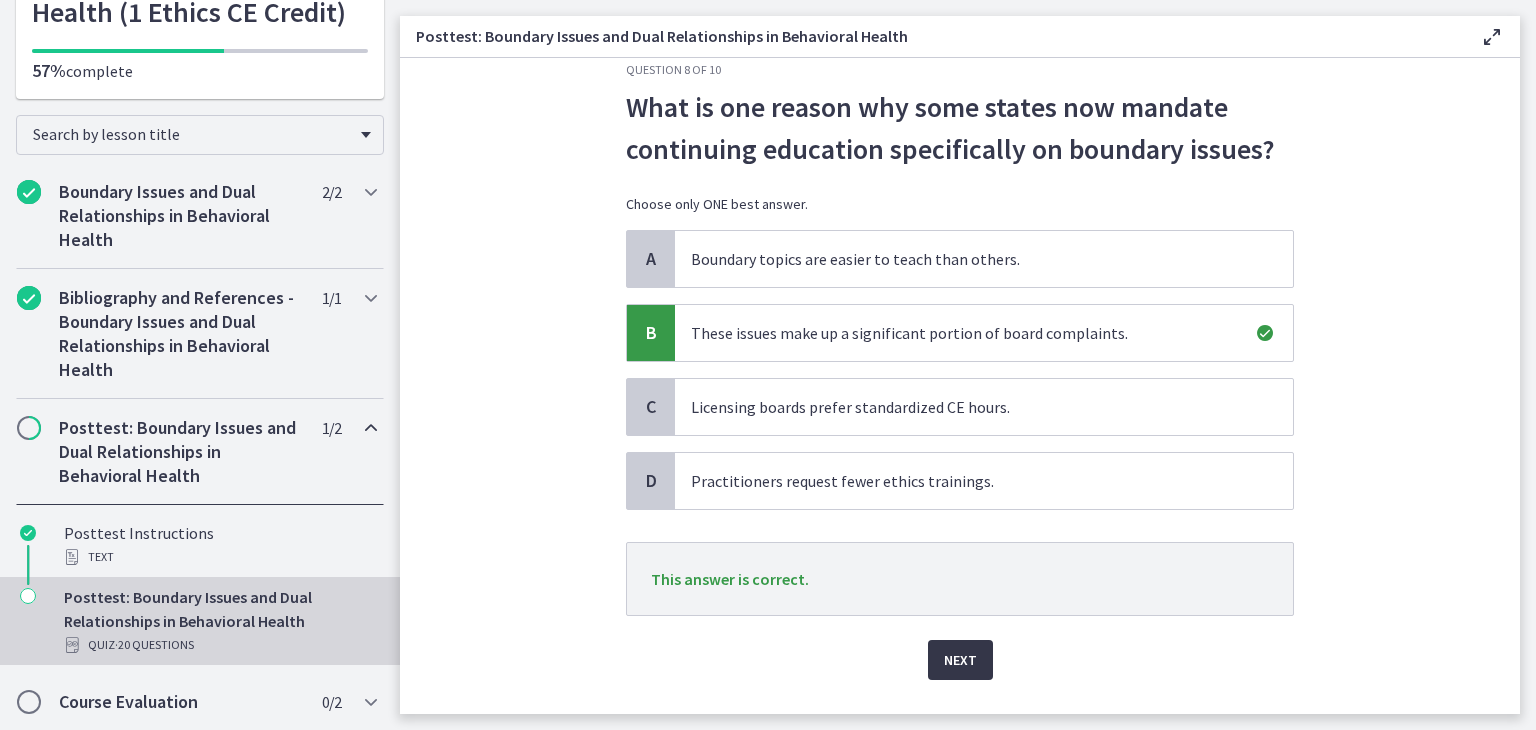 click on "Next" at bounding box center (960, 660) 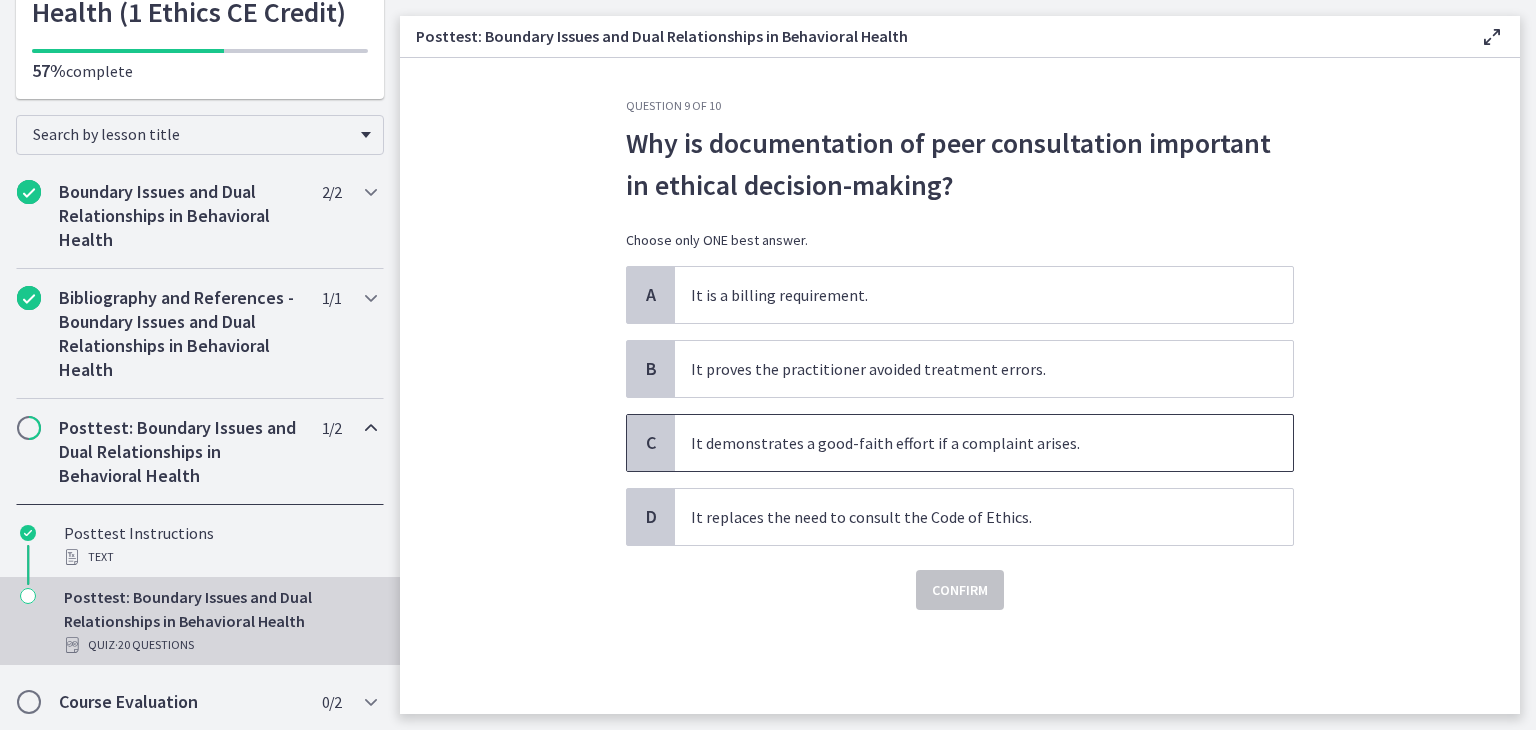 click on "It demonstrates a good-faith effort if a complaint arises." at bounding box center (984, 443) 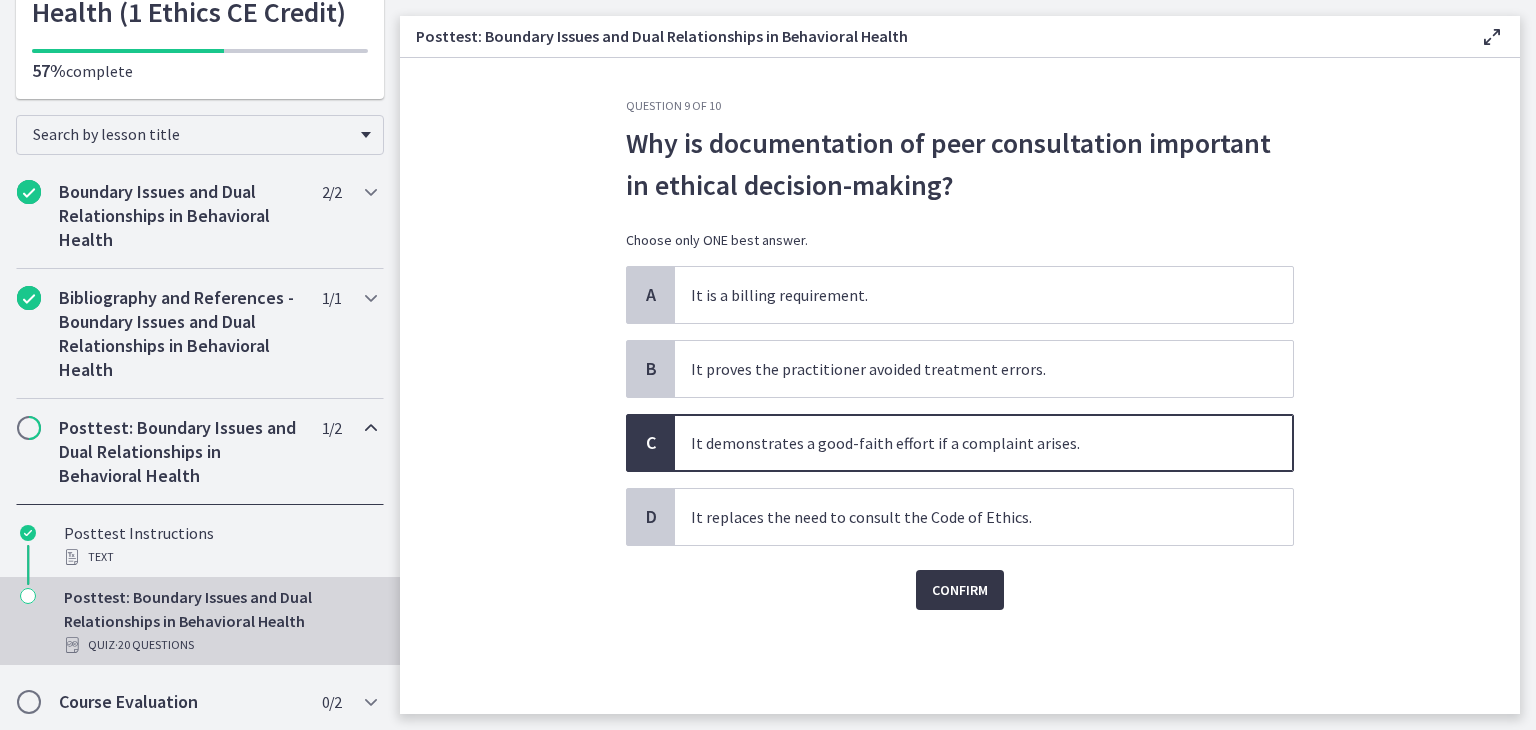 click on "Confirm" at bounding box center [960, 590] 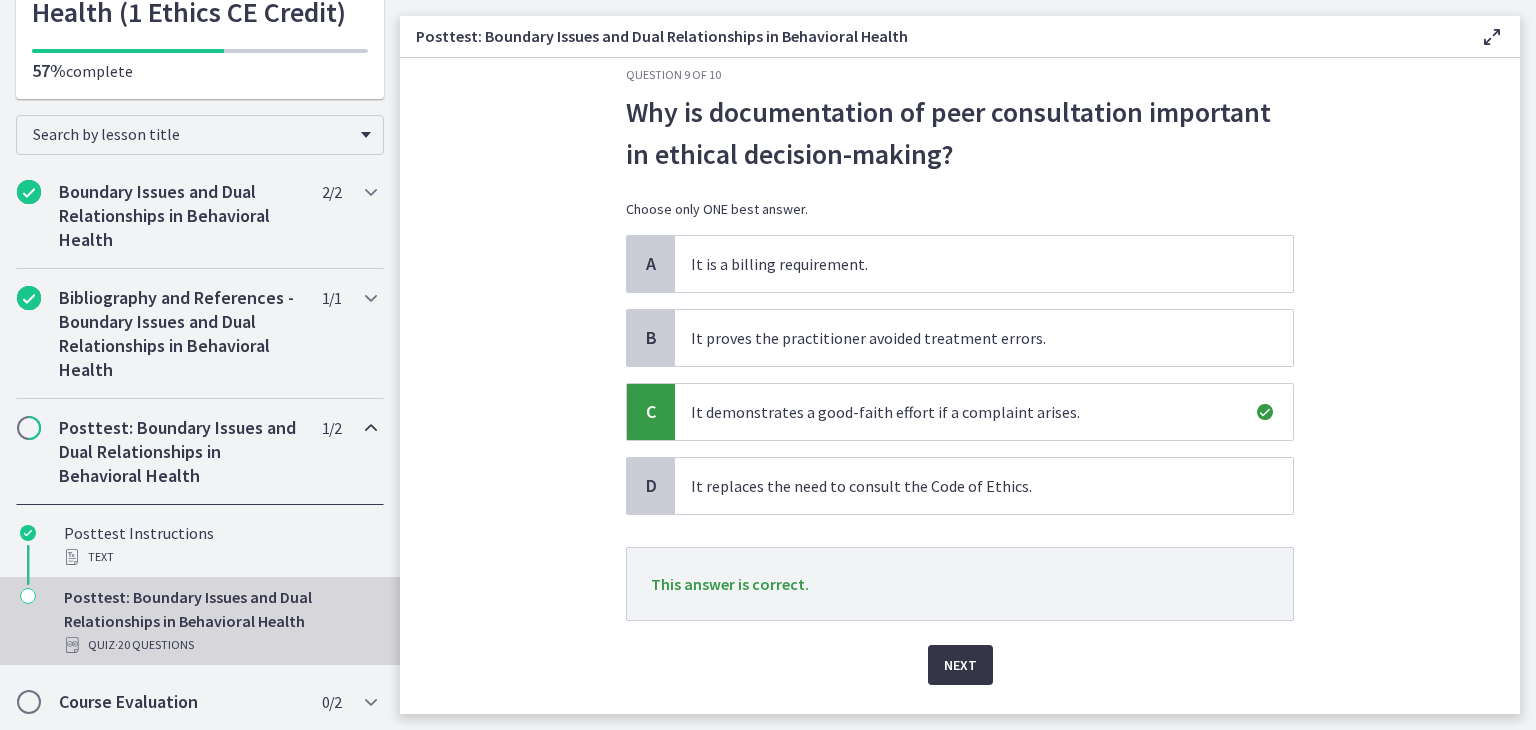scroll, scrollTop: 34, scrollLeft: 0, axis: vertical 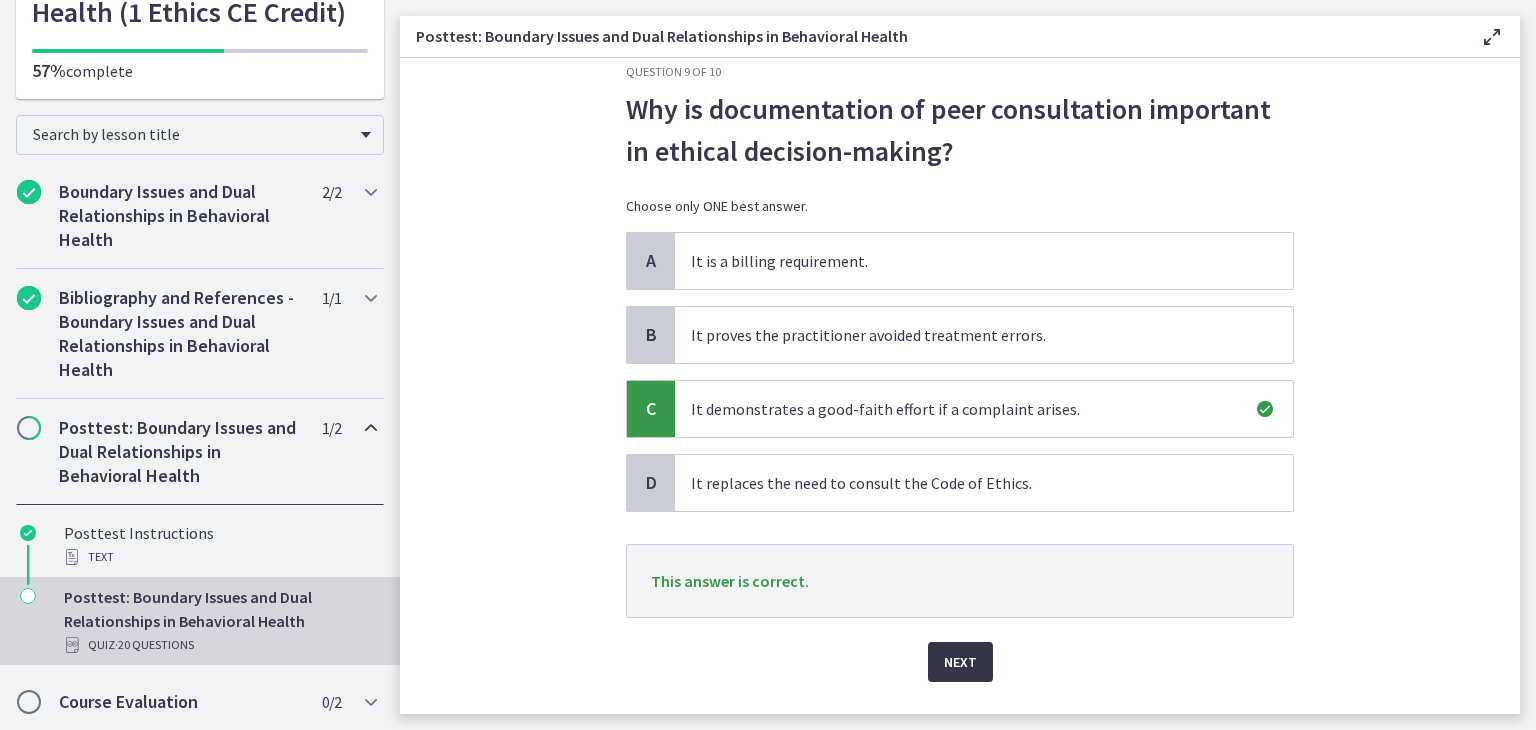 click on "Next" at bounding box center [960, 662] 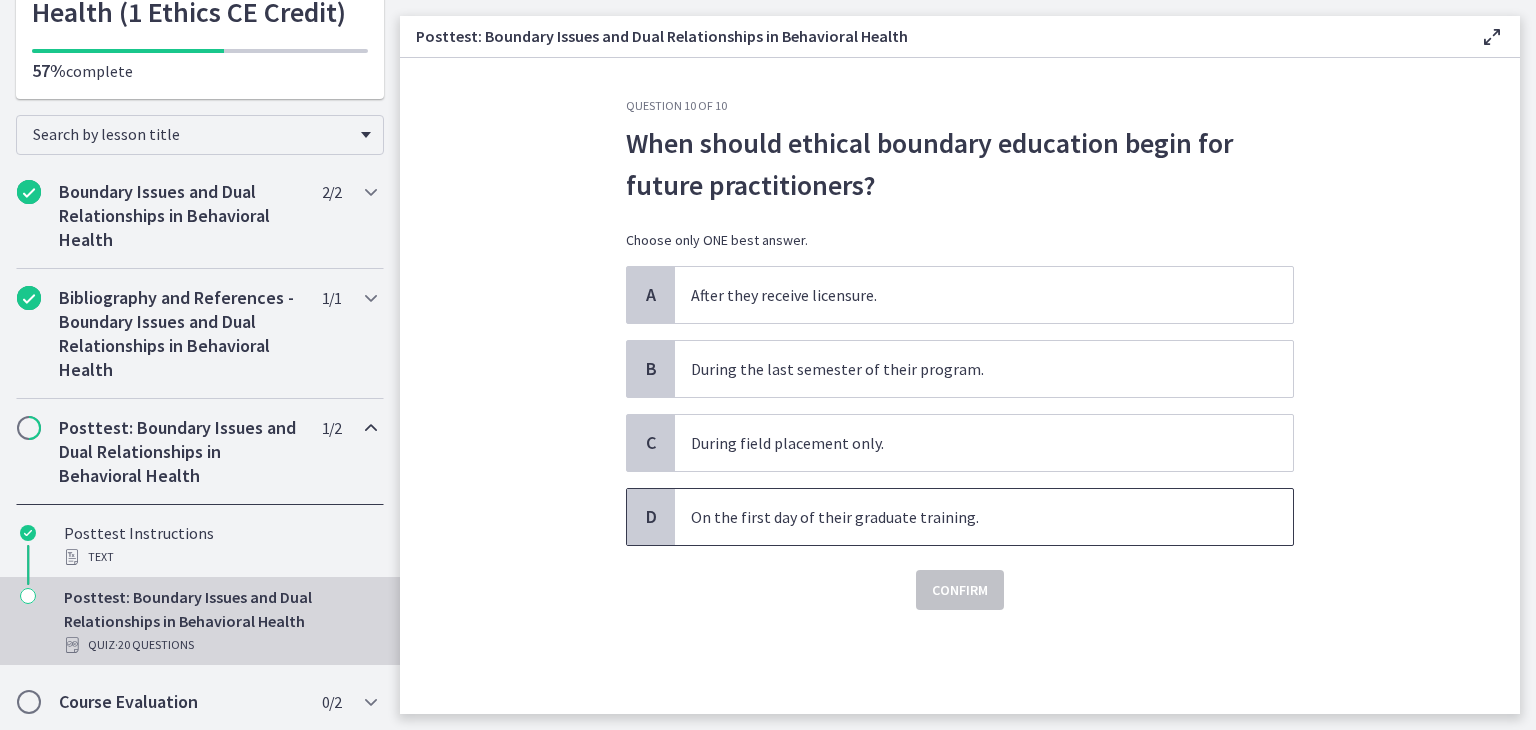 click on "On the first day of their graduate training." at bounding box center [984, 517] 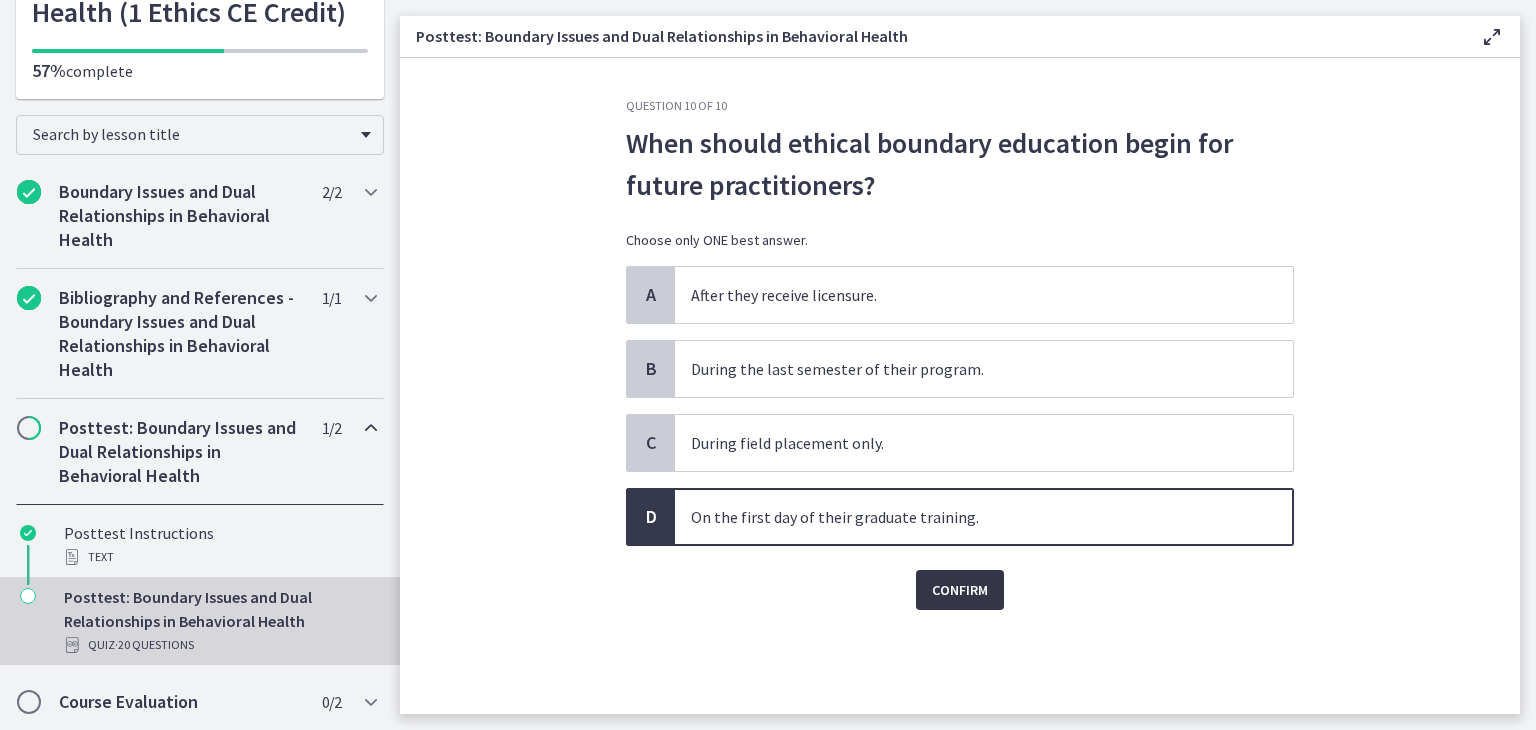 click on "Confirm" at bounding box center (960, 590) 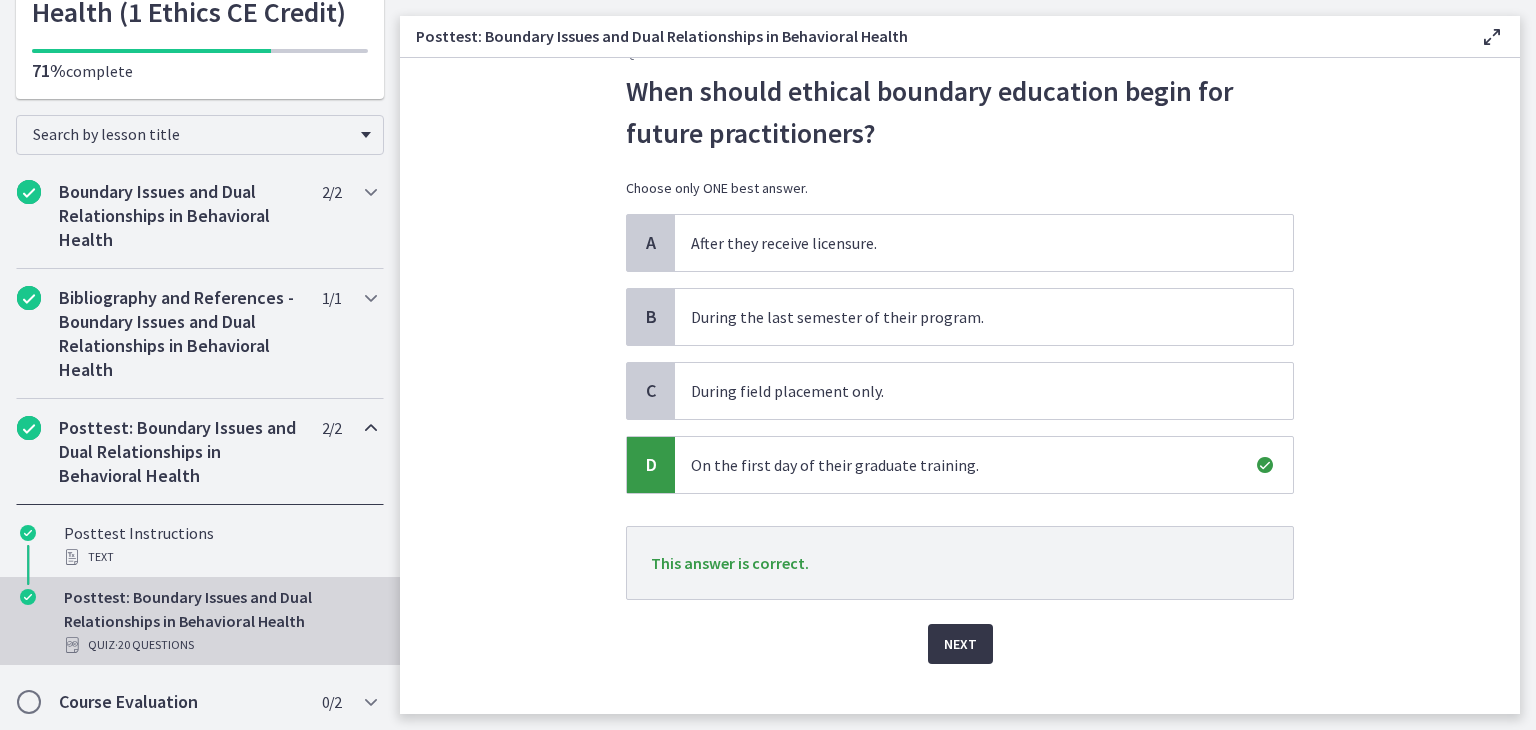 scroll, scrollTop: 56, scrollLeft: 0, axis: vertical 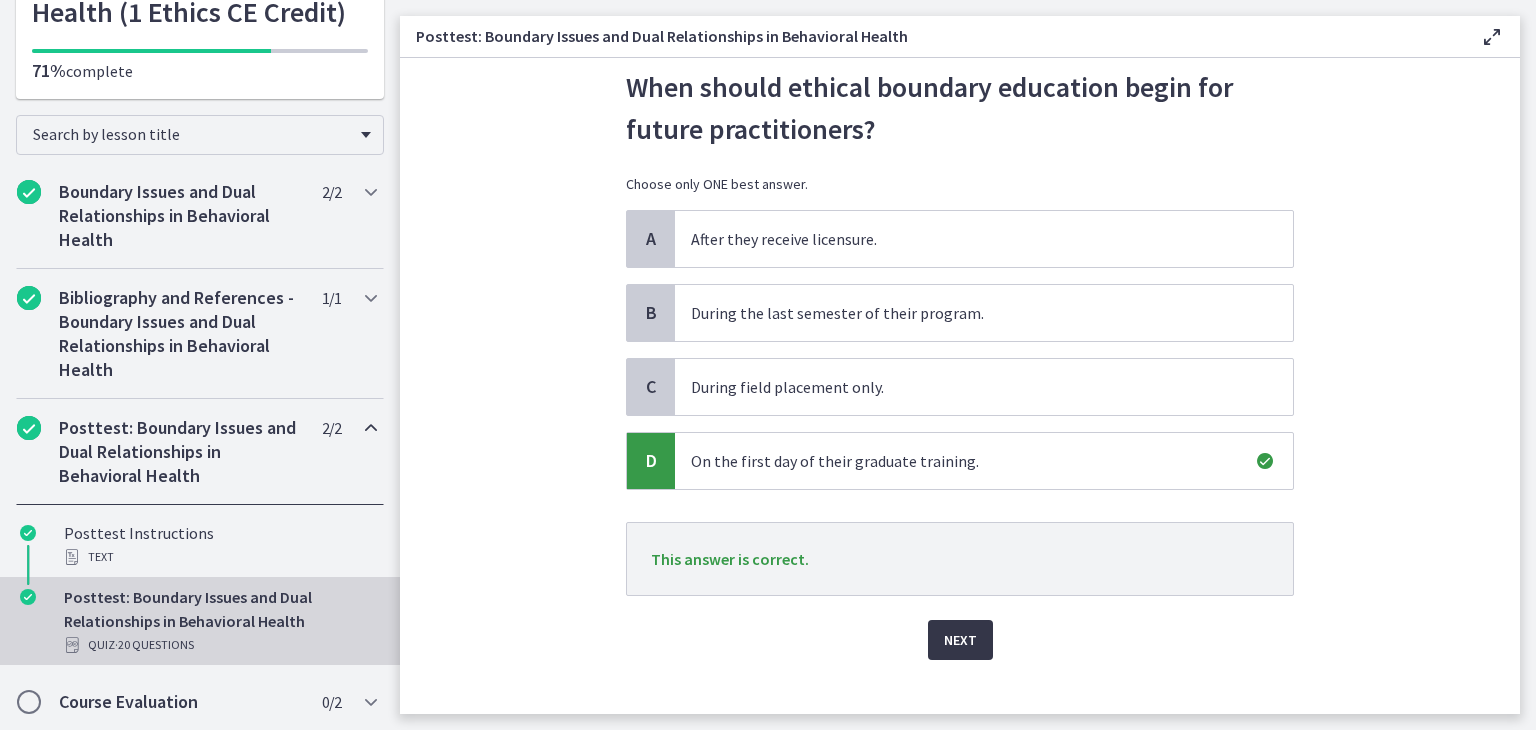 click on "Next" at bounding box center [960, 640] 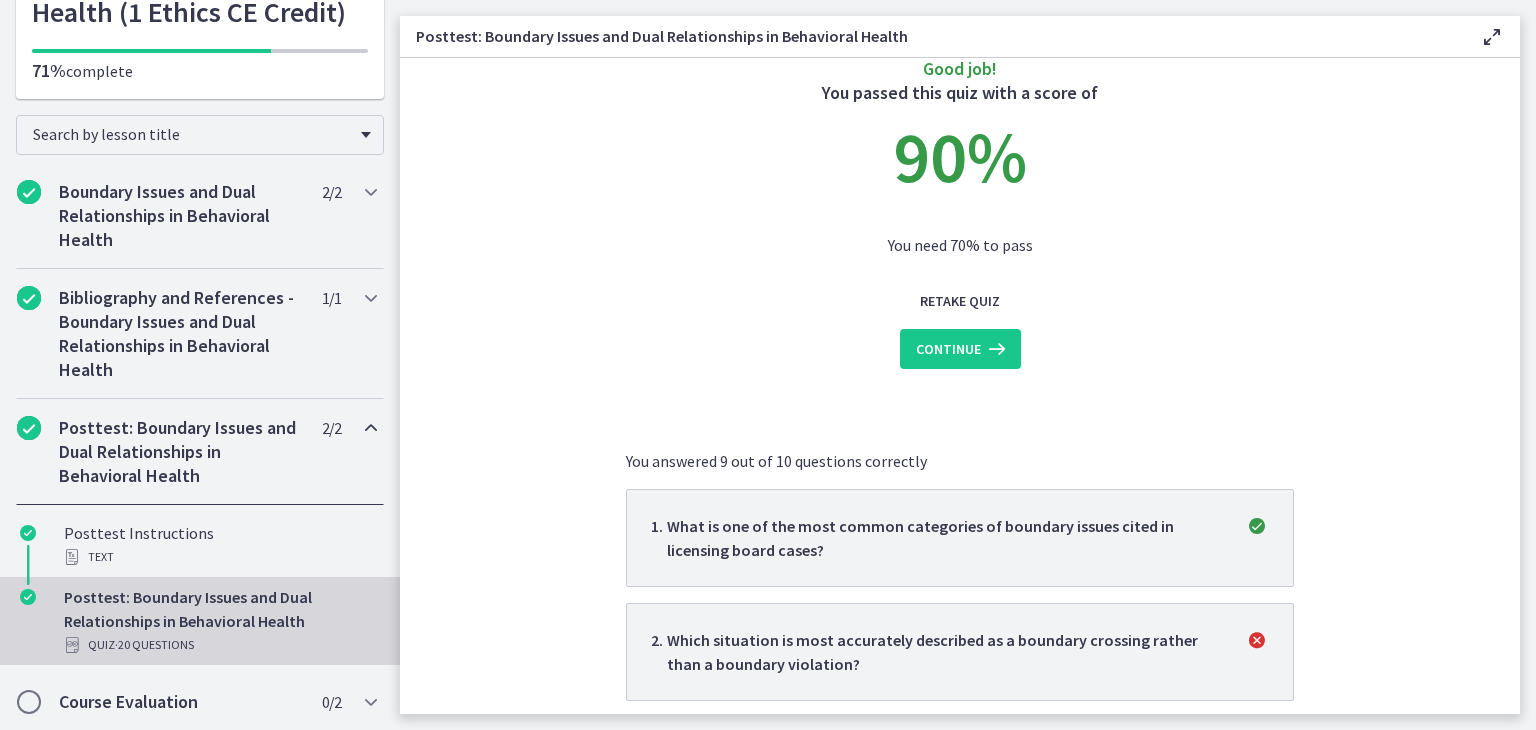 scroll, scrollTop: 0, scrollLeft: 0, axis: both 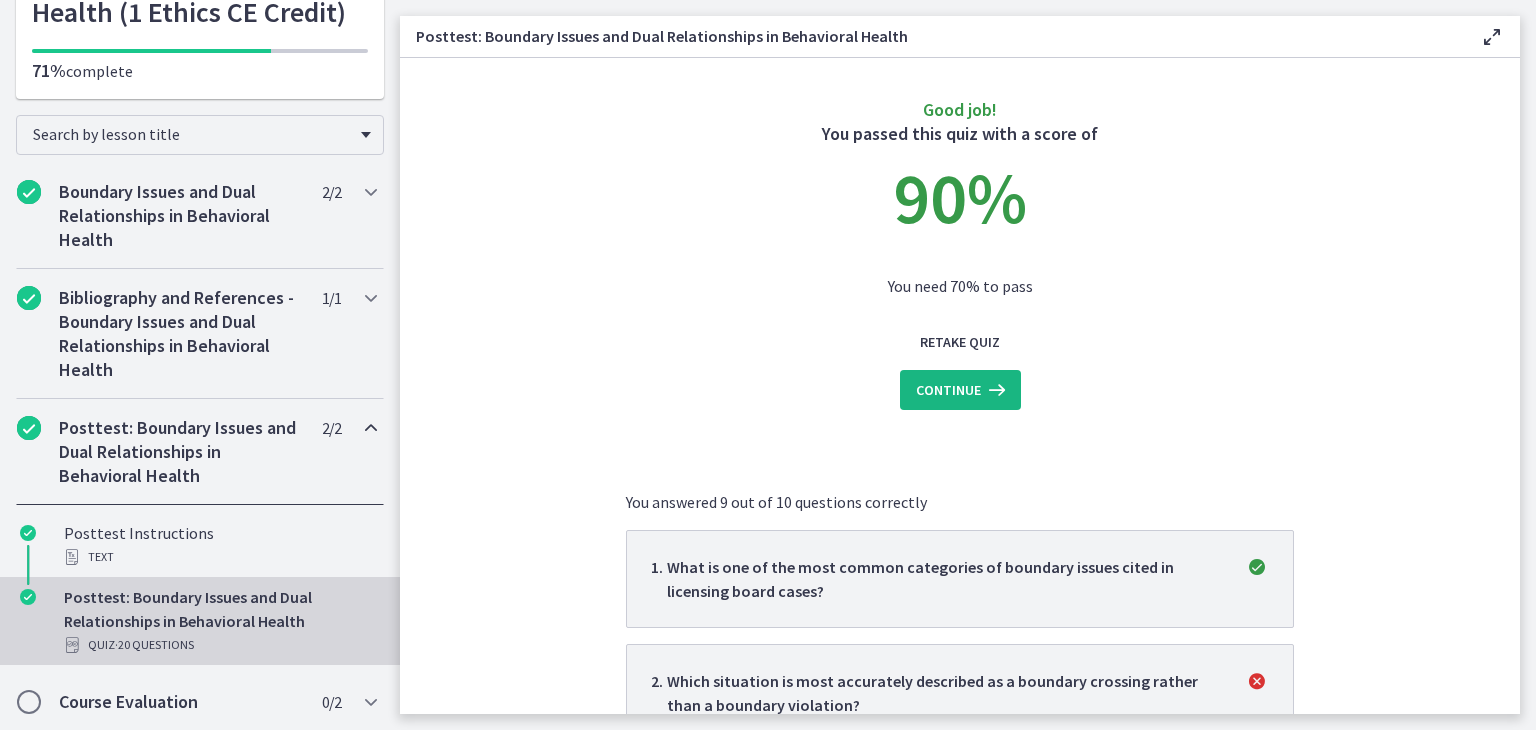 click on "Continue" at bounding box center [948, 390] 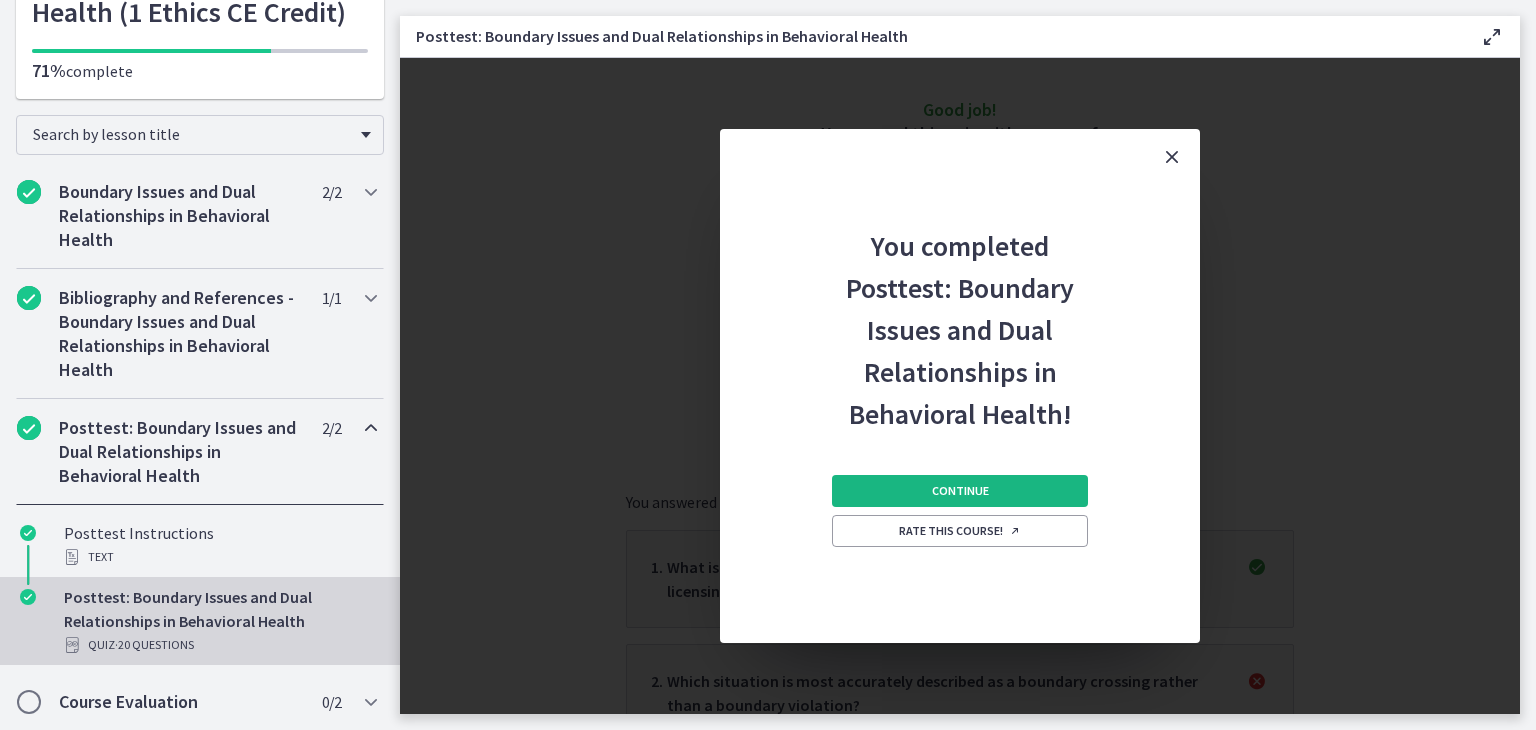 click on "Continue" at bounding box center [960, 491] 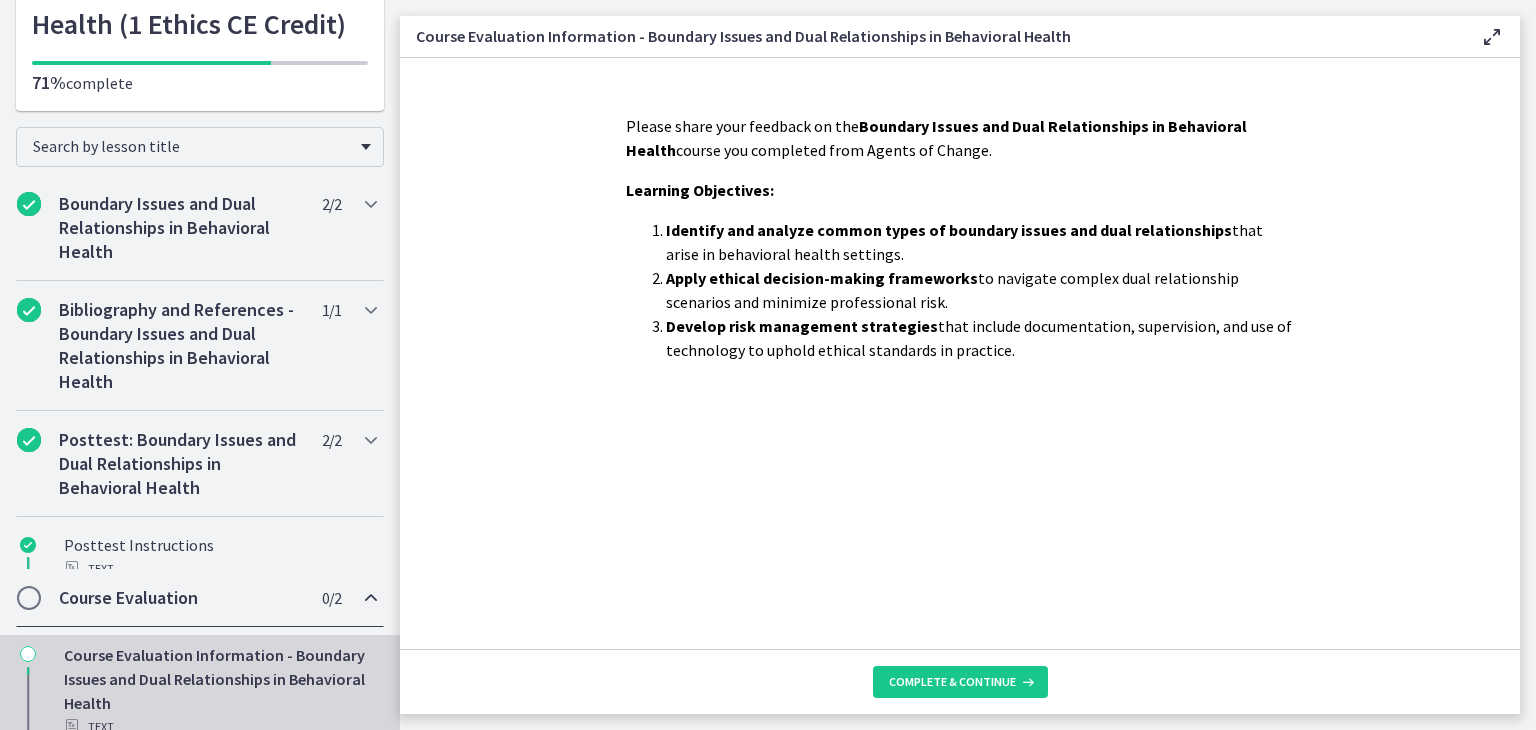 scroll, scrollTop: 241, scrollLeft: 0, axis: vertical 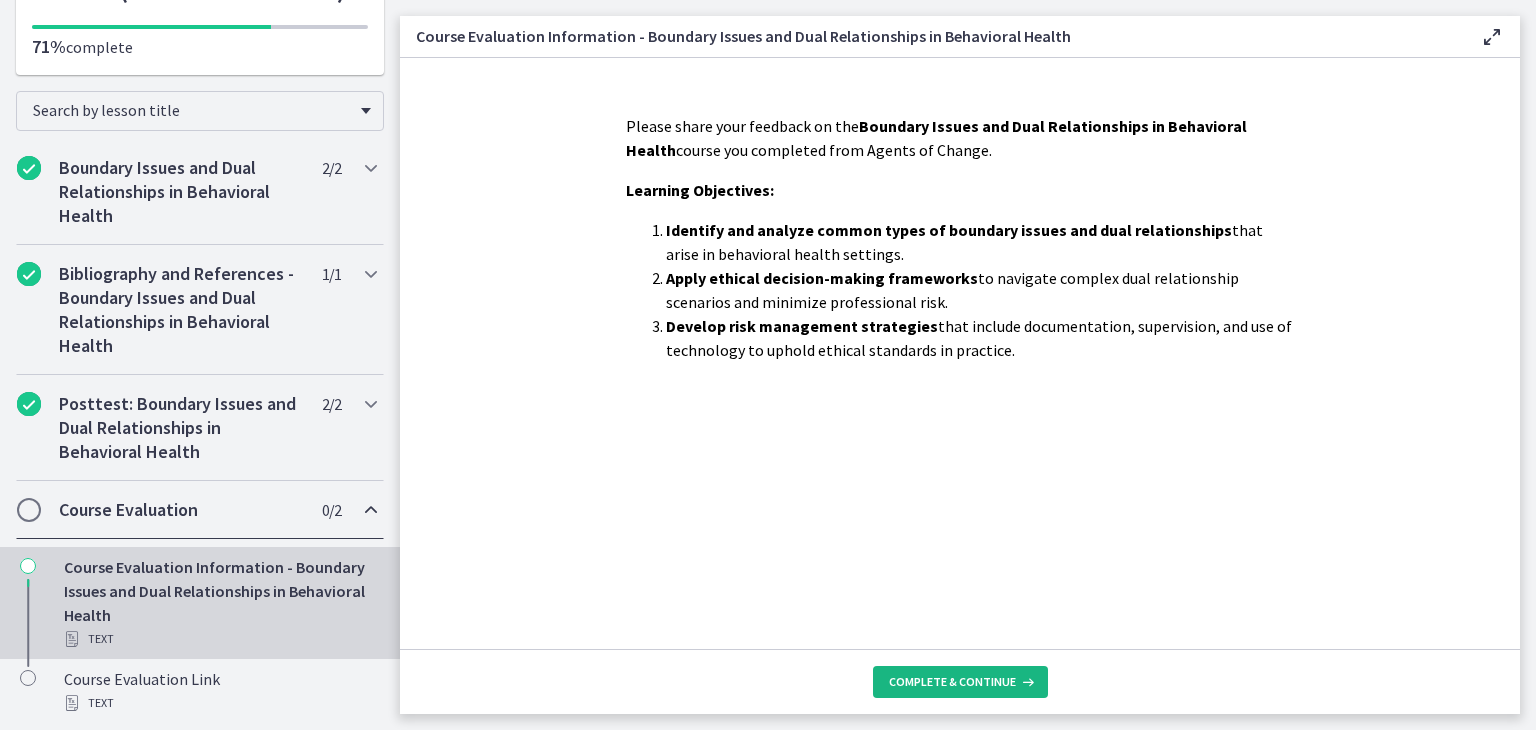 click on "Complete & continue" at bounding box center [952, 682] 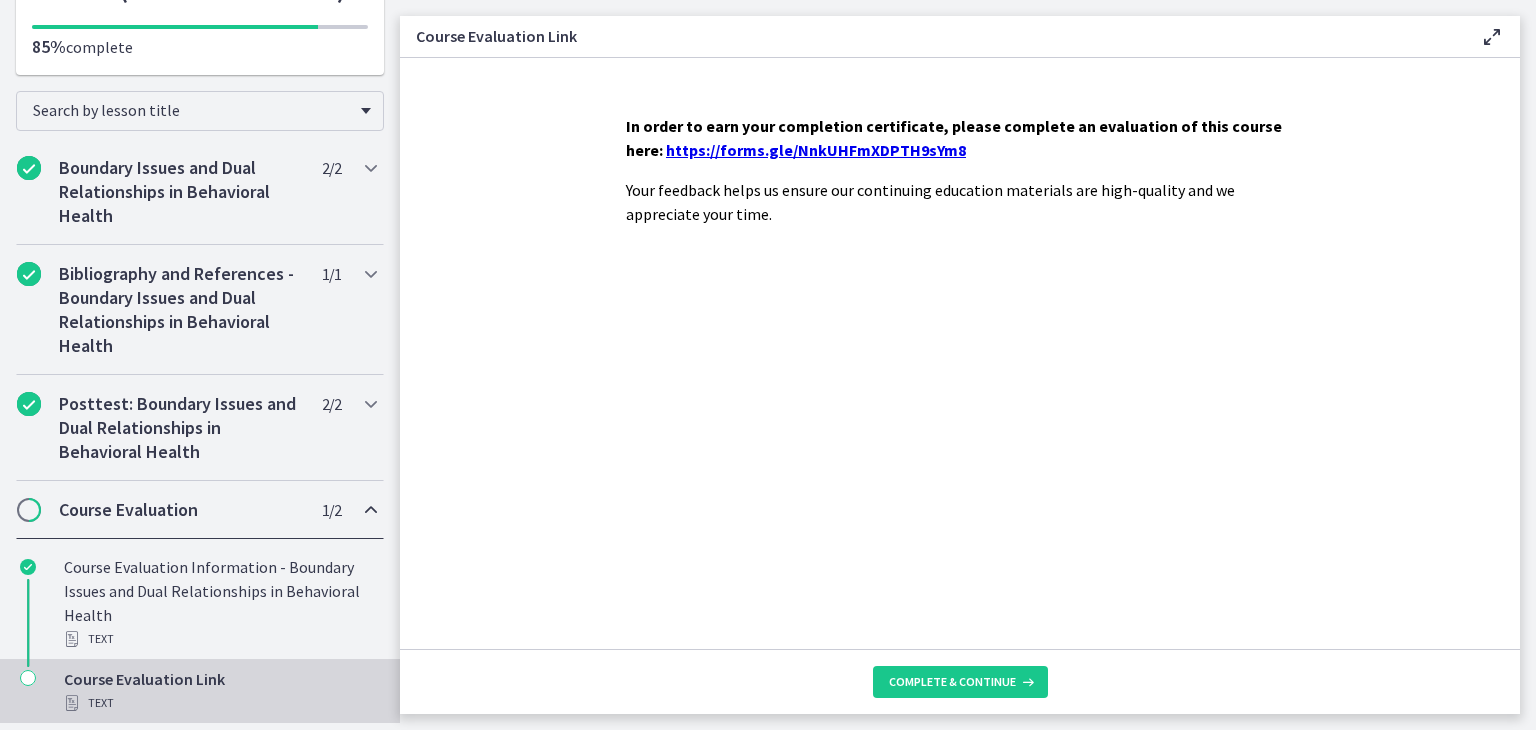 click on "https://forms.gle/NnkUHFmXDPTH9sYm8" at bounding box center (816, 150) 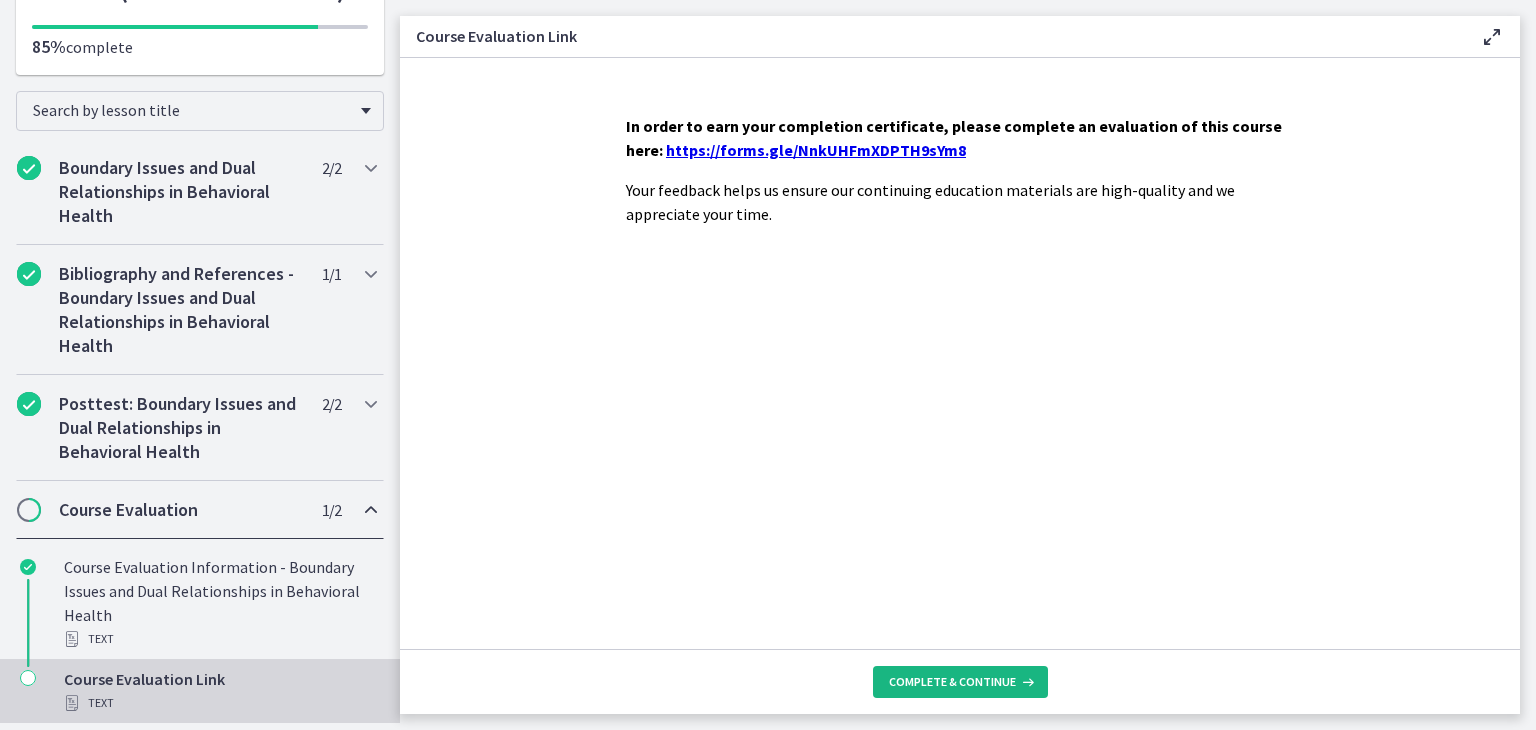 click on "Complete & continue" at bounding box center [952, 682] 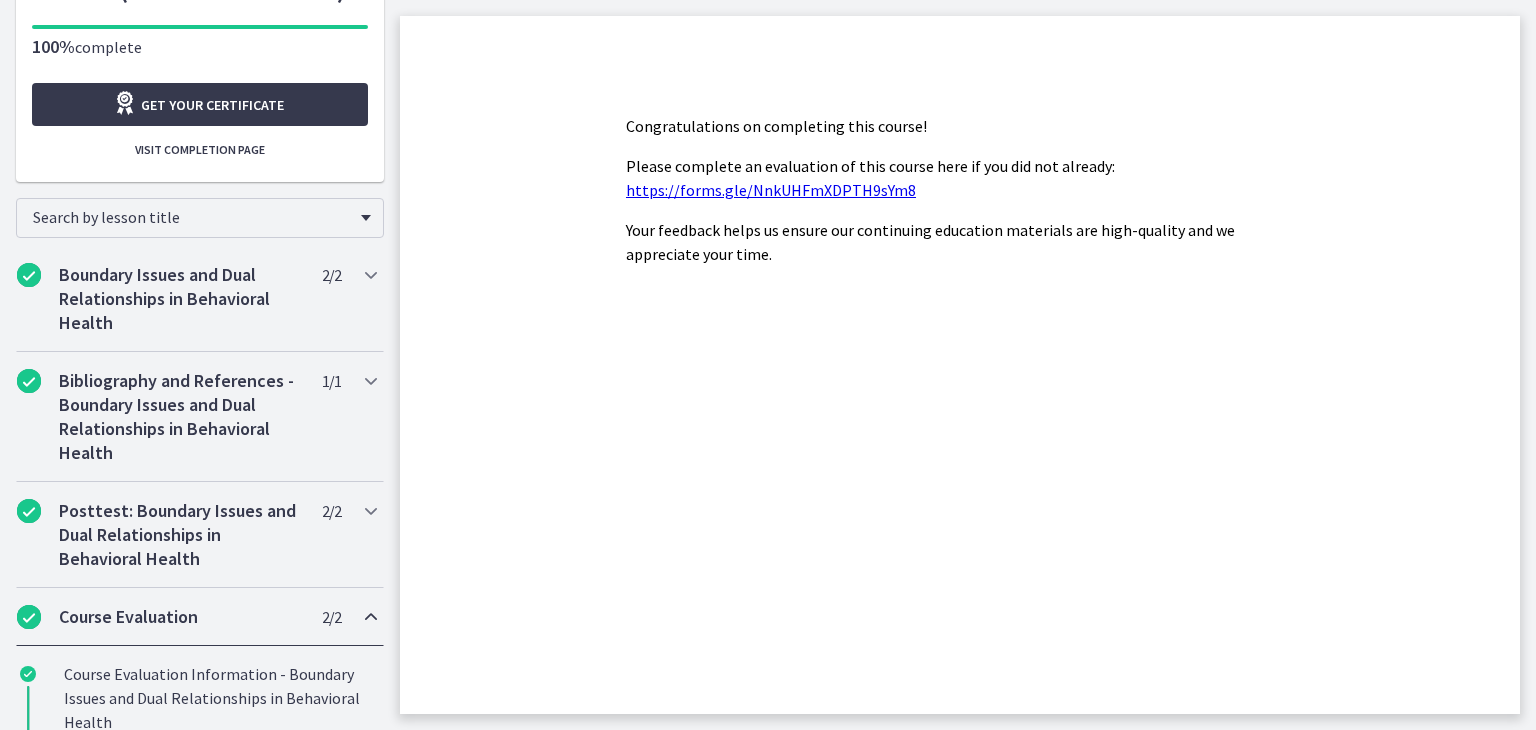 click on "Congratulations on completing this course! Please complete an evaluation of this course here if you did not already:   https://forms.gle/NnkUHFmXDPTH9sYm8 Your feedback helps us ensure our continuing education materials are high-quality and we appreciate your time." 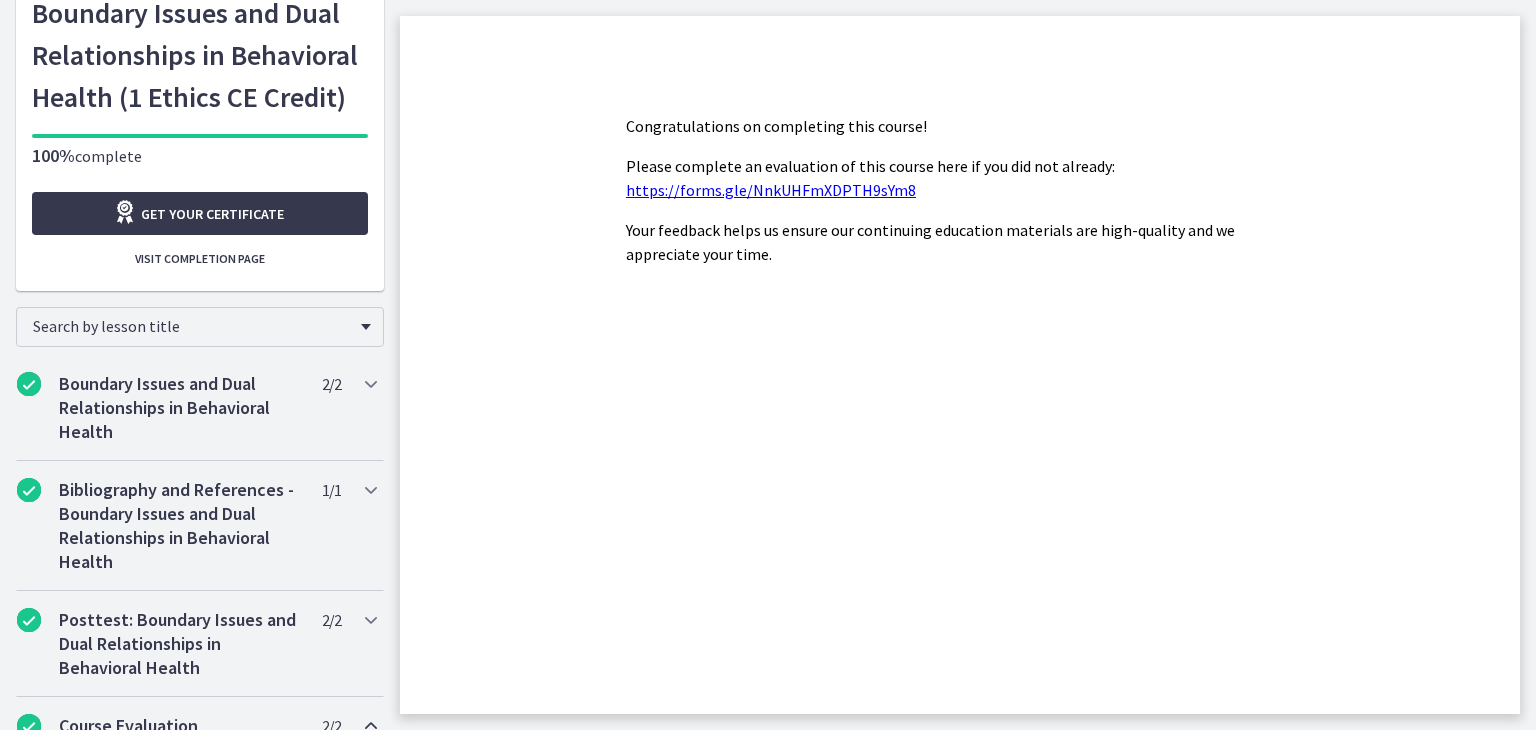 scroll, scrollTop: 128, scrollLeft: 0, axis: vertical 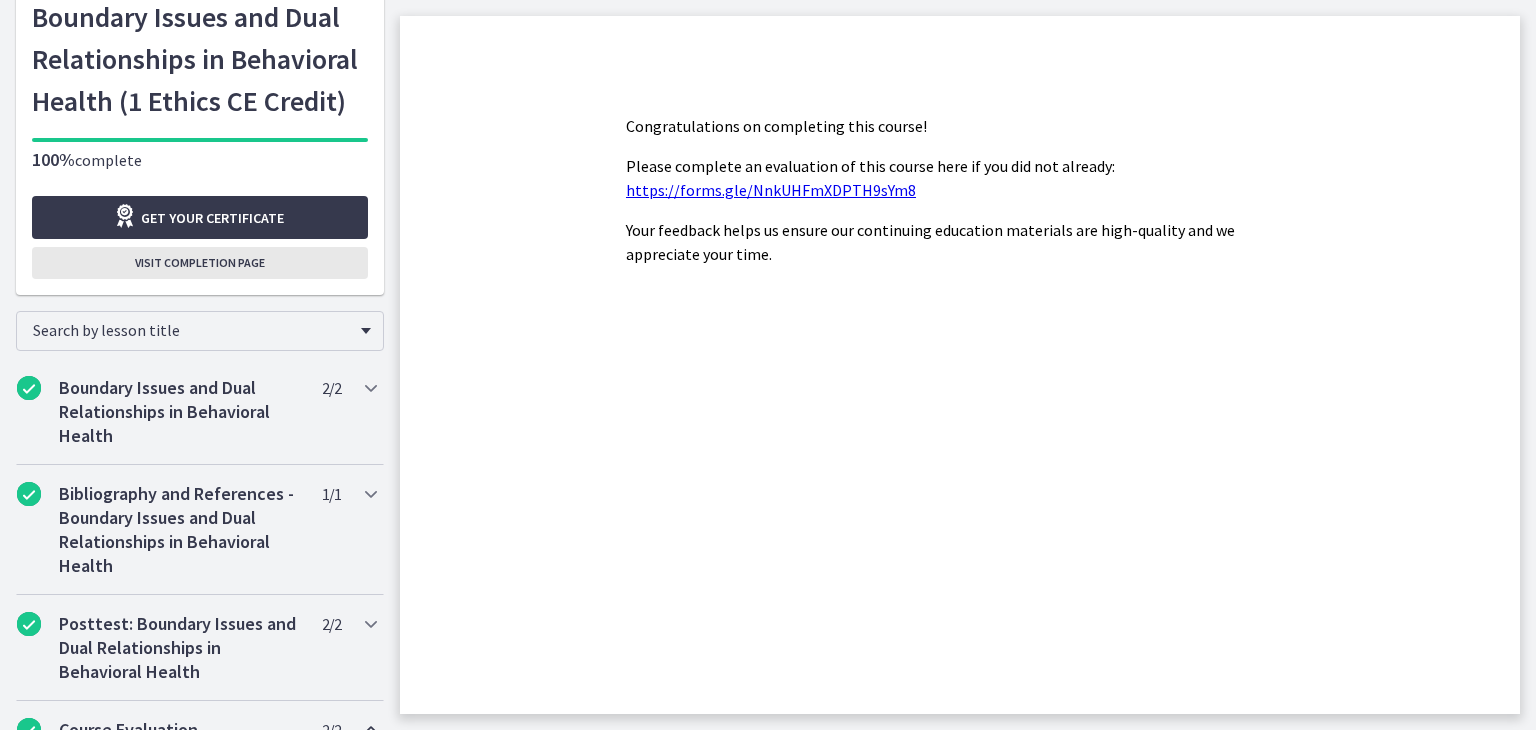 click on "Visit completion page" at bounding box center (200, 263) 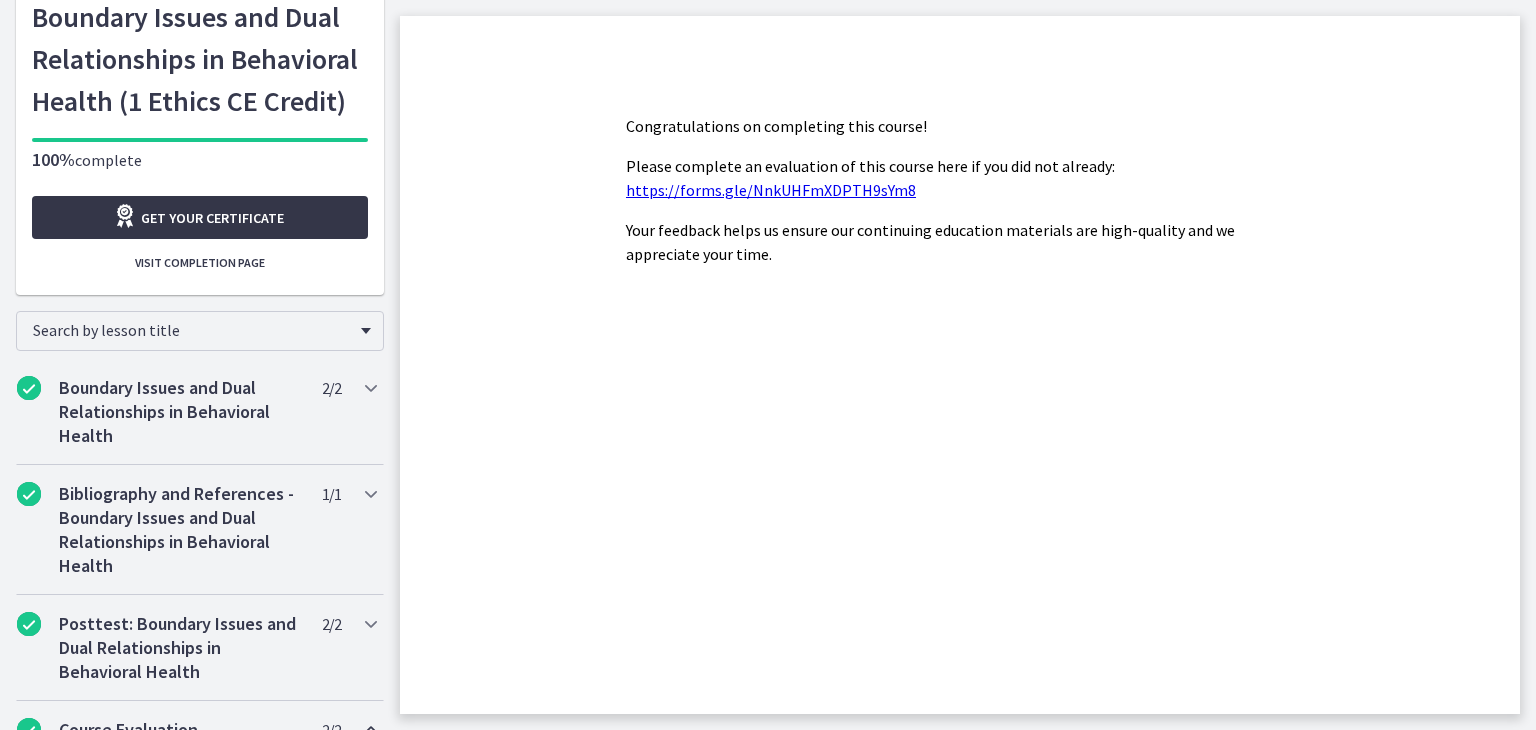 click on "Get your certificate" at bounding box center [212, 218] 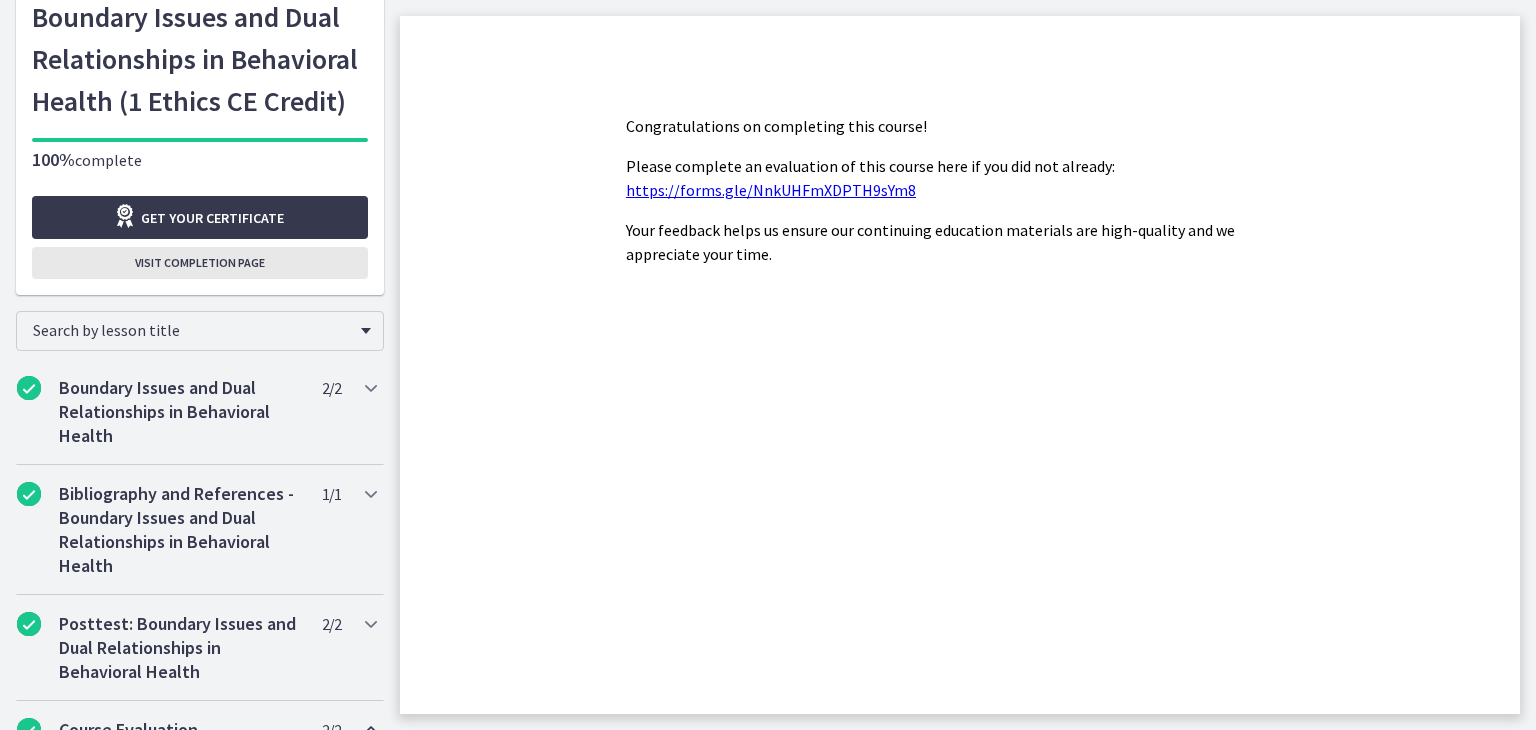 click on "Visit completion page" at bounding box center [200, 263] 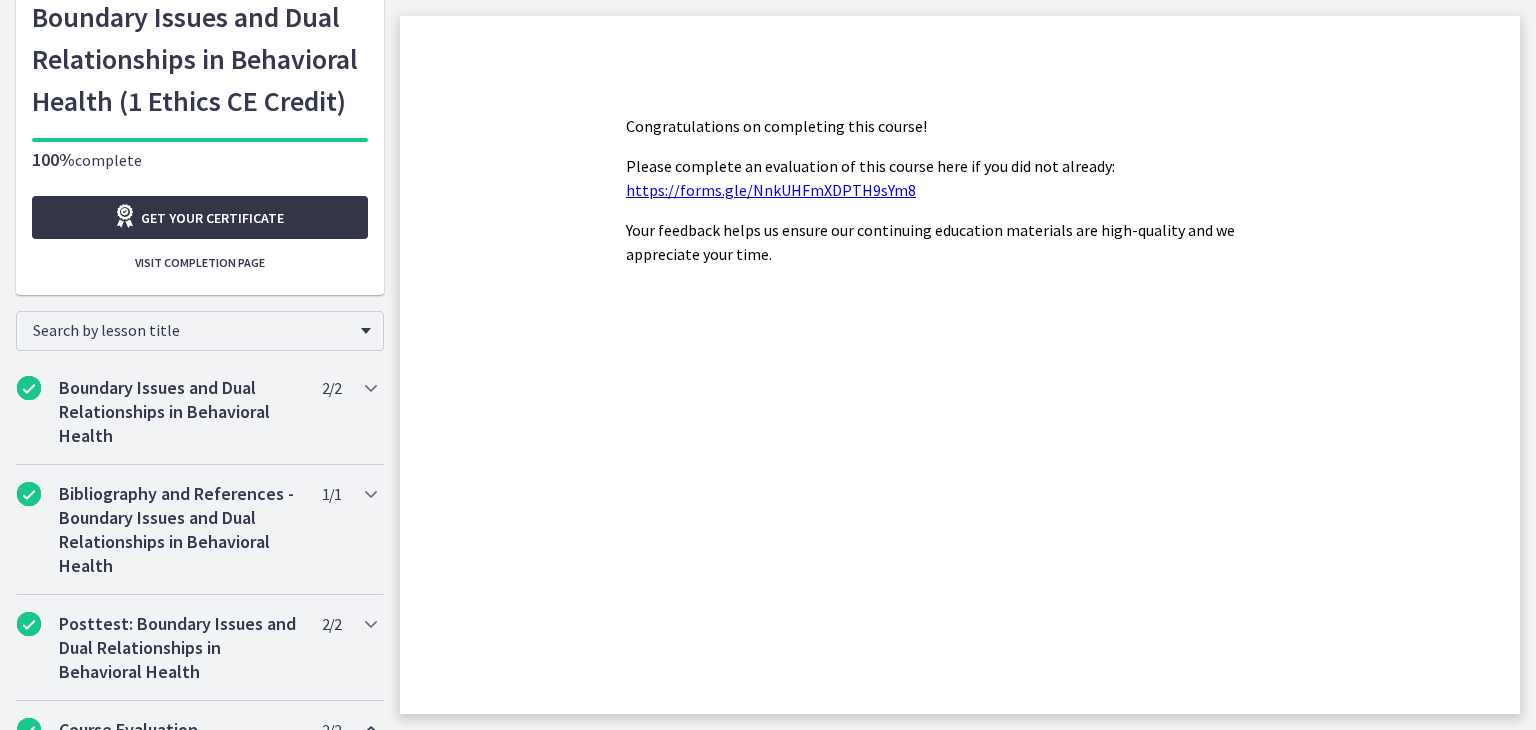 click on "Get your certificate" at bounding box center (212, 218) 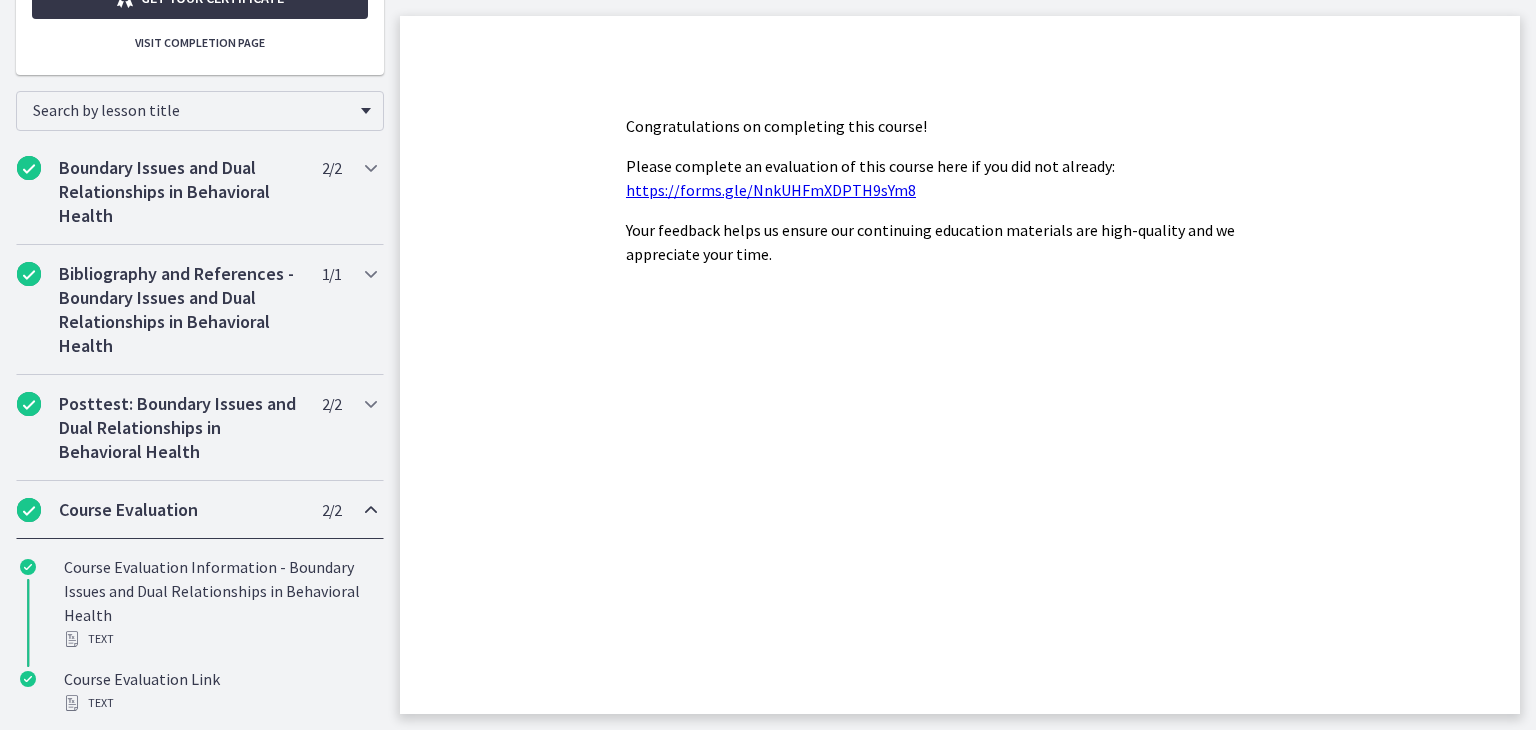 scroll, scrollTop: 0, scrollLeft: 0, axis: both 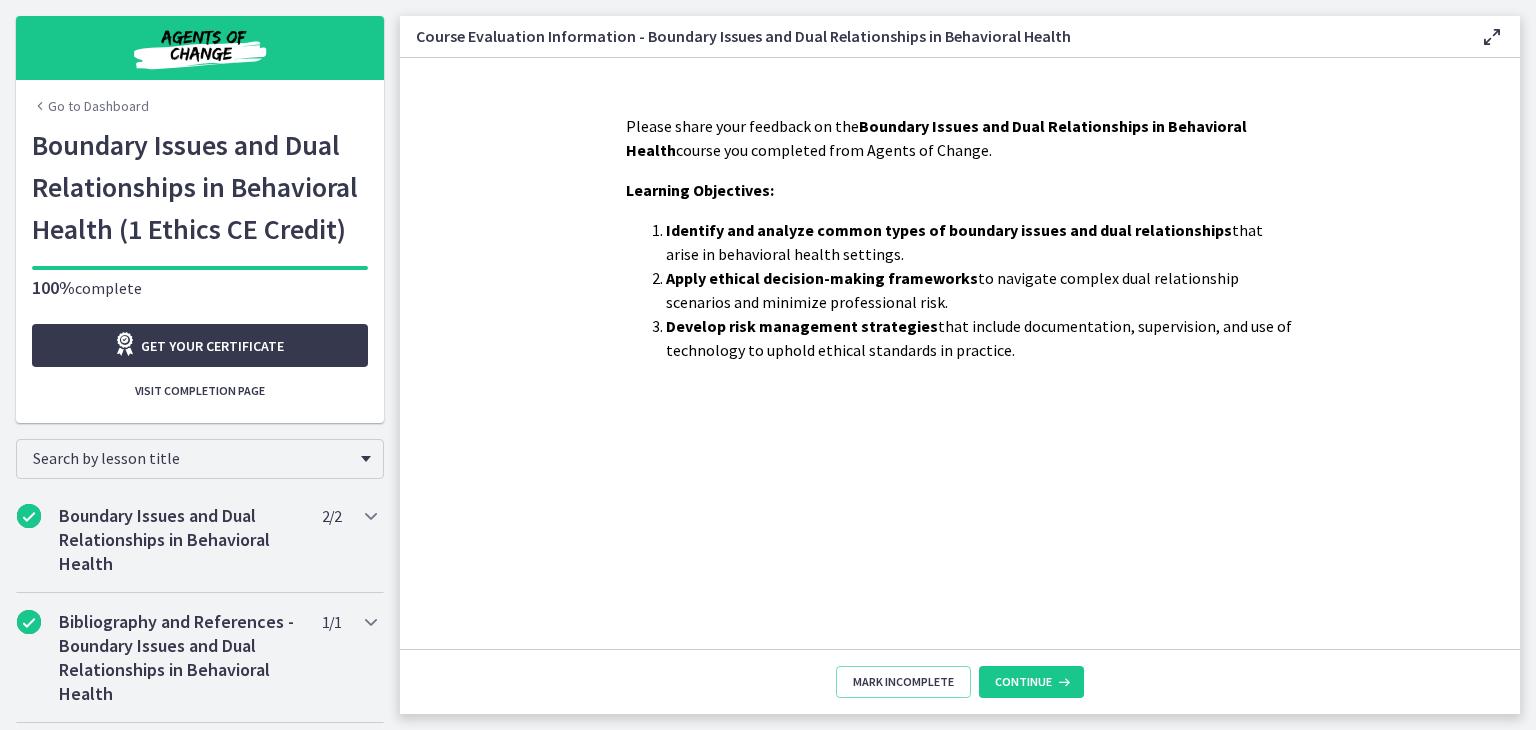 click at bounding box center [200, 48] 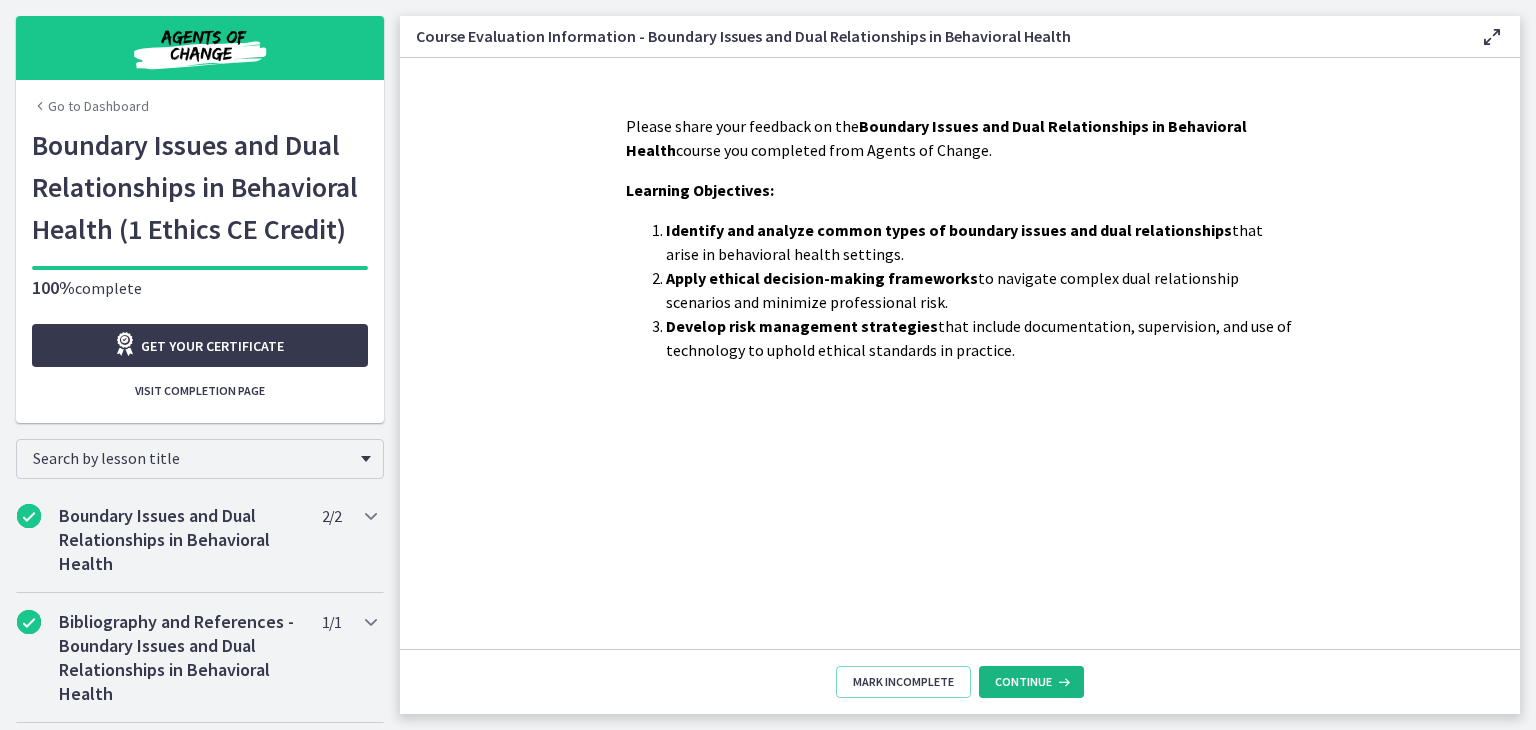 click on "Continue" at bounding box center (1023, 682) 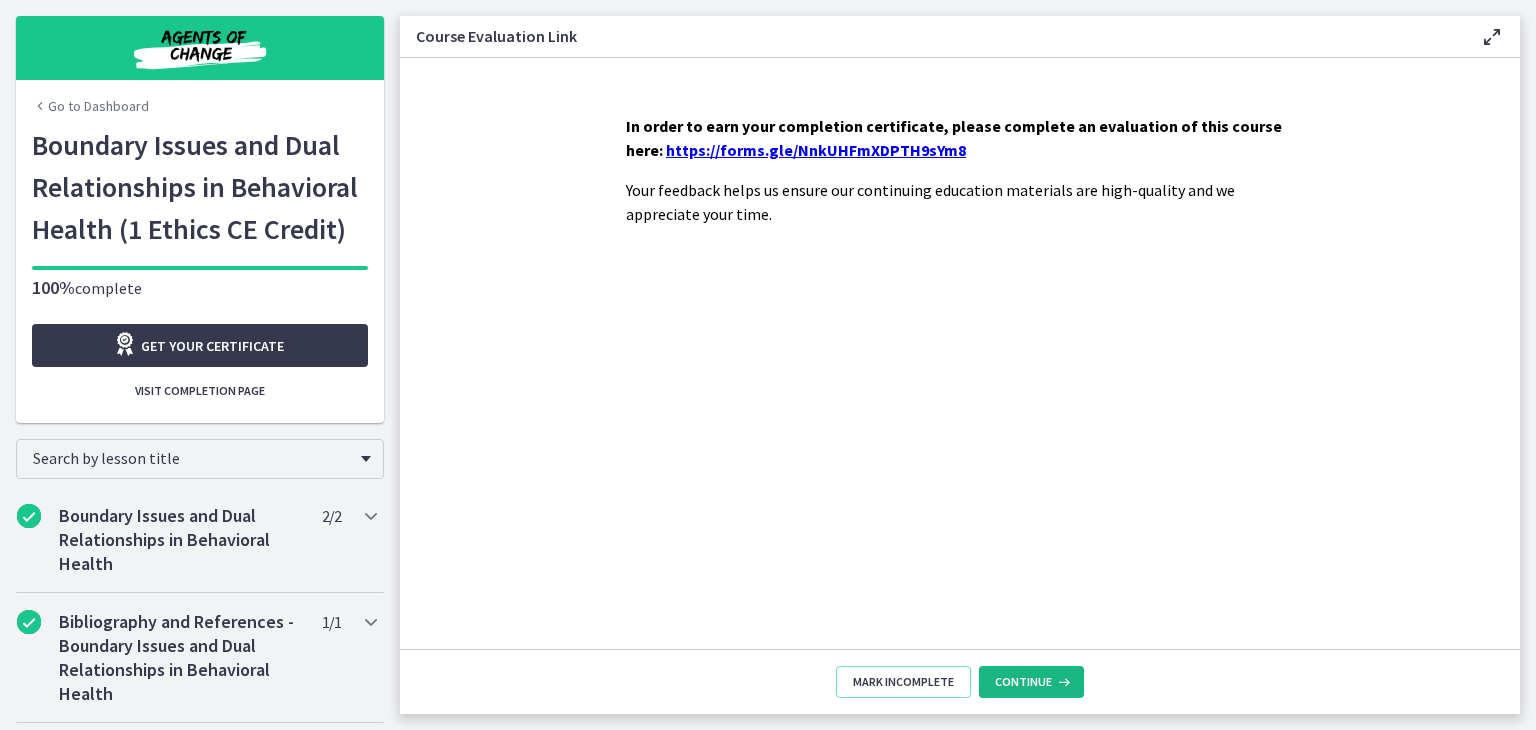 click on "Continue" at bounding box center [1023, 682] 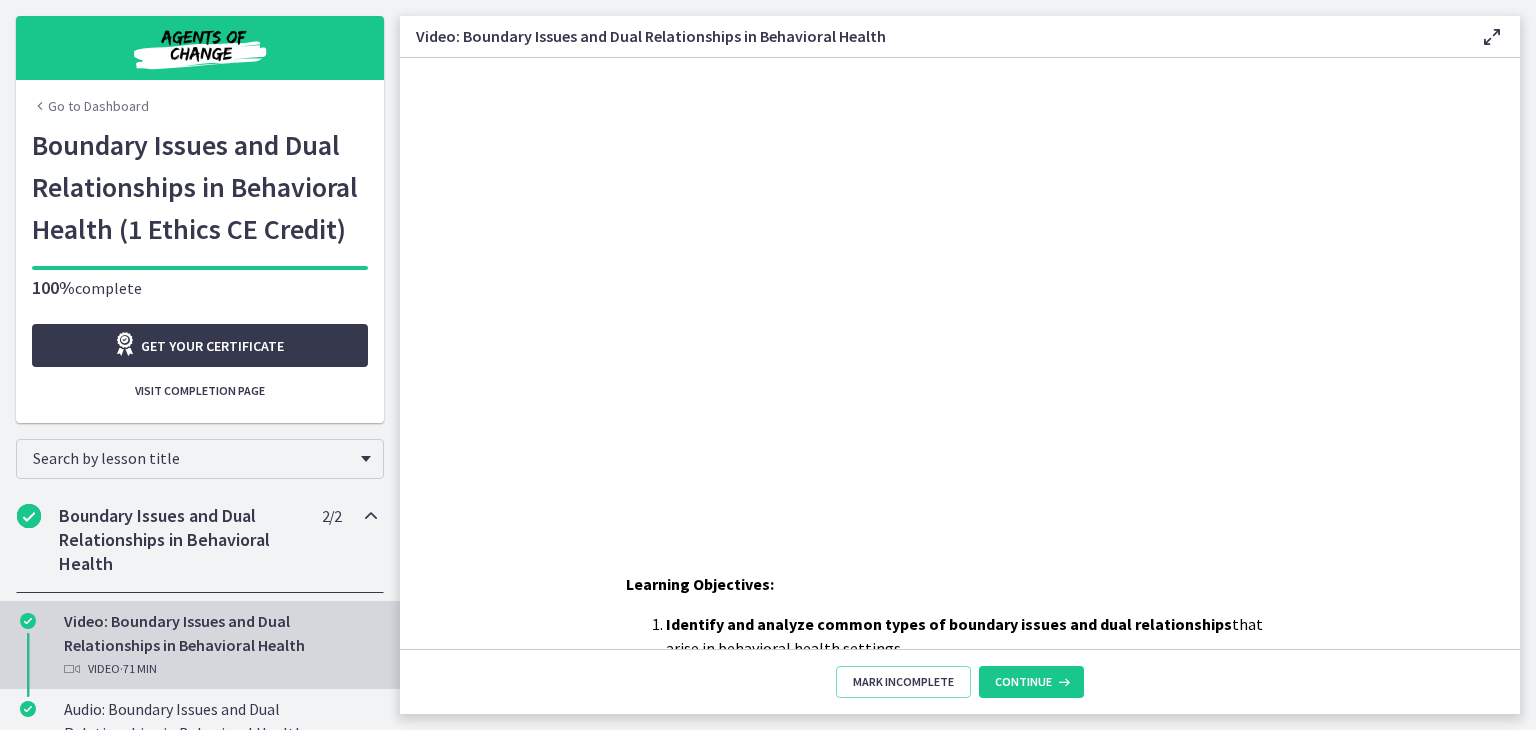 scroll, scrollTop: 0, scrollLeft: 0, axis: both 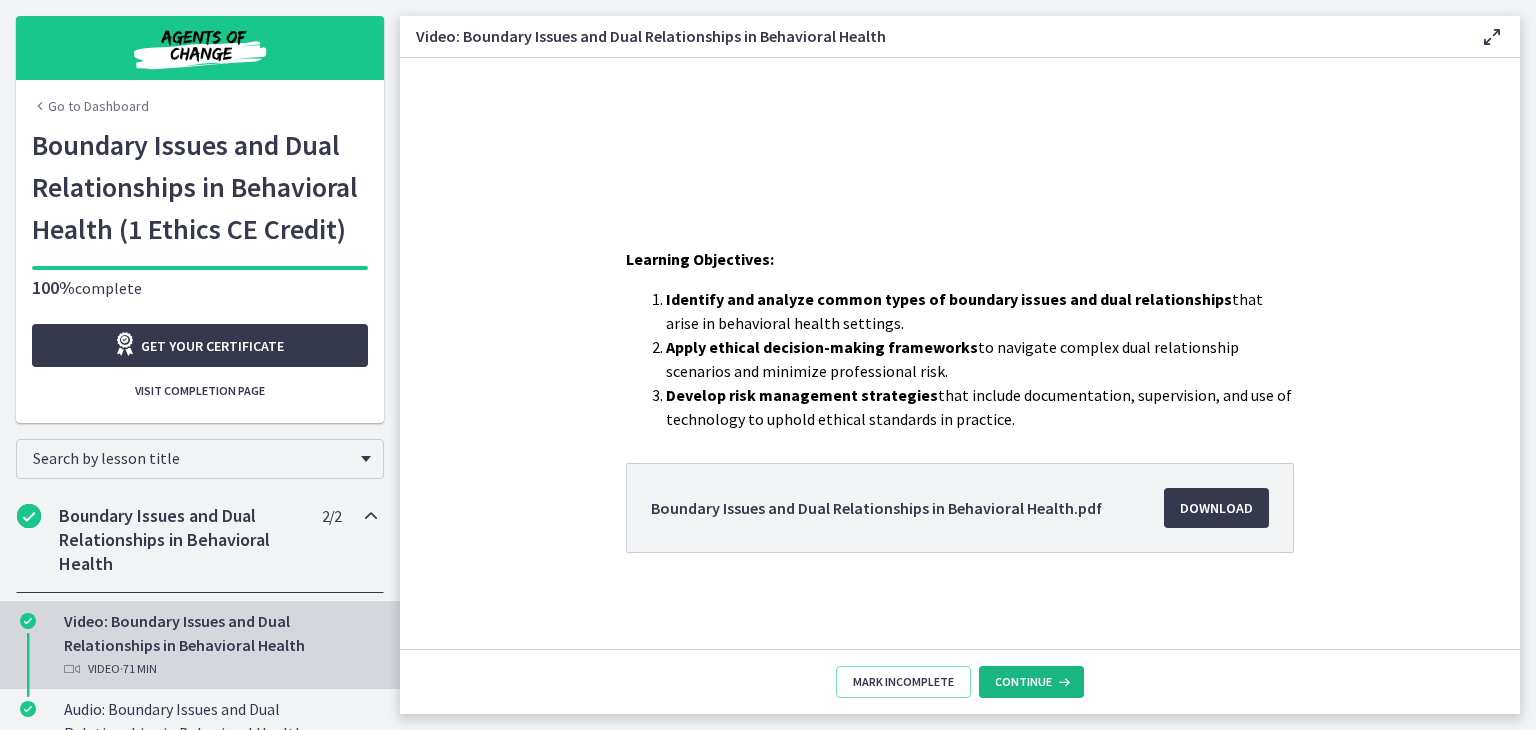 click on "Continue" at bounding box center (1023, 682) 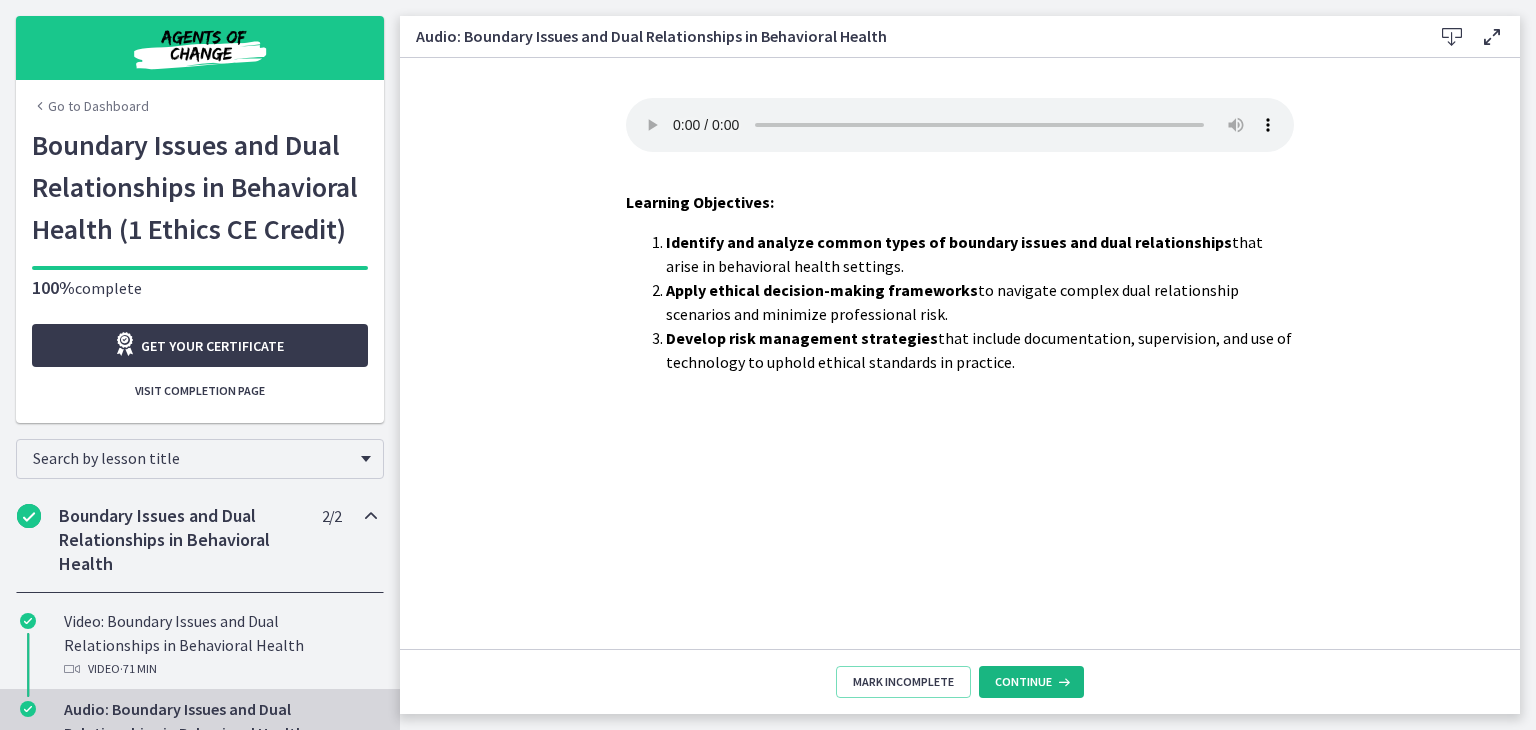 scroll, scrollTop: 0, scrollLeft: 0, axis: both 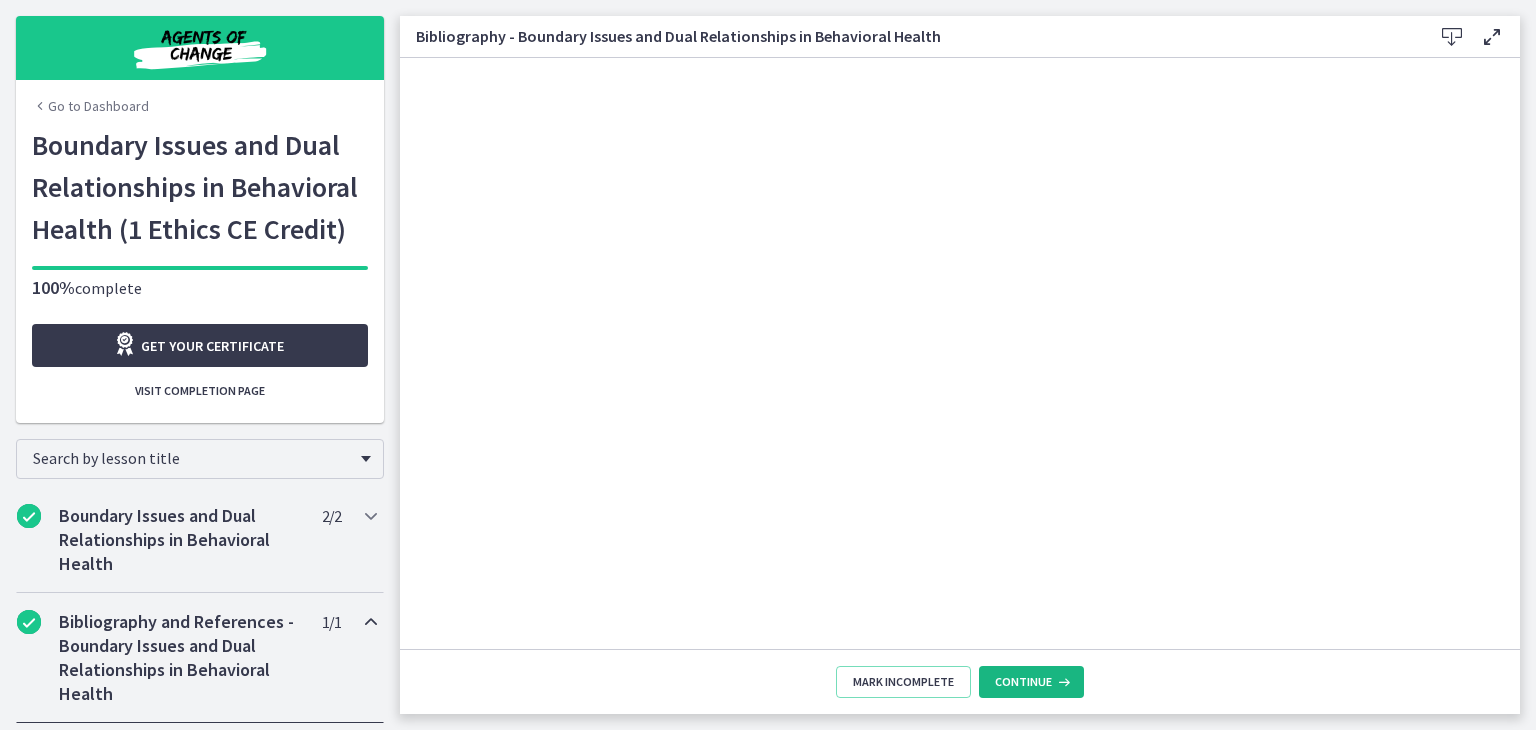 click on "Continue" at bounding box center (1023, 682) 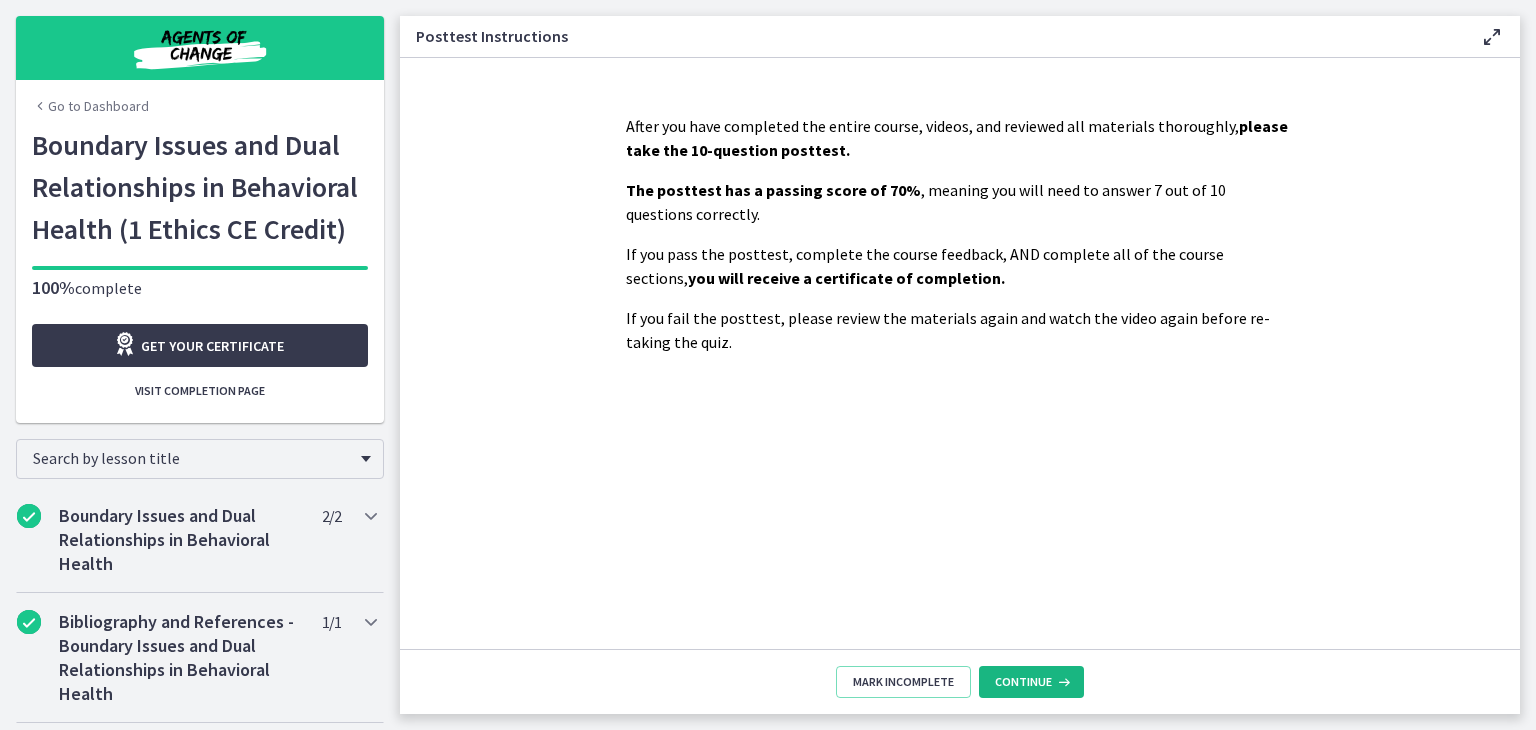 click on "Continue" at bounding box center [1023, 682] 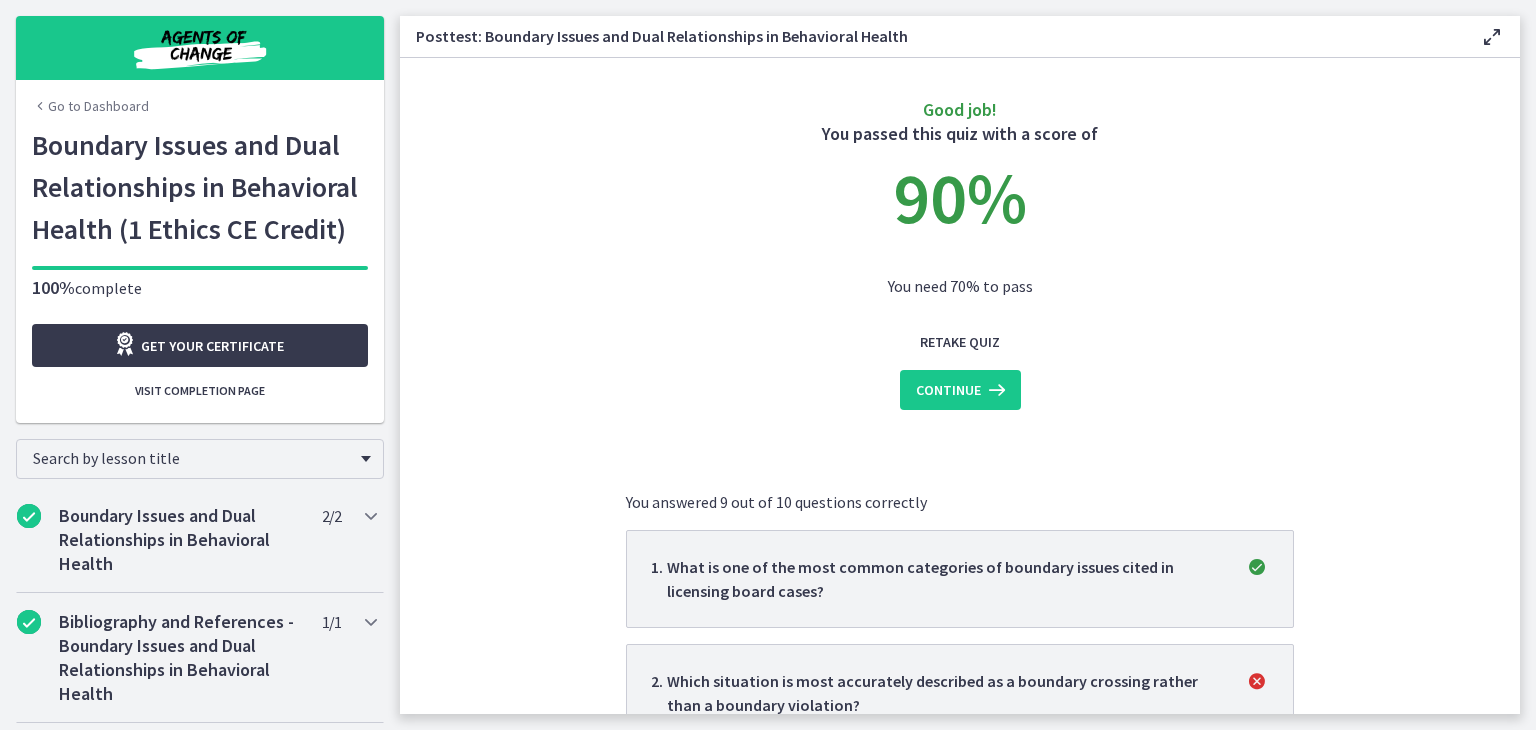 scroll, scrollTop: 920, scrollLeft: 0, axis: vertical 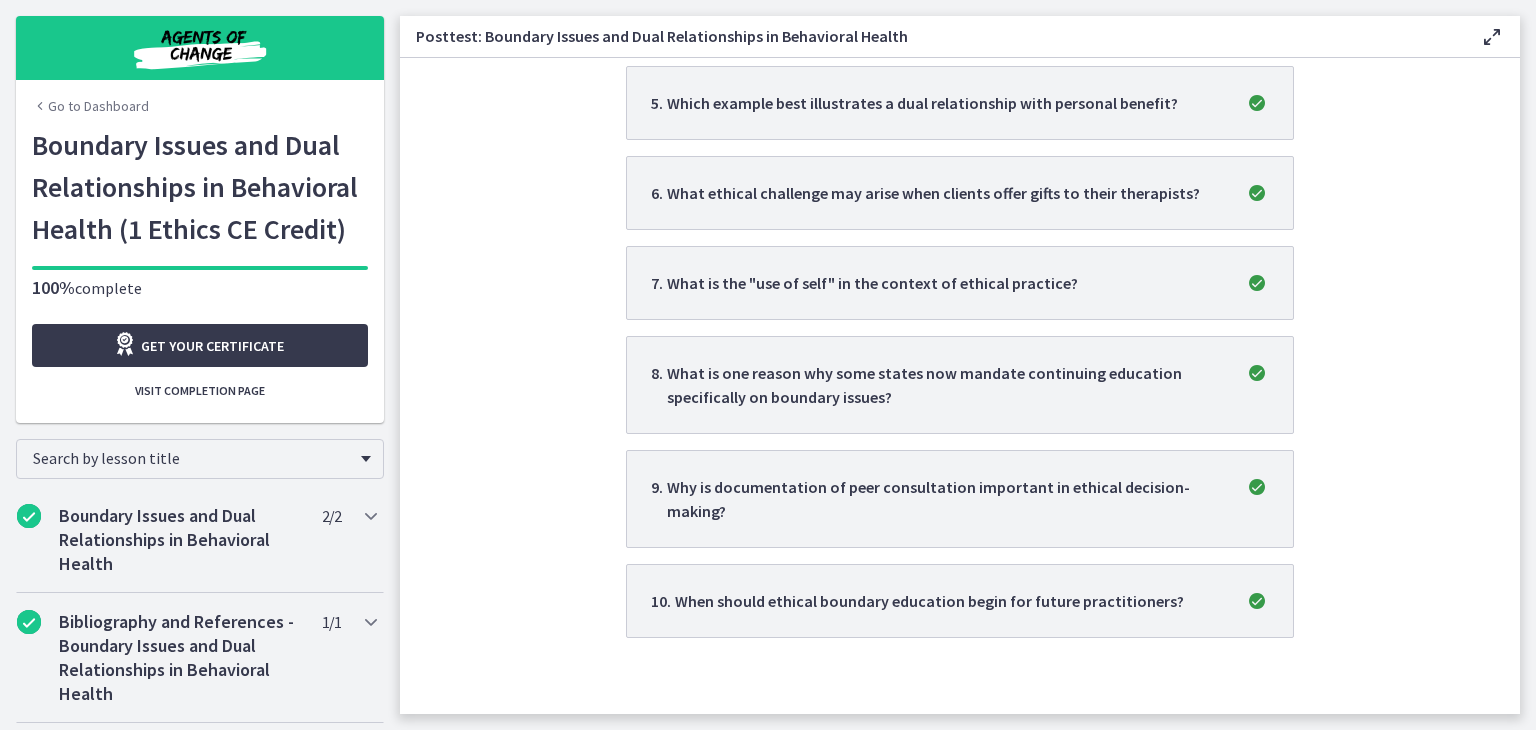 click on "Go to Dashboard" at bounding box center [90, 106] 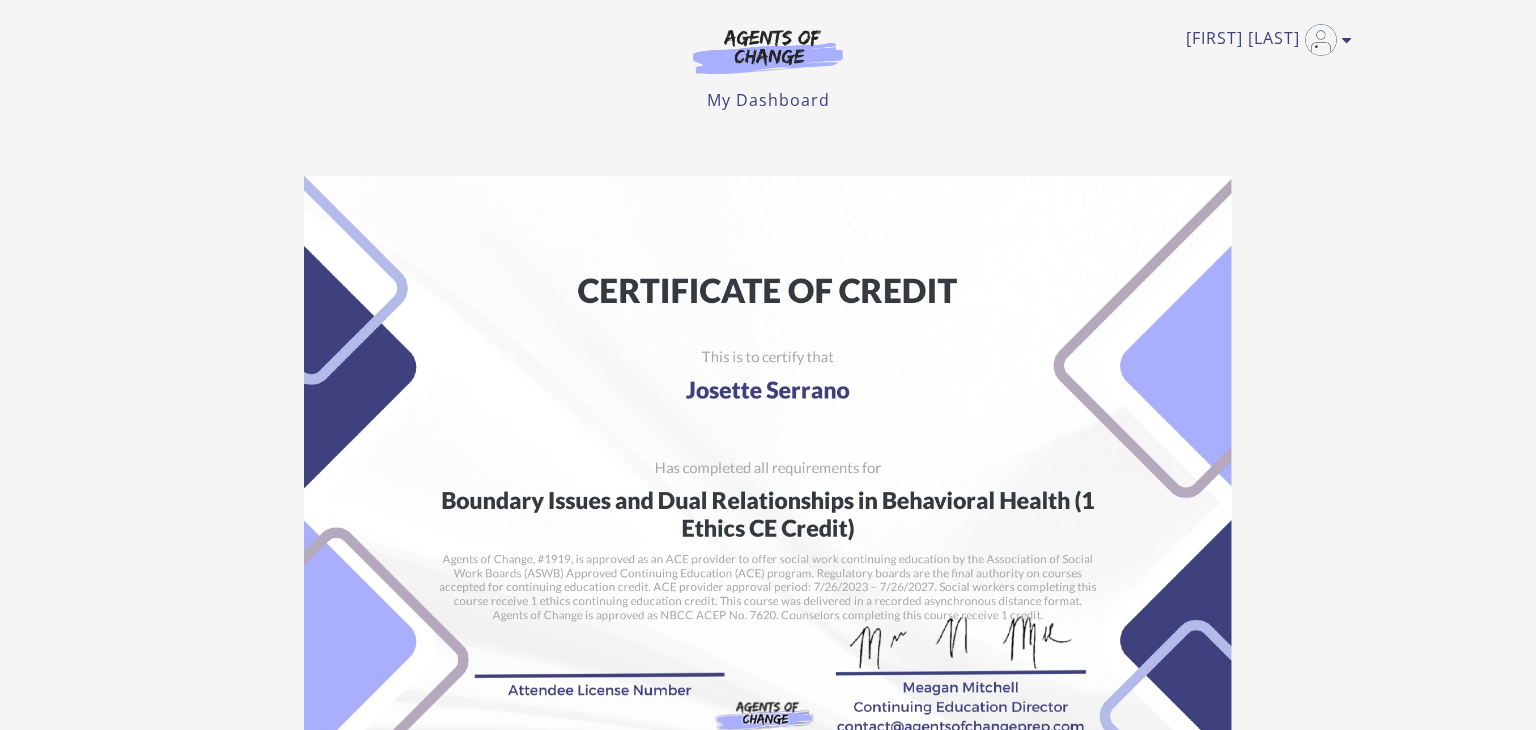 scroll, scrollTop: 0, scrollLeft: 0, axis: both 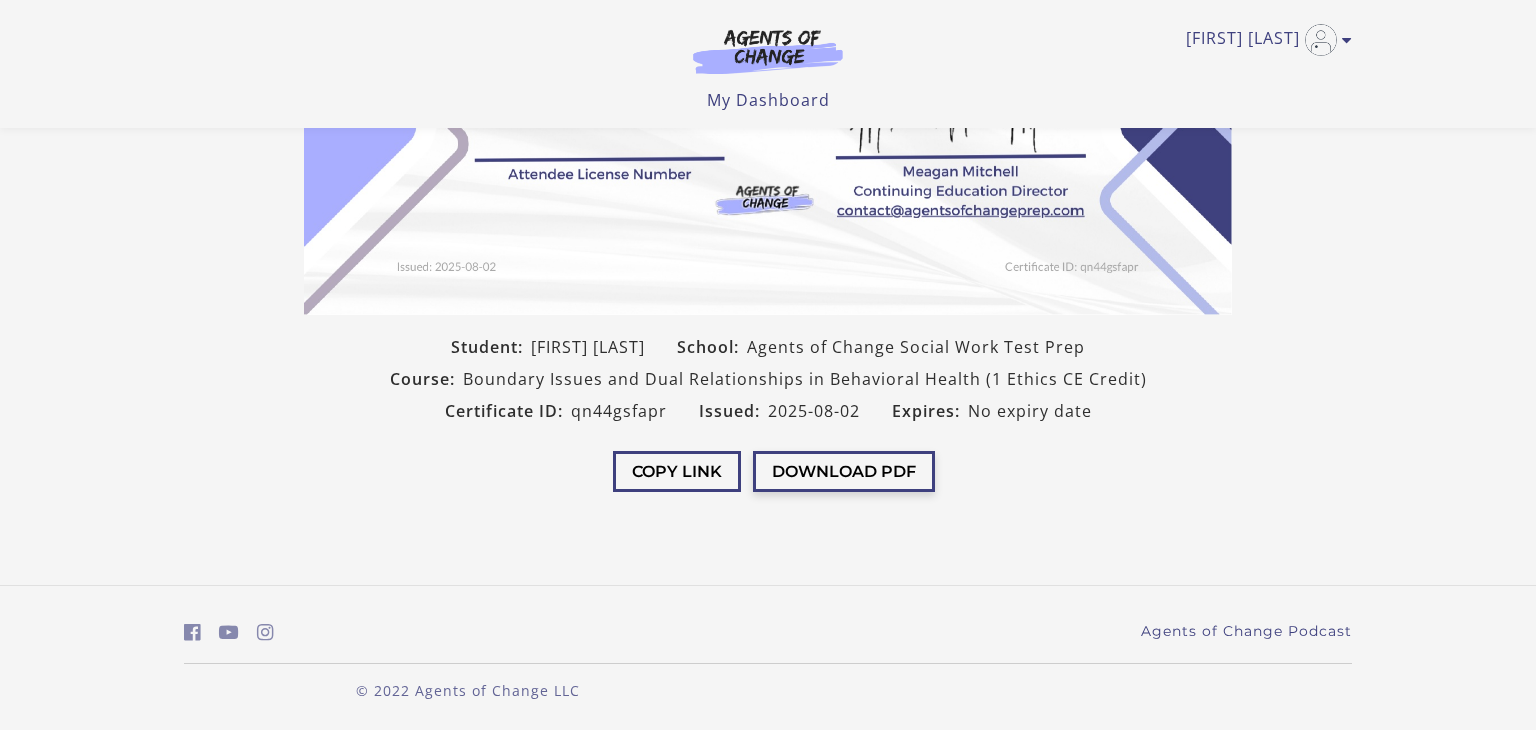 click on "Download PDF" at bounding box center (844, 471) 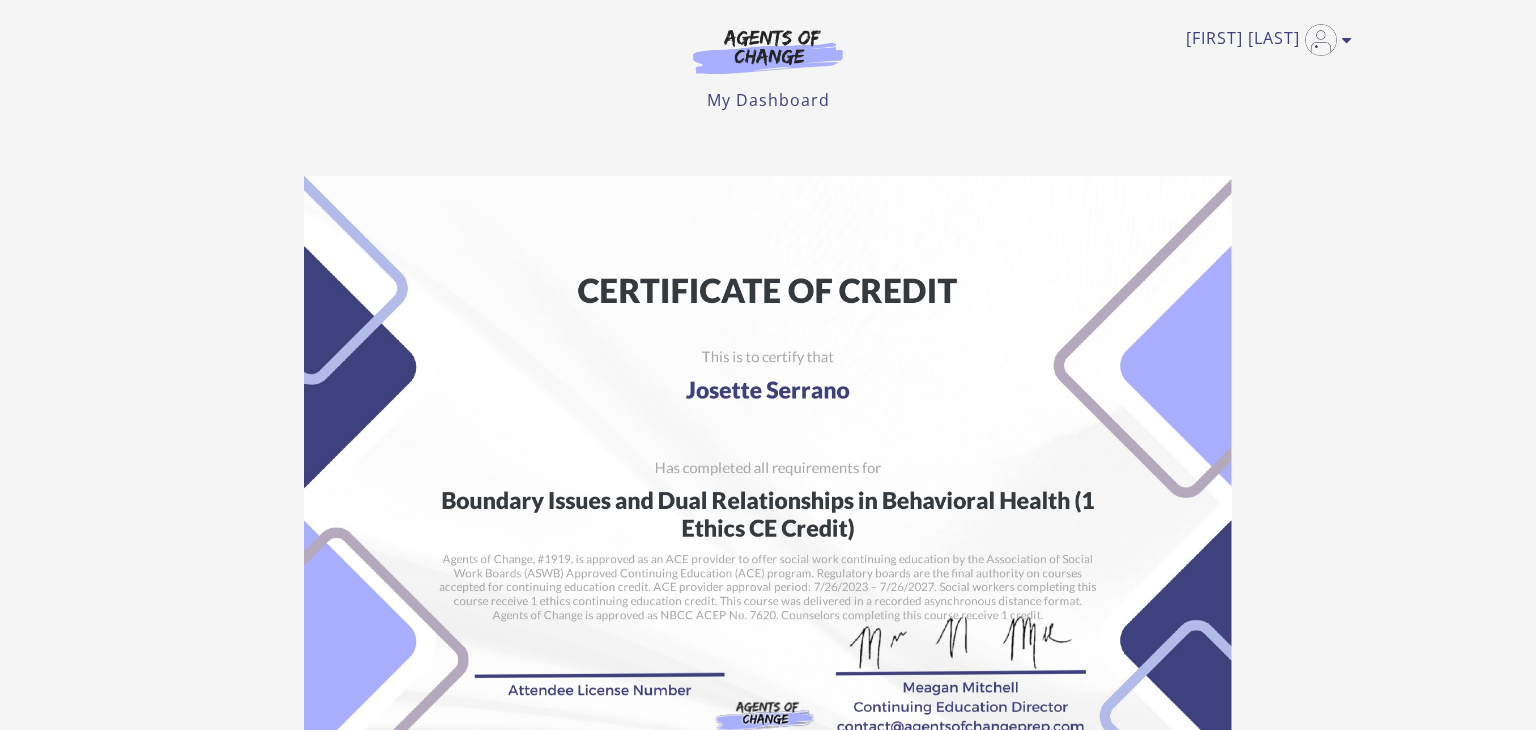 scroll, scrollTop: 0, scrollLeft: 0, axis: both 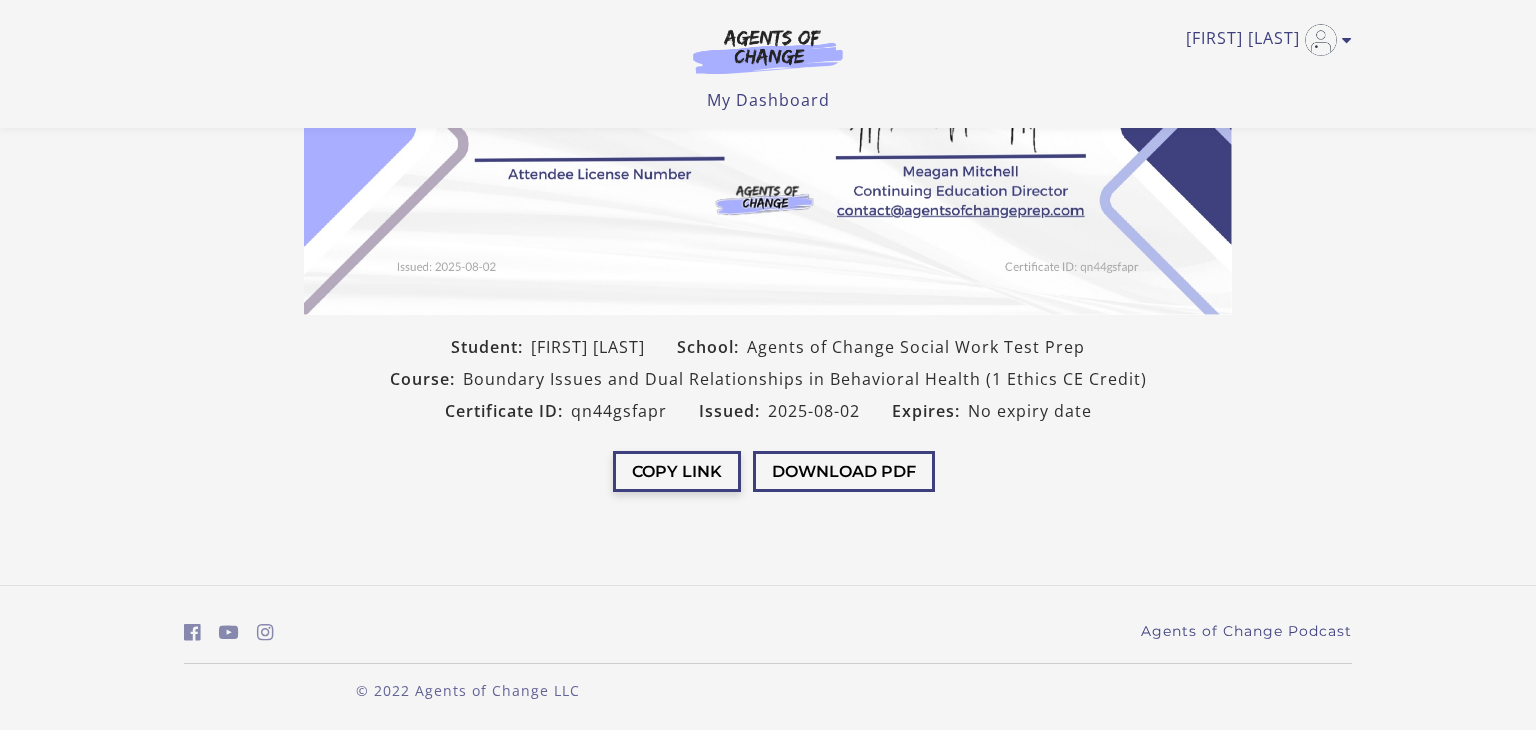 click on "Copy Link" at bounding box center [677, 471] 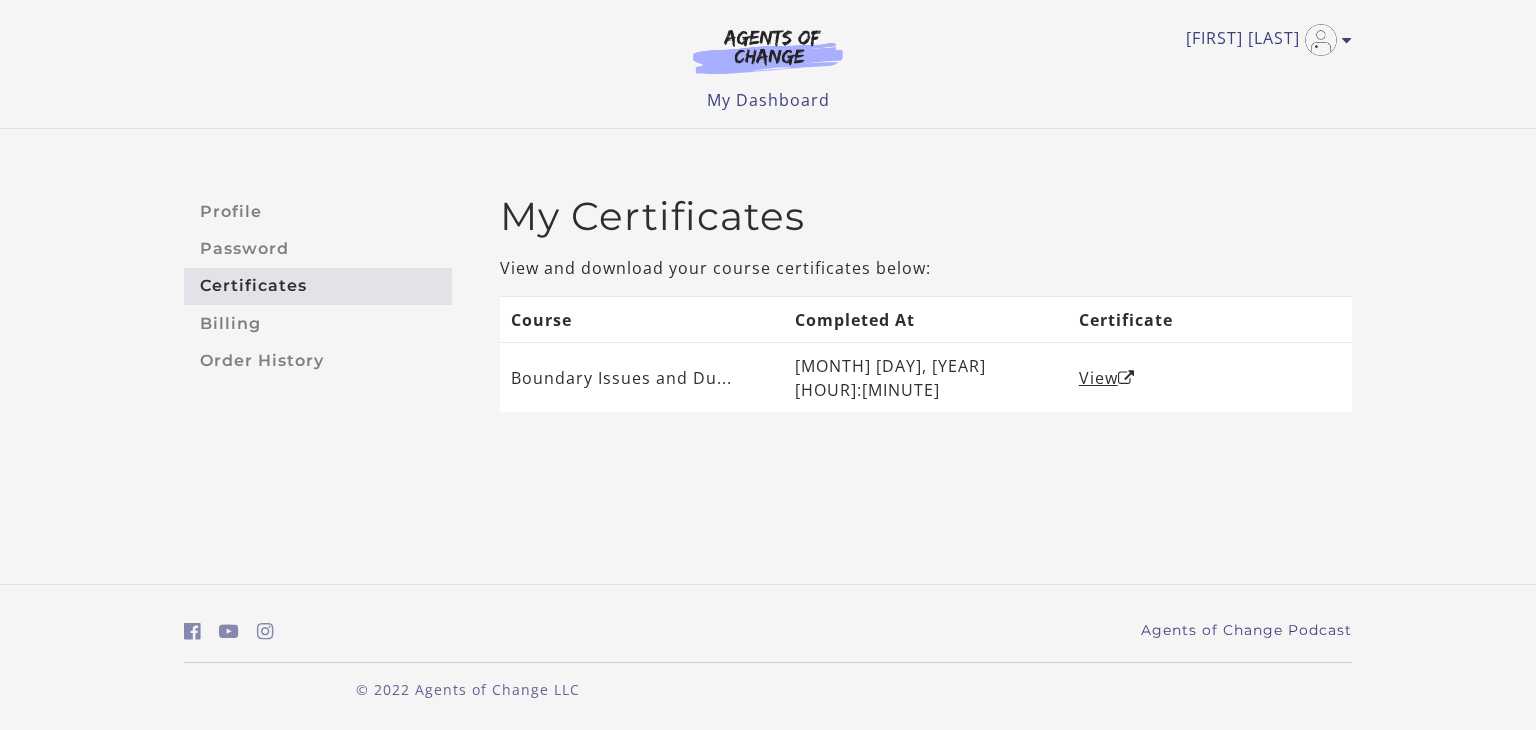 scroll, scrollTop: 0, scrollLeft: 0, axis: both 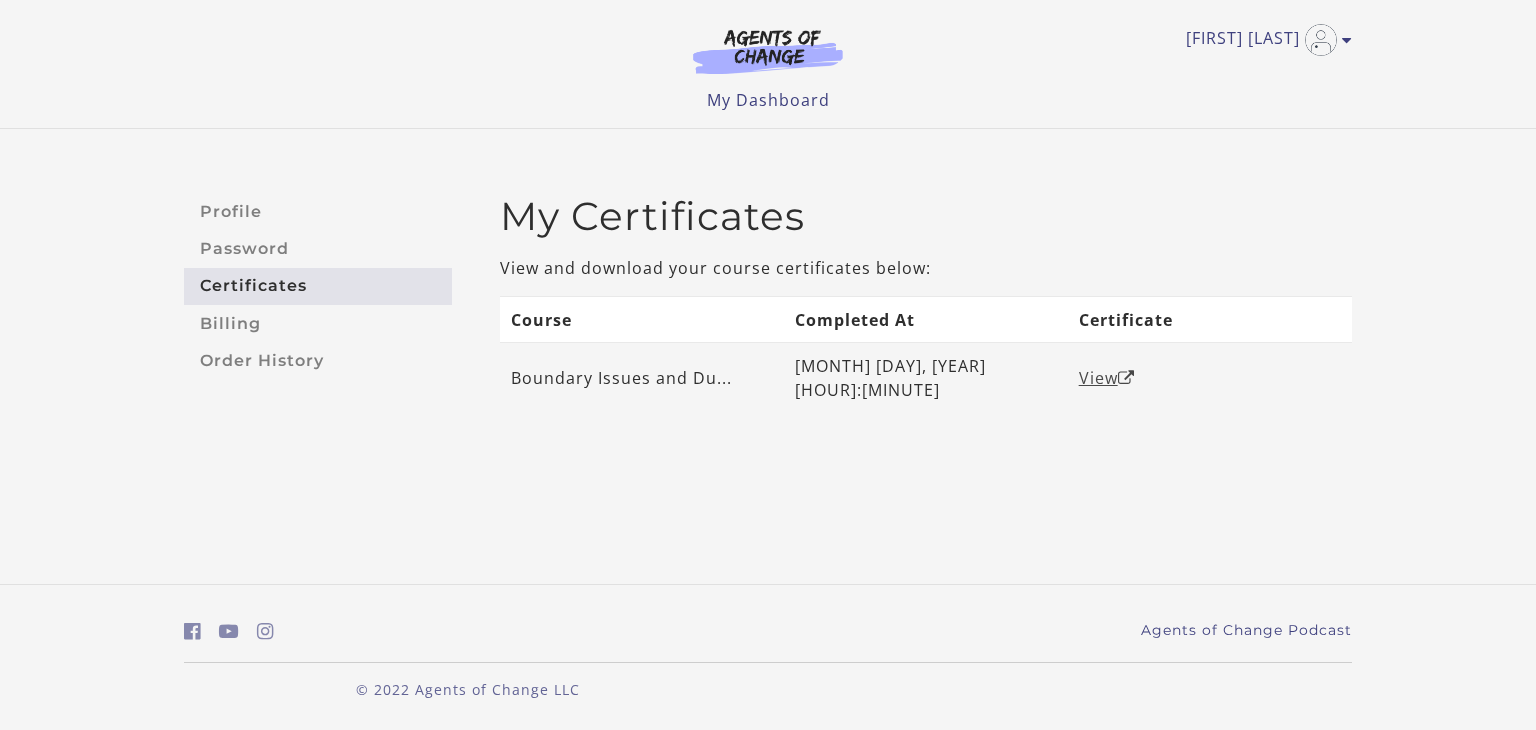 click on "View" at bounding box center [1107, 378] 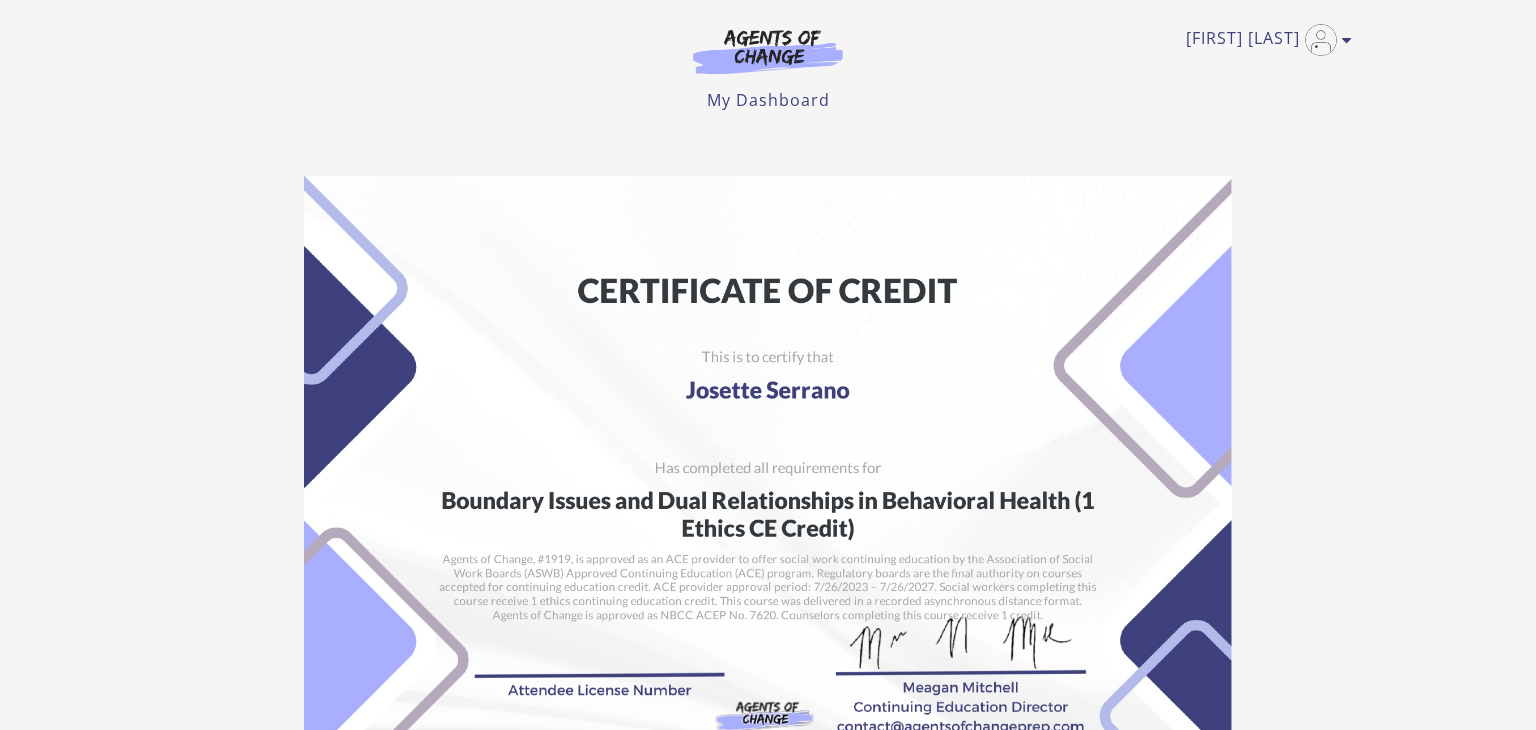 scroll, scrollTop: 0, scrollLeft: 0, axis: both 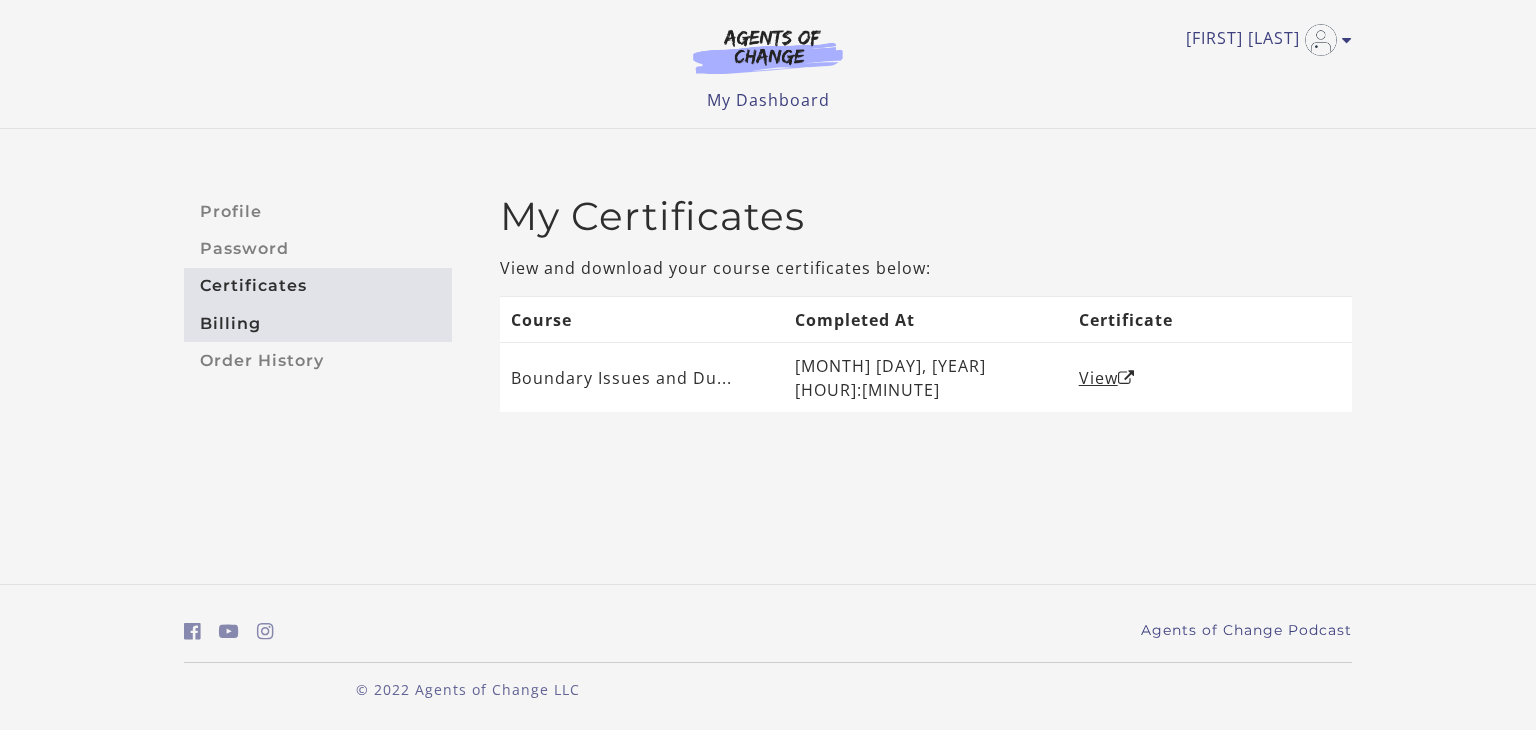 click on "Billing" at bounding box center [318, 323] 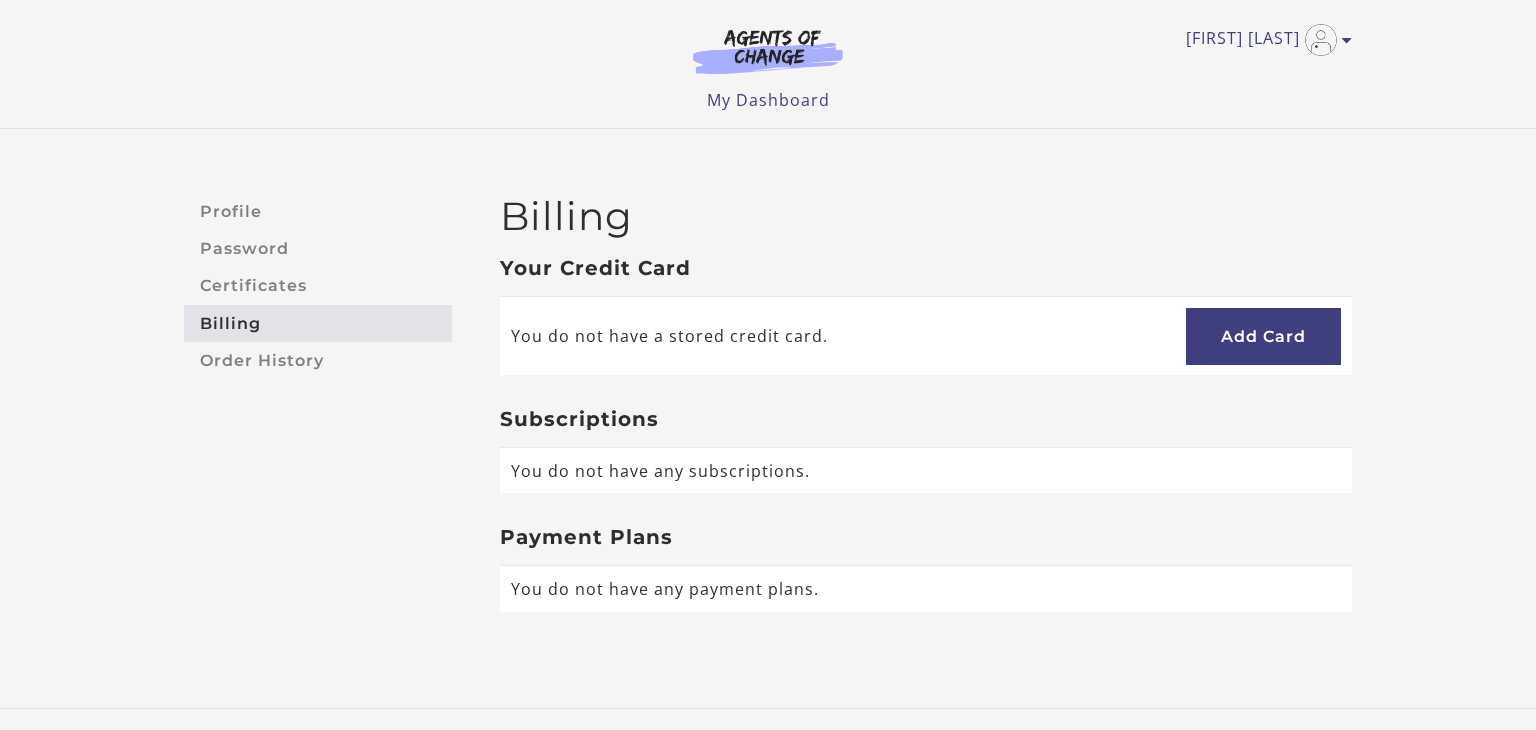 scroll, scrollTop: 0, scrollLeft: 0, axis: both 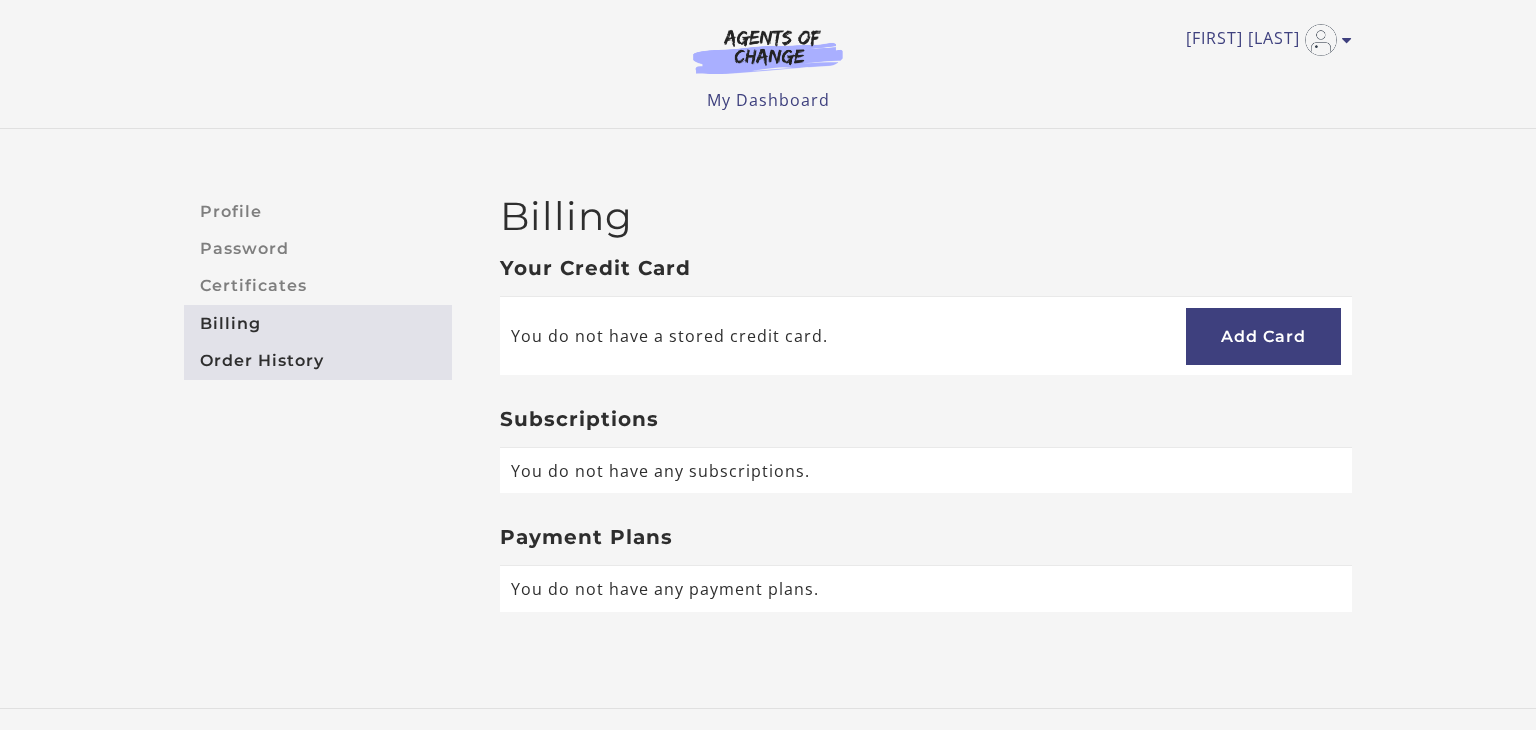 click on "Order History" at bounding box center (318, 360) 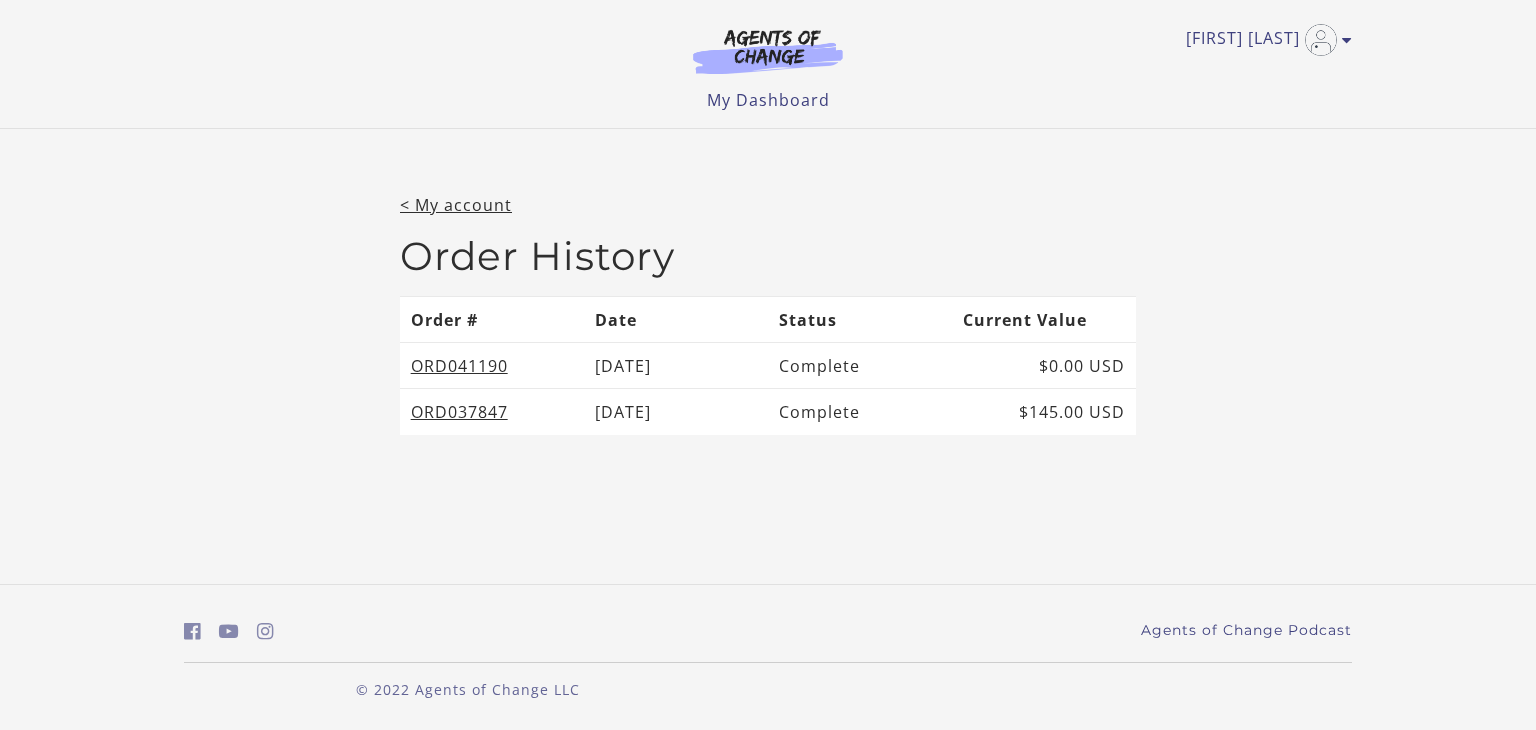 scroll, scrollTop: 0, scrollLeft: 0, axis: both 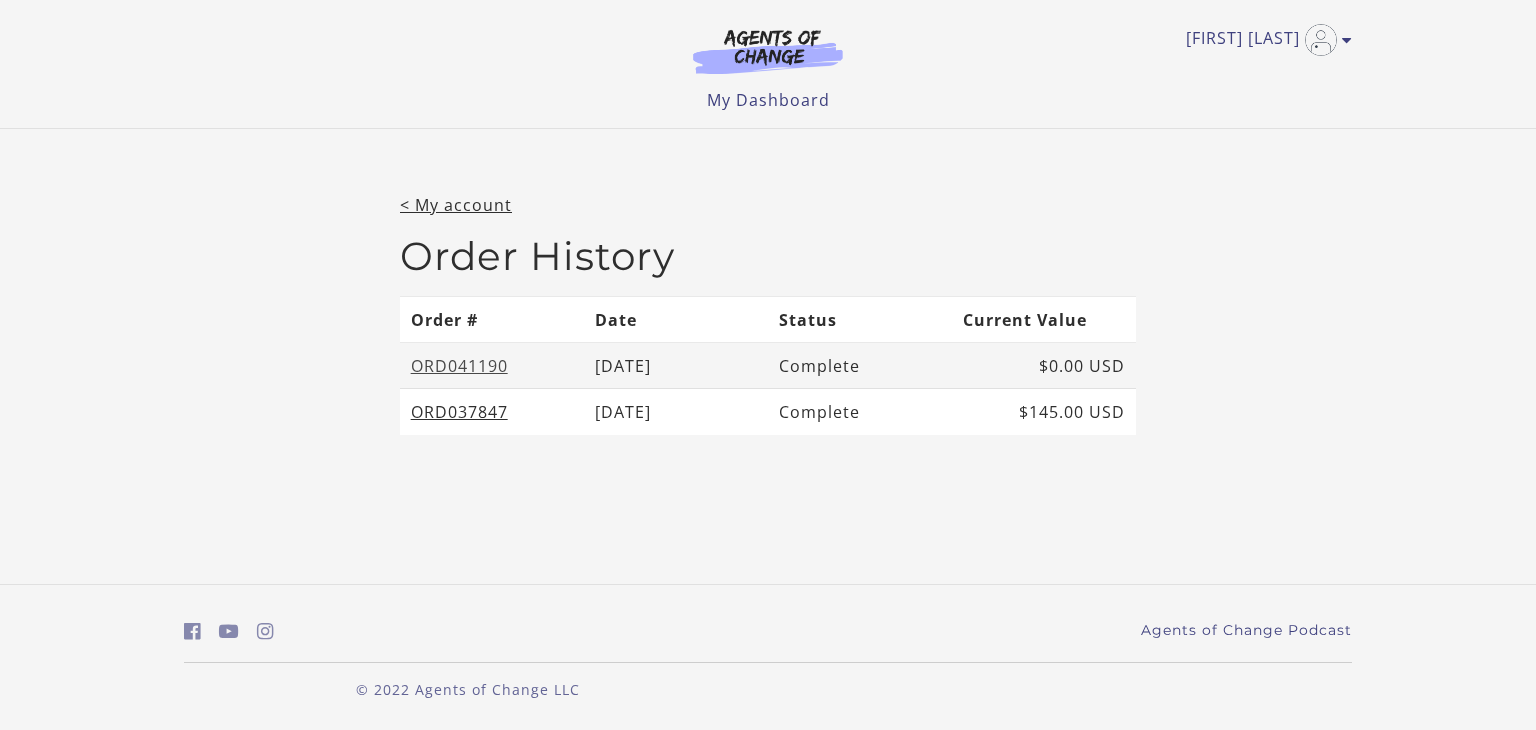 click on "ORD041190" at bounding box center (459, 366) 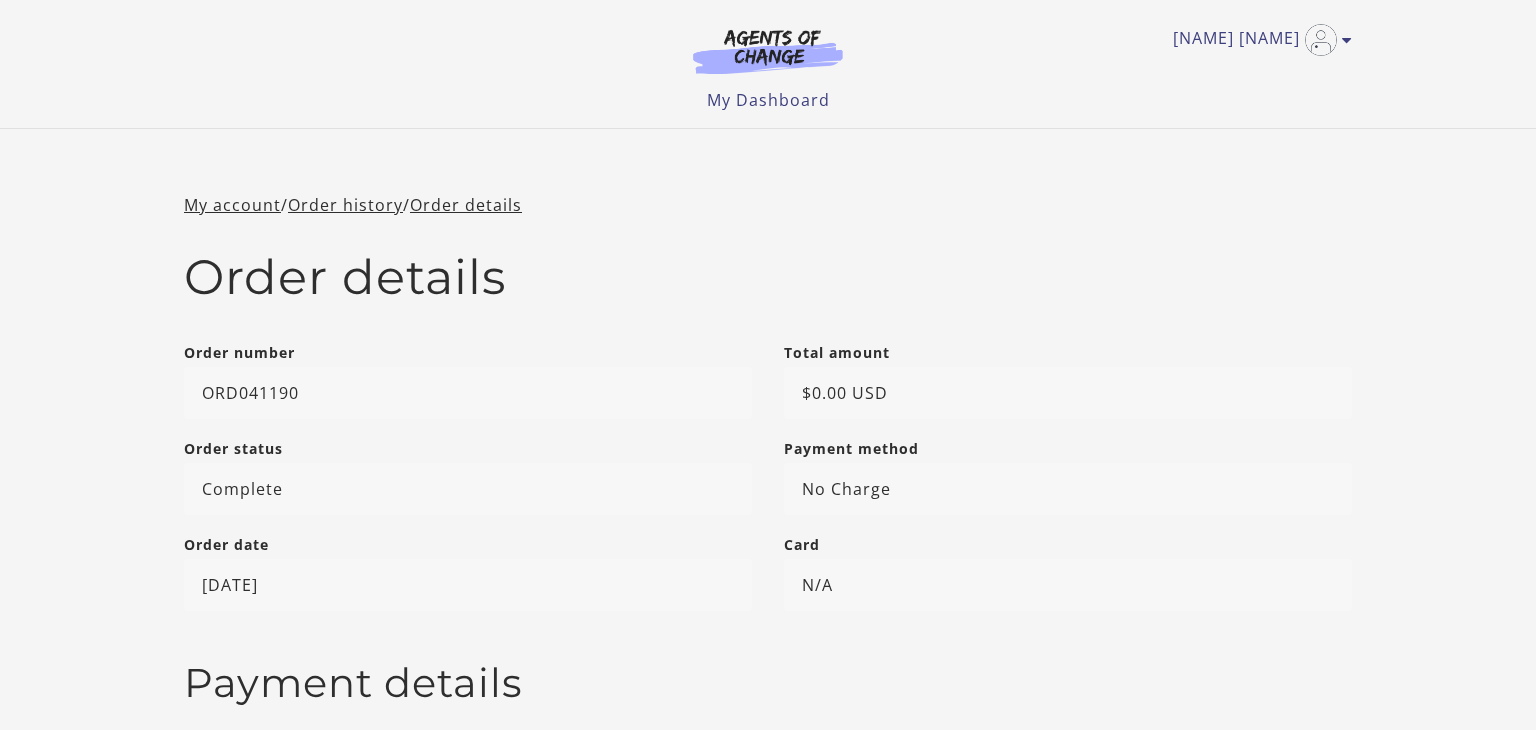 scroll, scrollTop: 0, scrollLeft: 0, axis: both 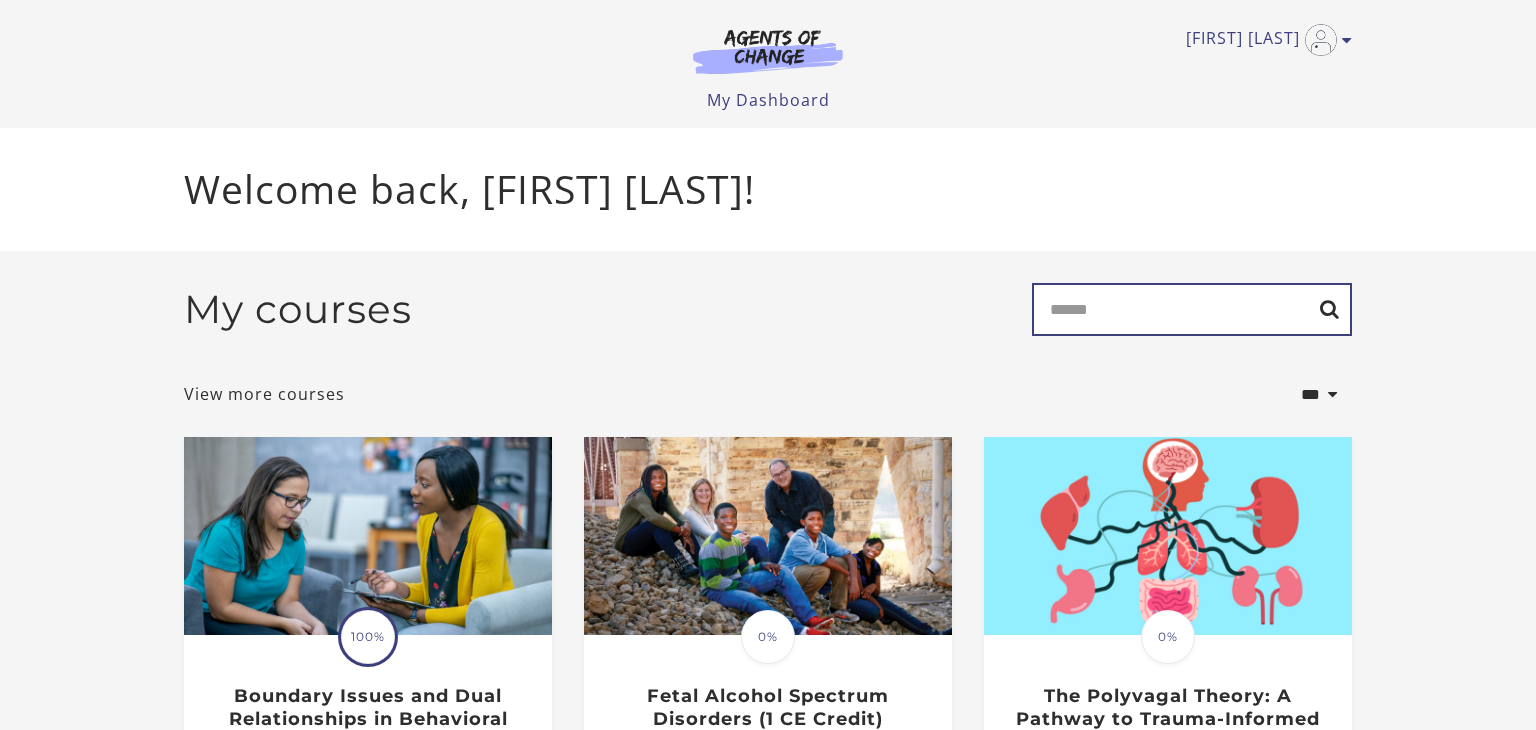 click on "Search" at bounding box center (1192, 309) 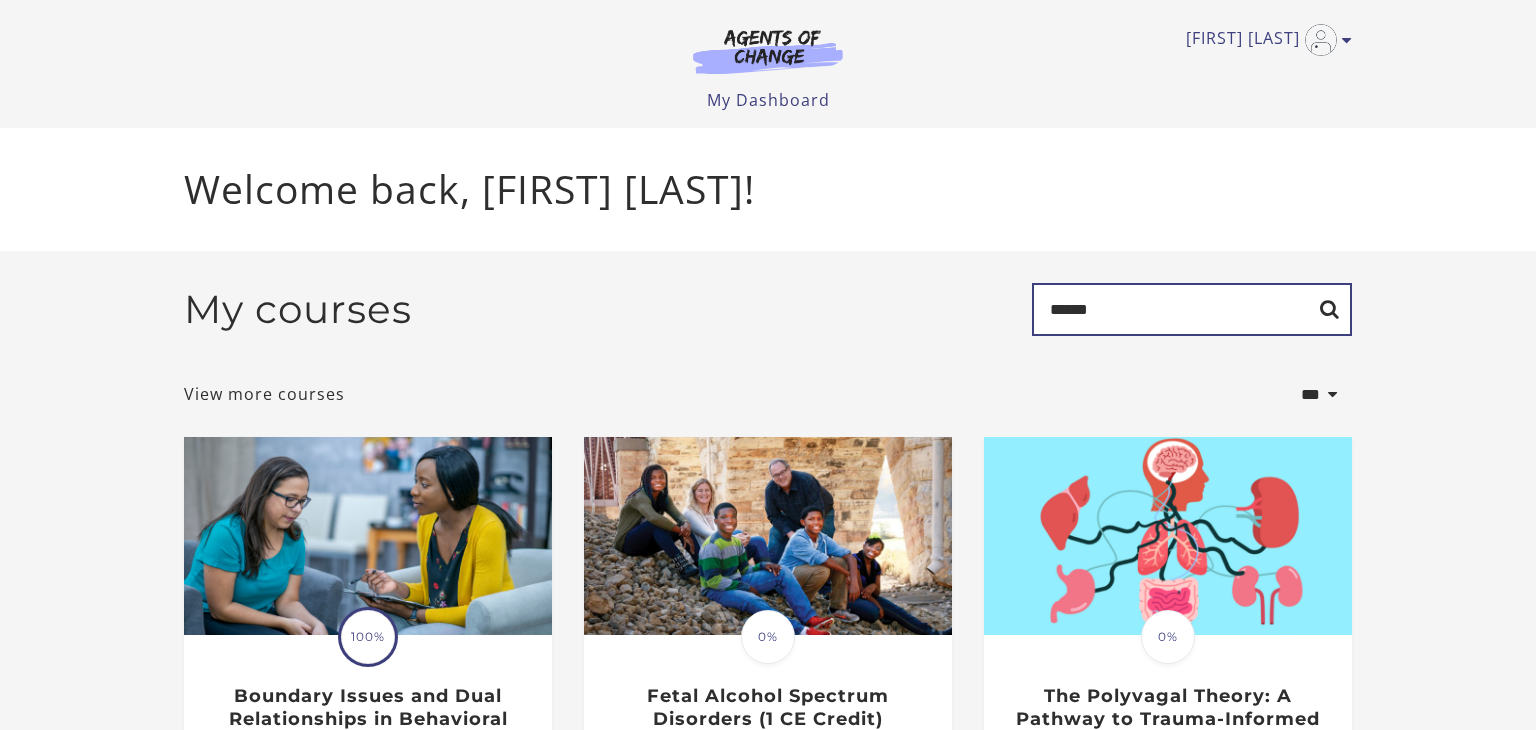 type on "******" 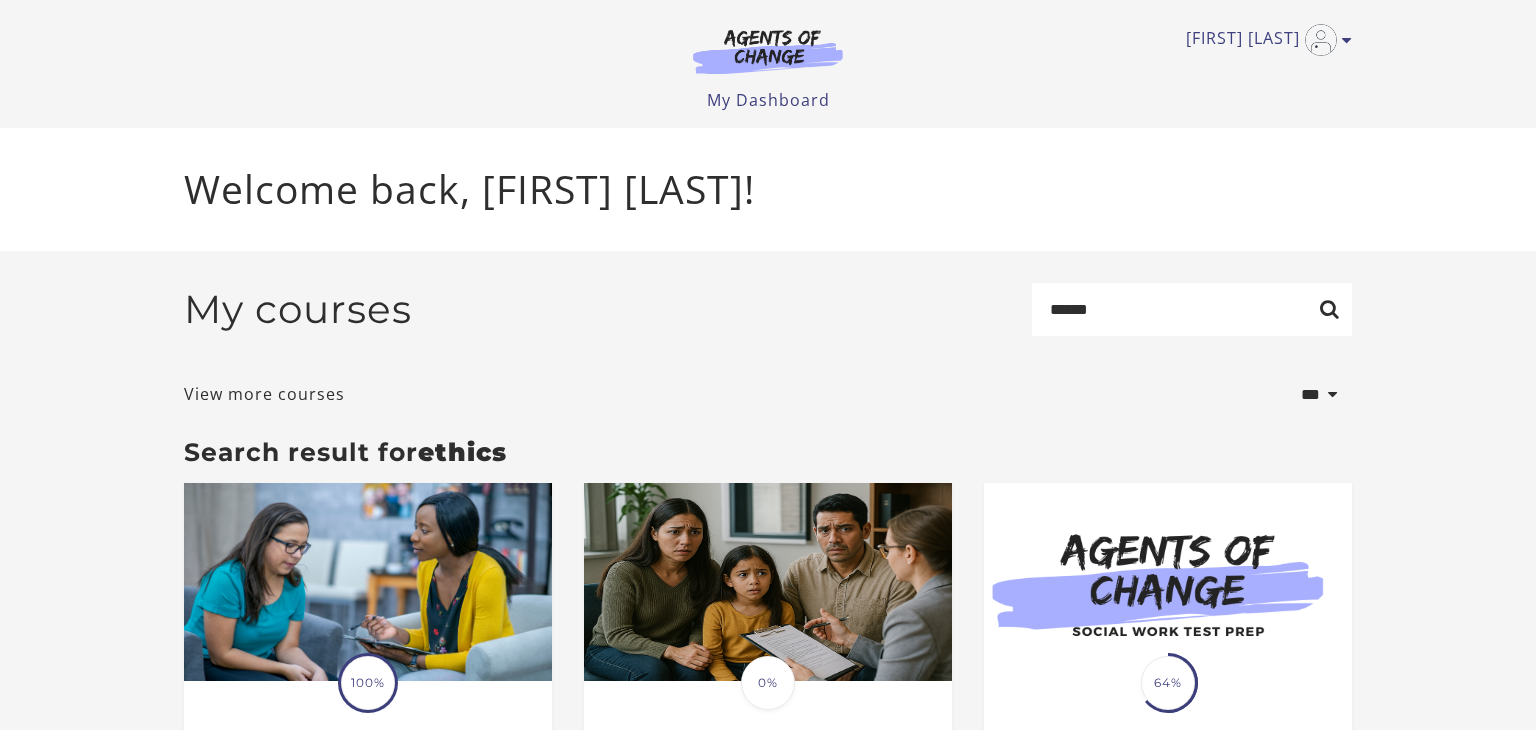 scroll, scrollTop: 0, scrollLeft: 0, axis: both 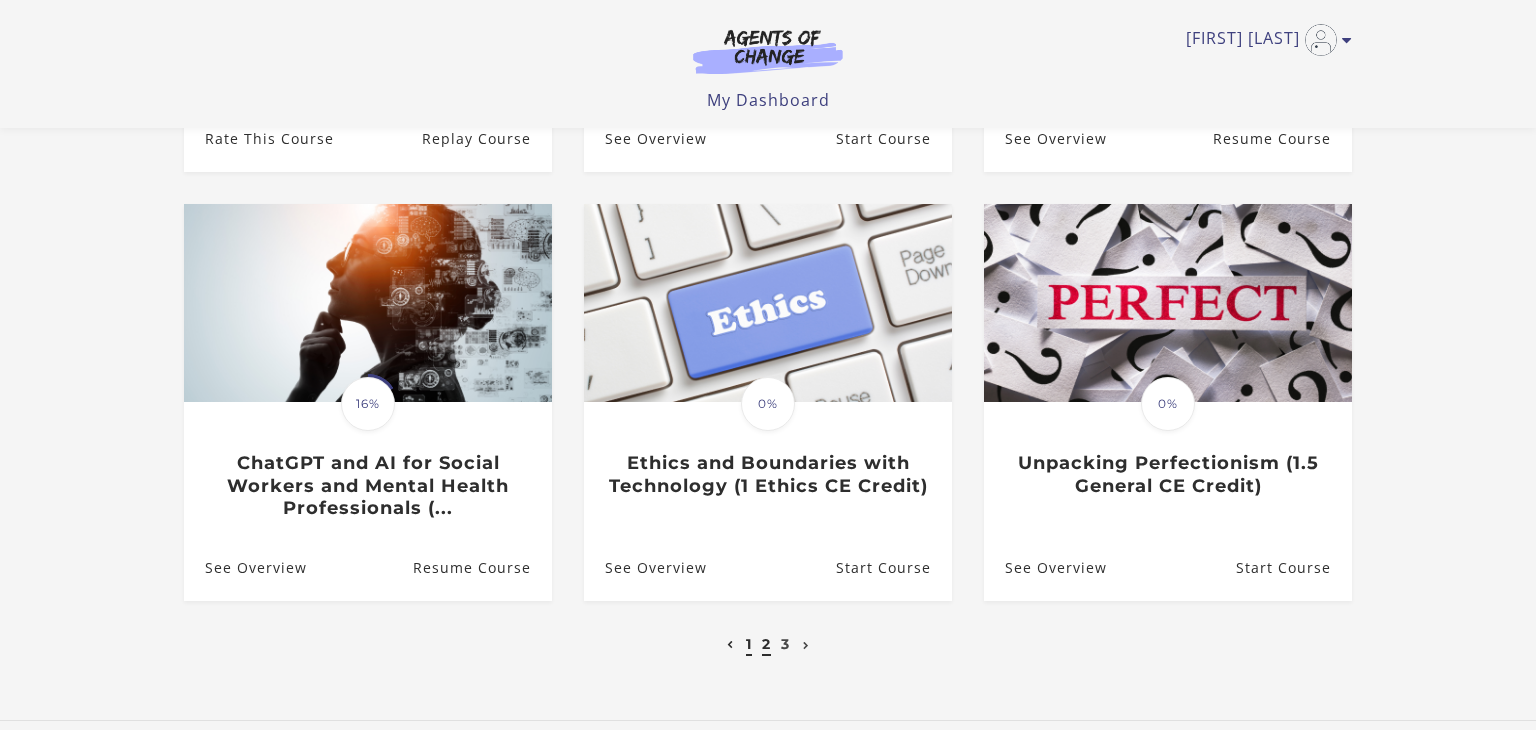 click on "2" at bounding box center [766, 644] 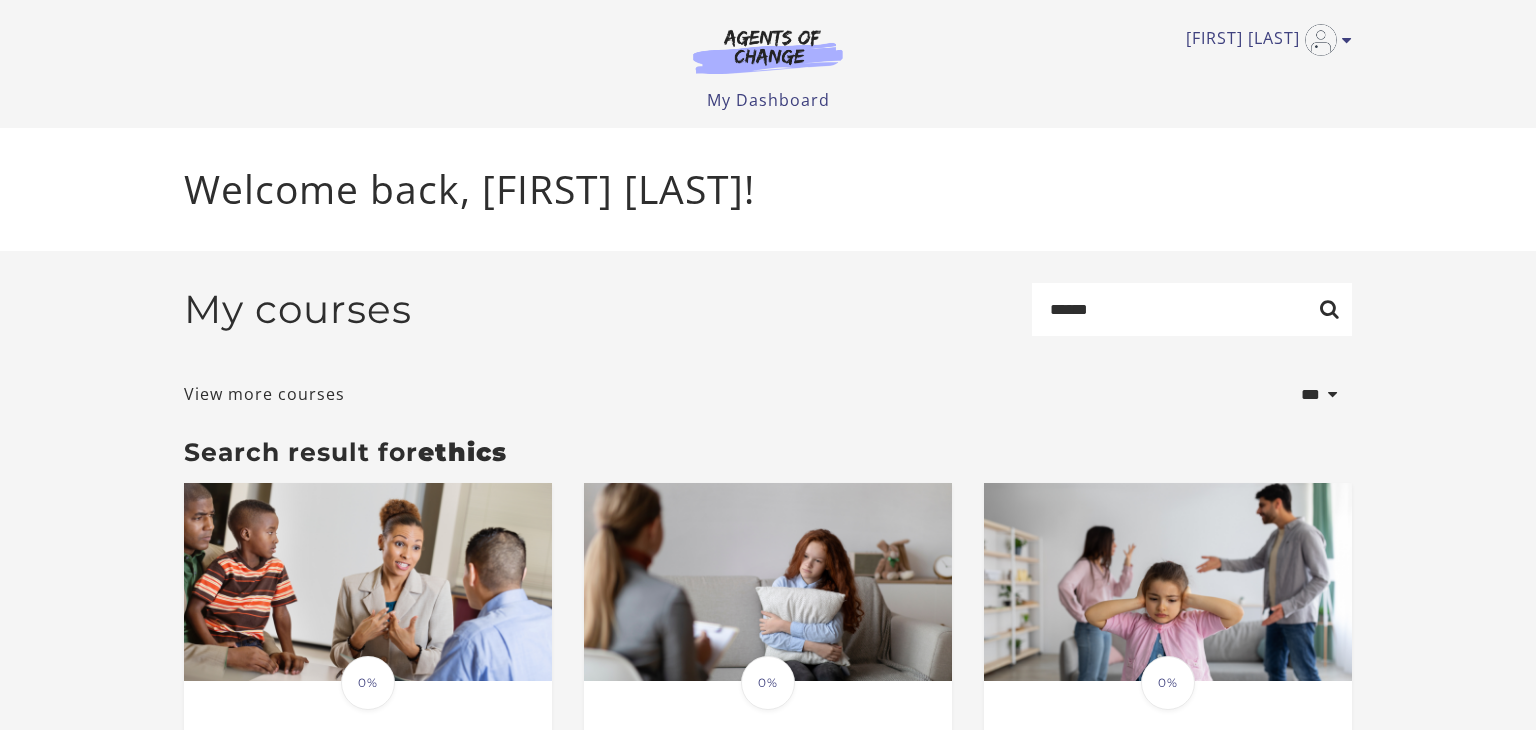 scroll, scrollTop: 0, scrollLeft: 0, axis: both 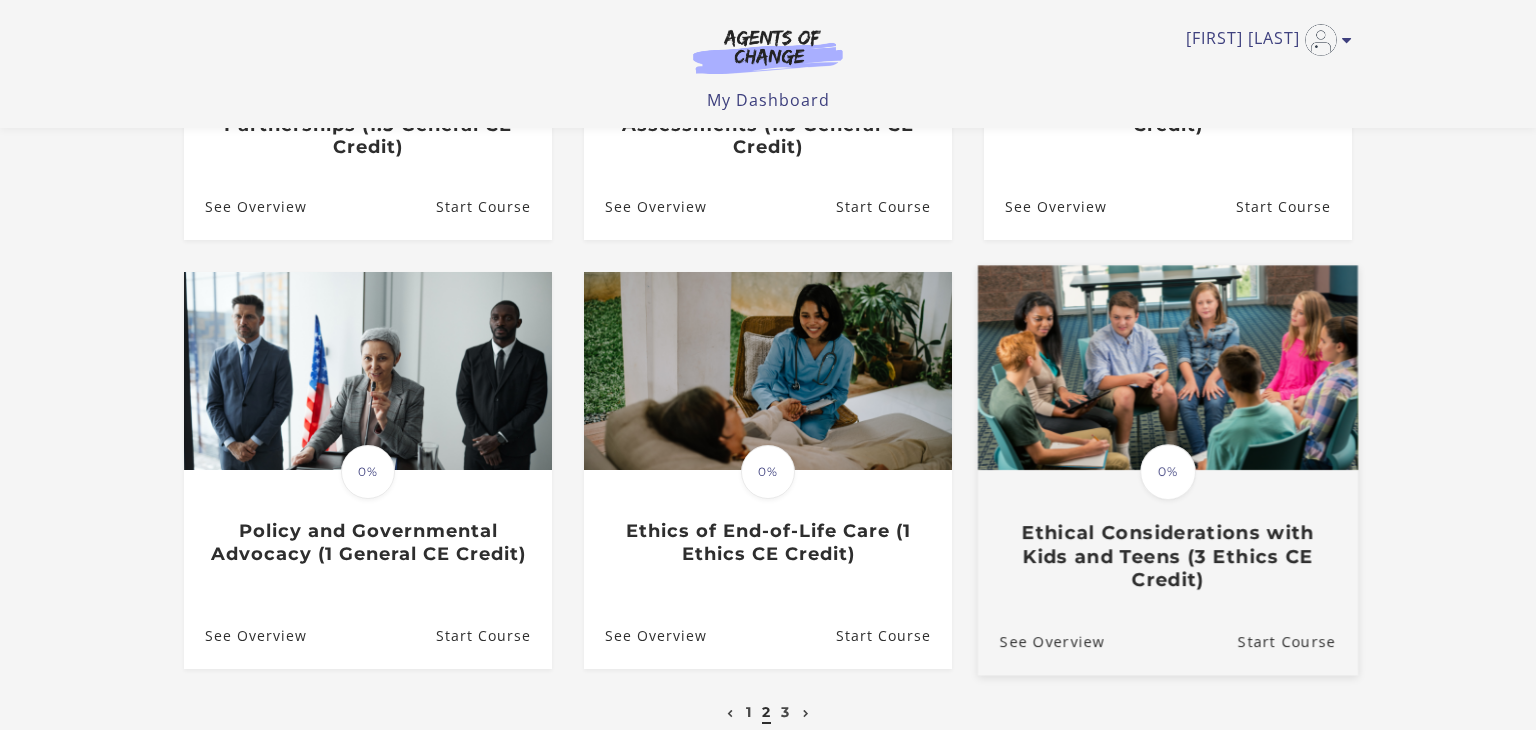 click on "Ethical Considerations with Kids and Teens (3 Ethics CE Credit)" at bounding box center (1168, 556) 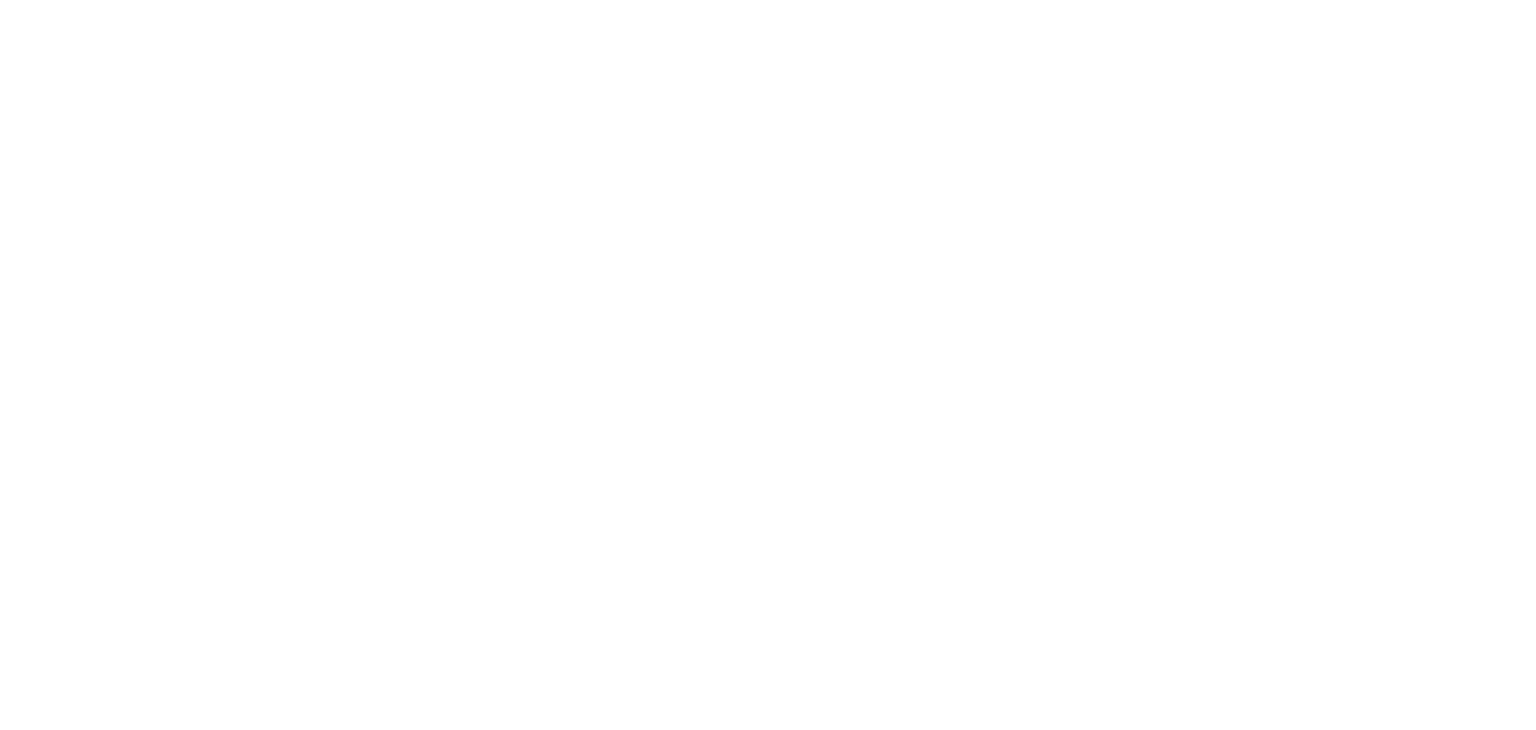 scroll, scrollTop: 0, scrollLeft: 0, axis: both 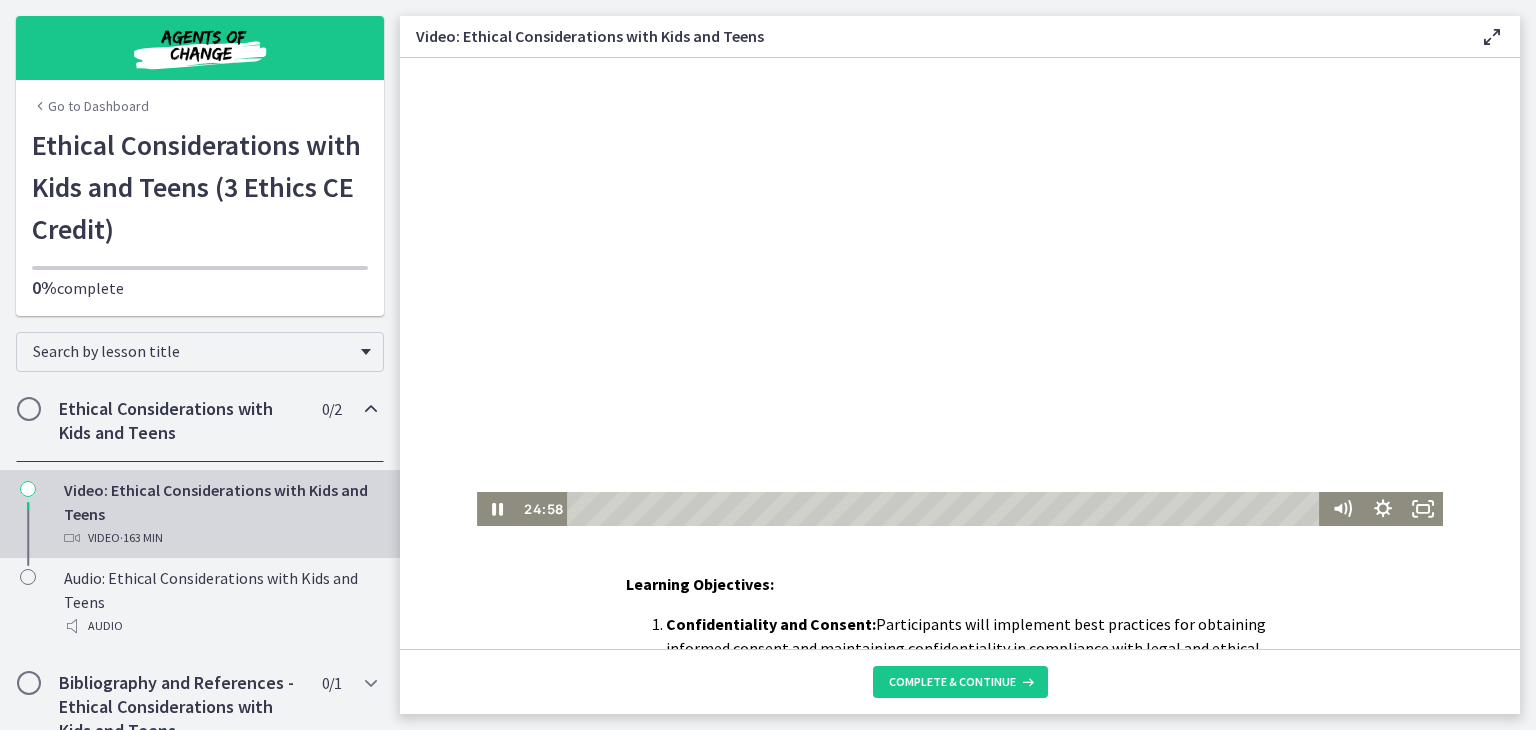 click at bounding box center [960, 292] 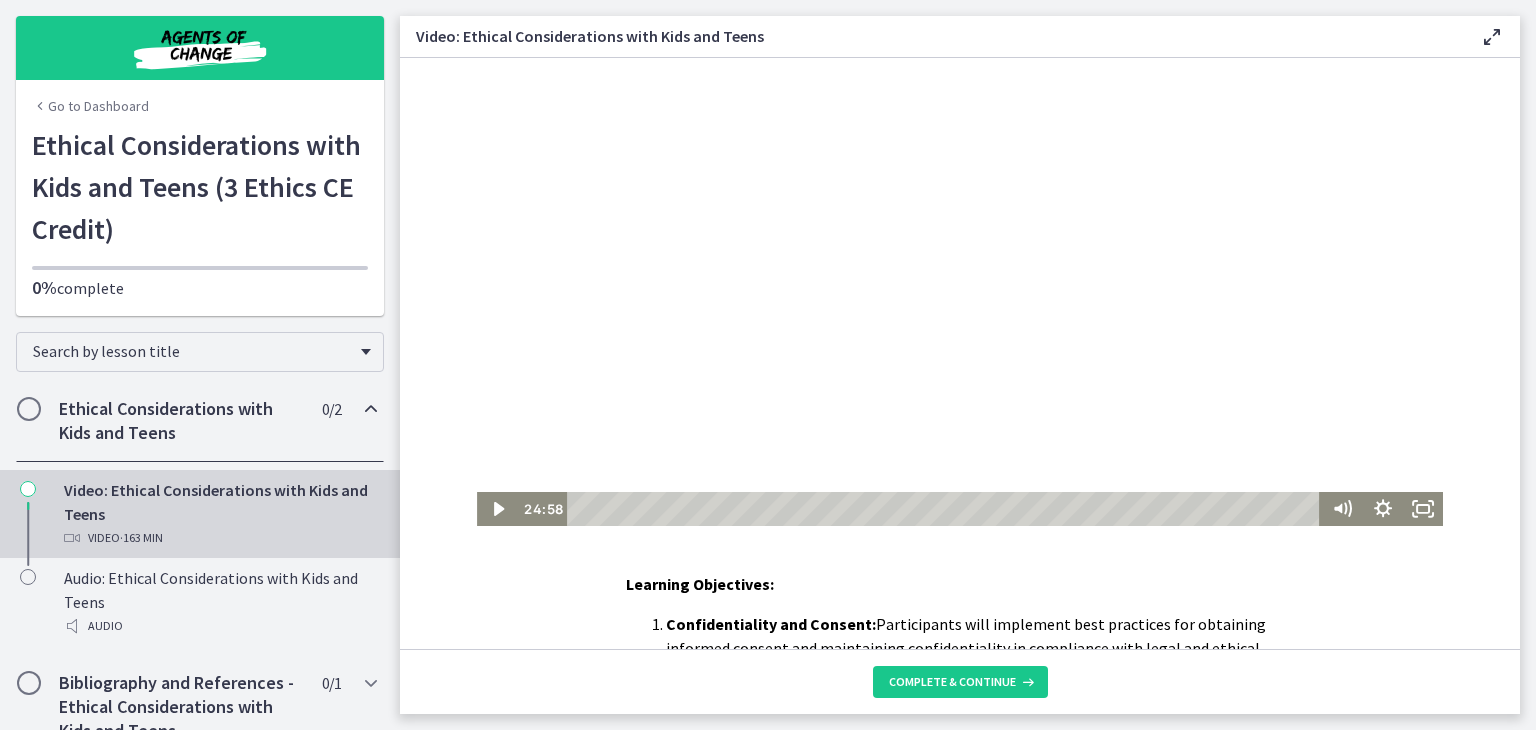 click at bounding box center (960, 292) 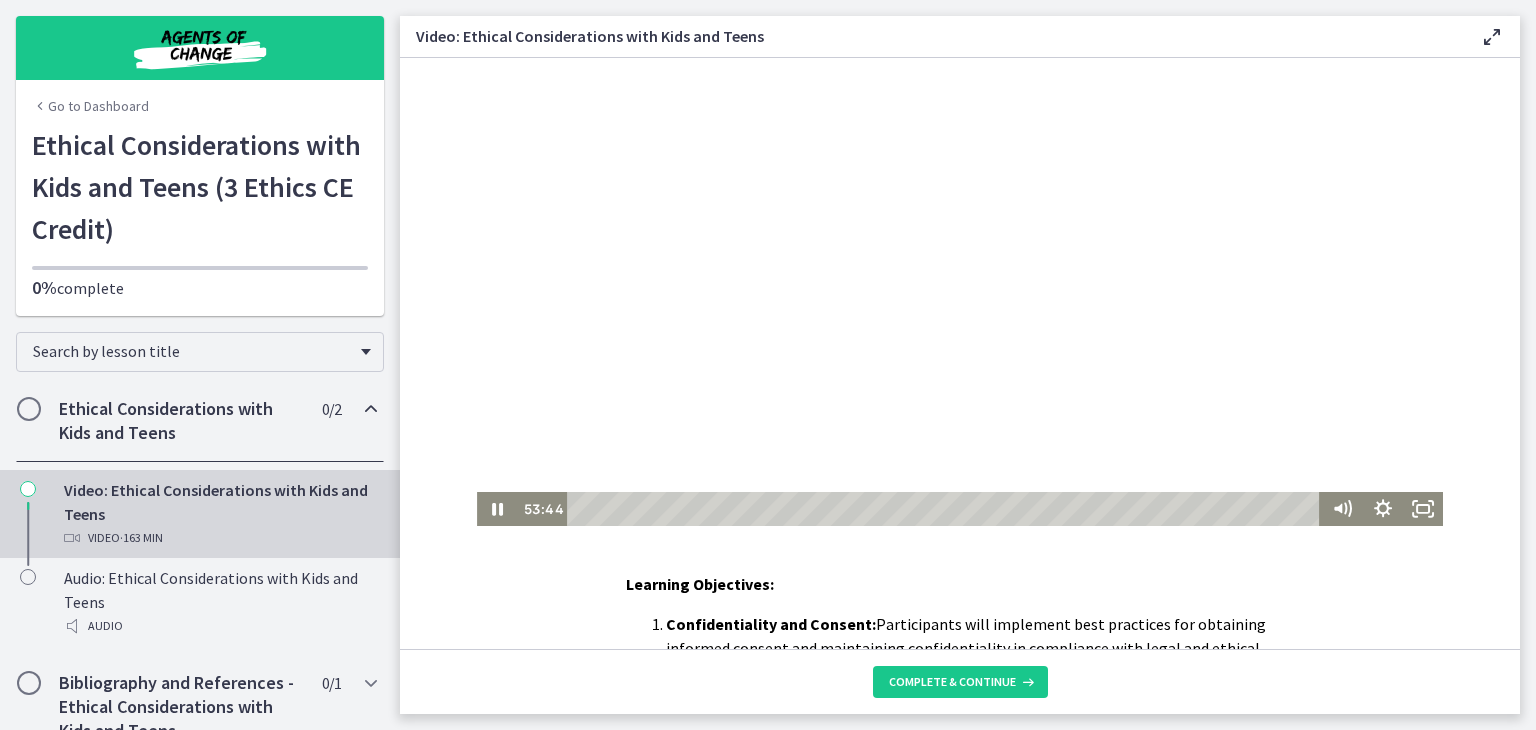 click at bounding box center [960, 292] 